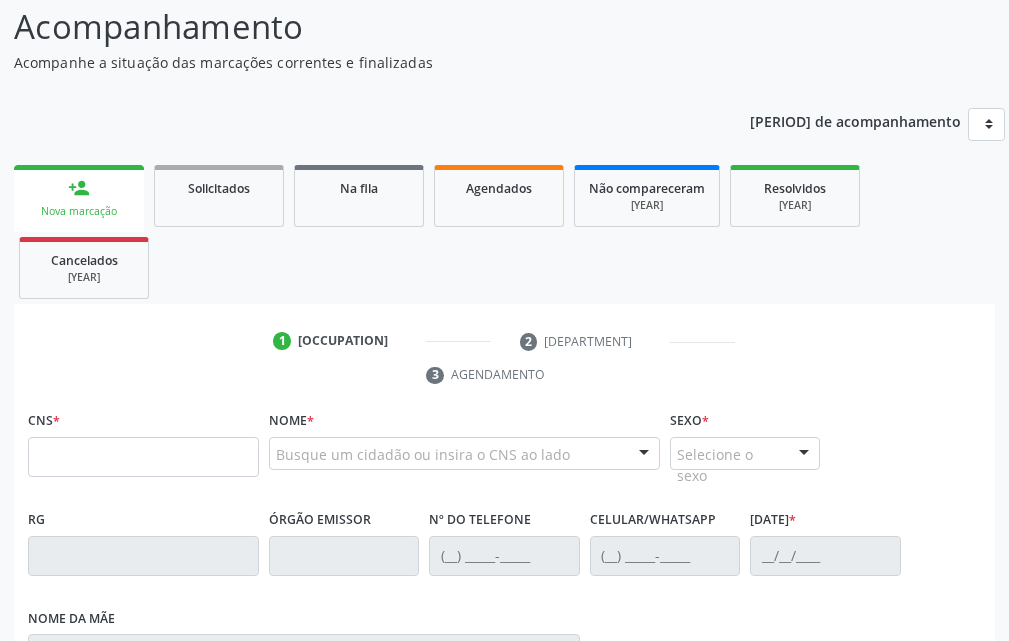 scroll, scrollTop: 134, scrollLeft: 0, axis: vertical 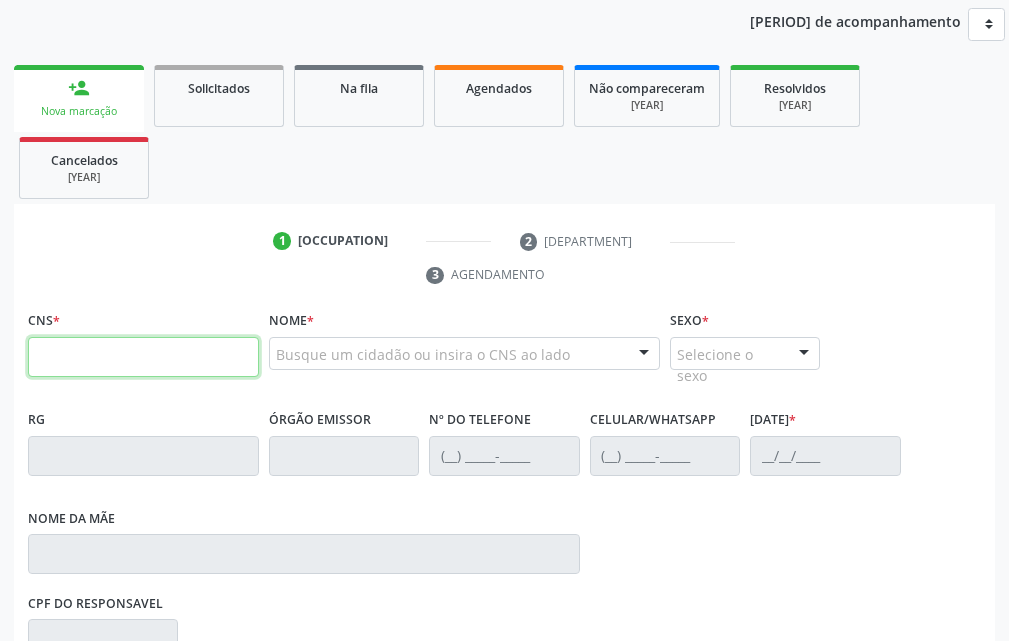 click at bounding box center (143, 357) 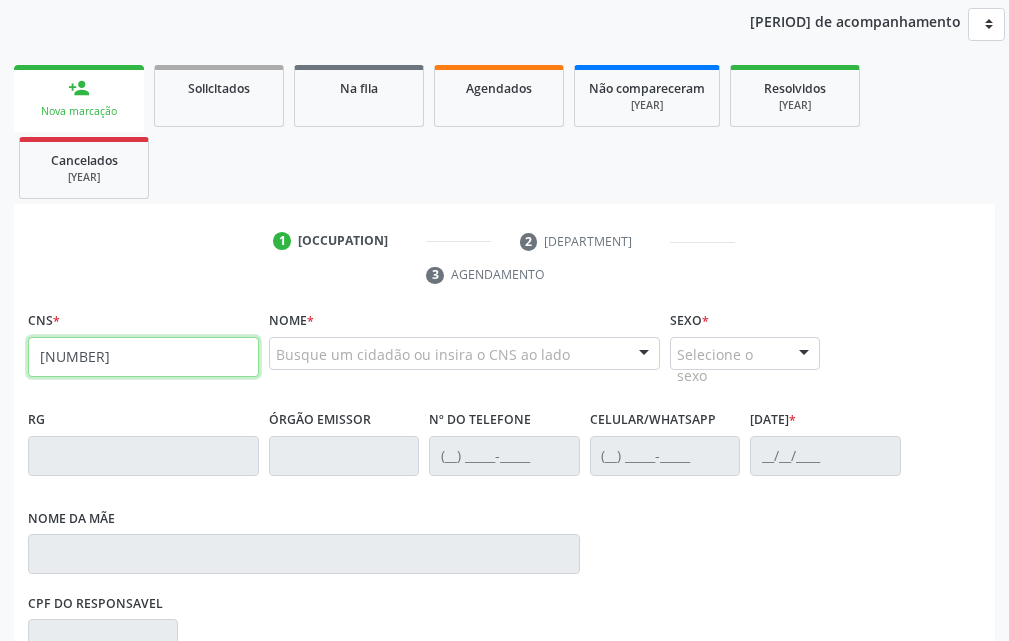 type on "[NUMBER]" 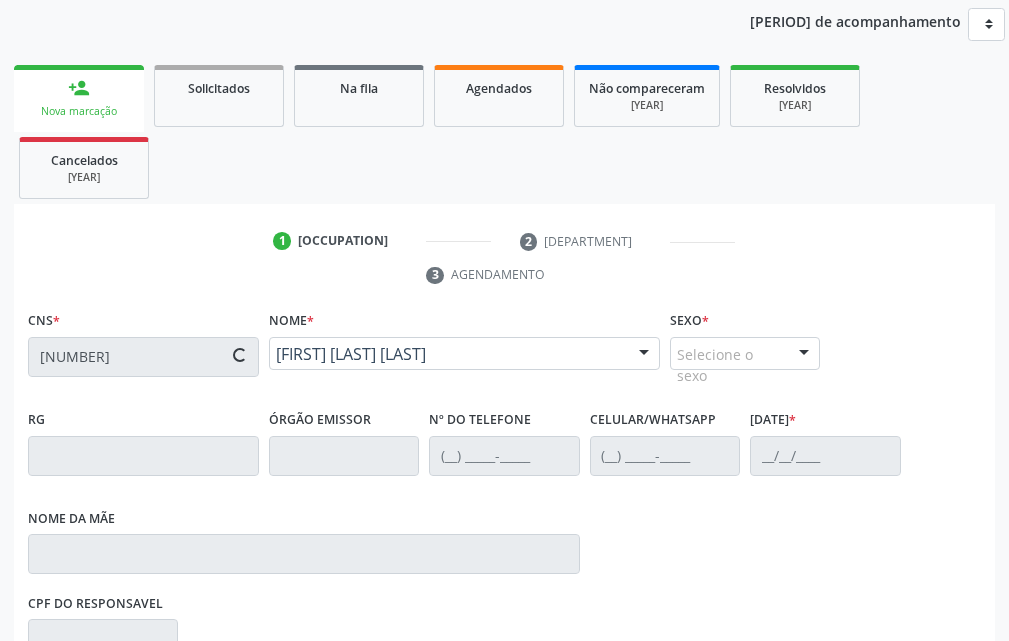 scroll, scrollTop: 434, scrollLeft: 0, axis: vertical 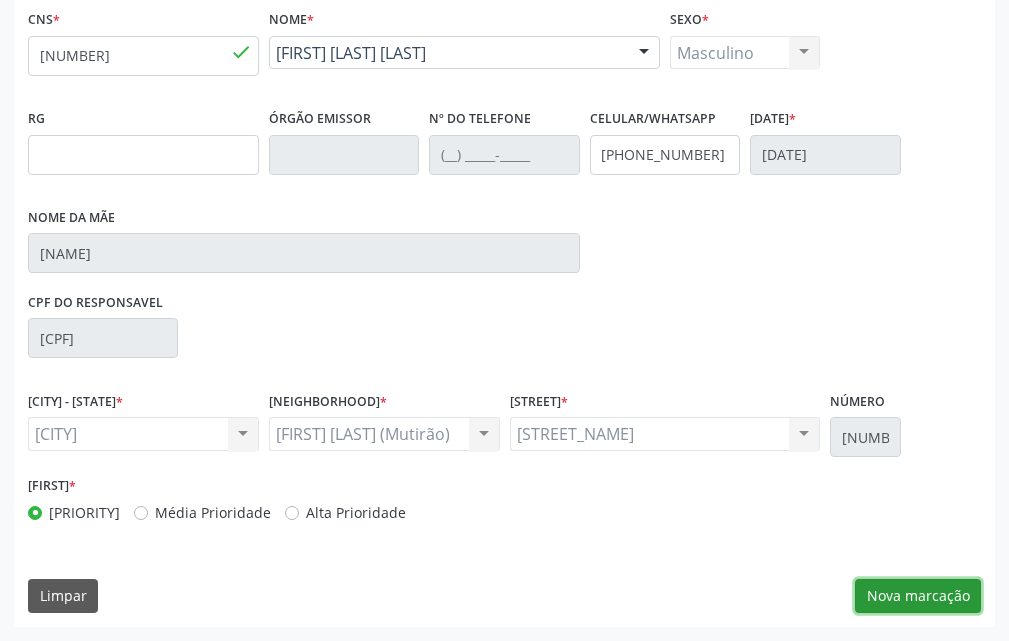 click on "Nova marcação" at bounding box center (918, 596) 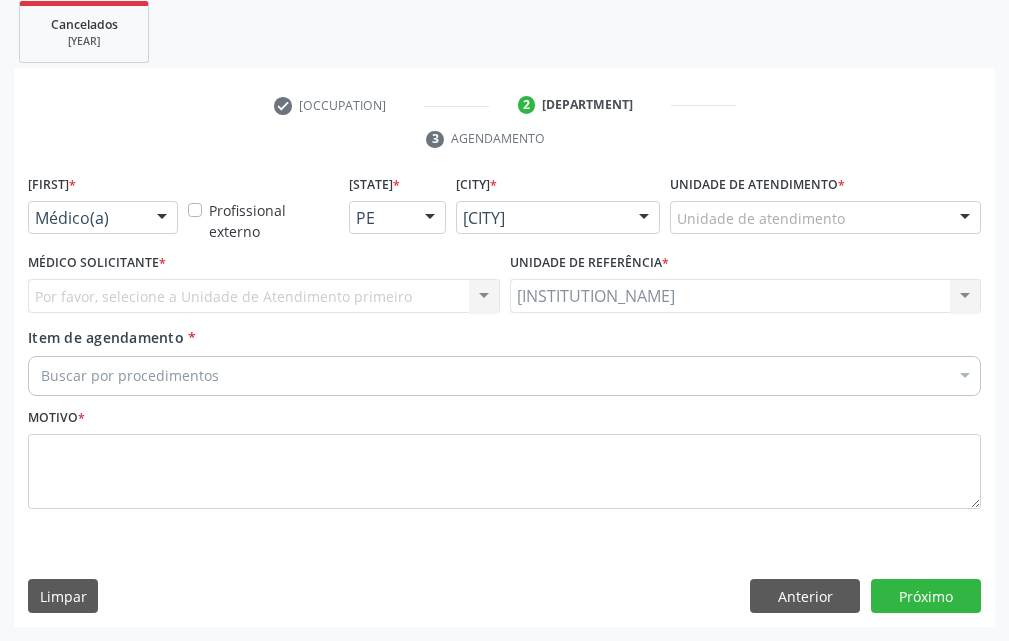 scroll, scrollTop: 370, scrollLeft: 0, axis: vertical 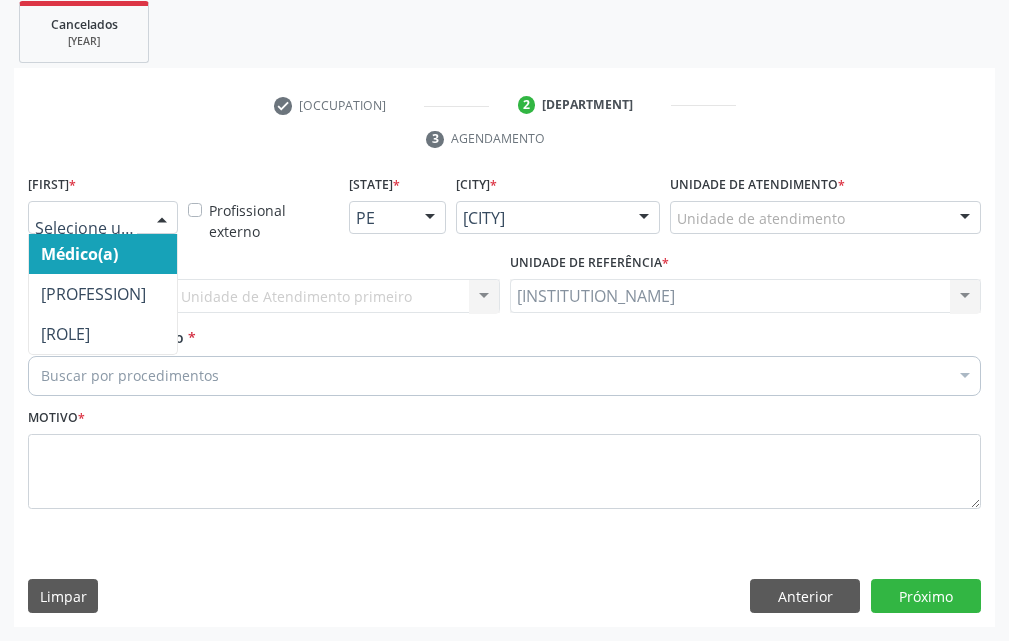 click at bounding box center (162, 219) 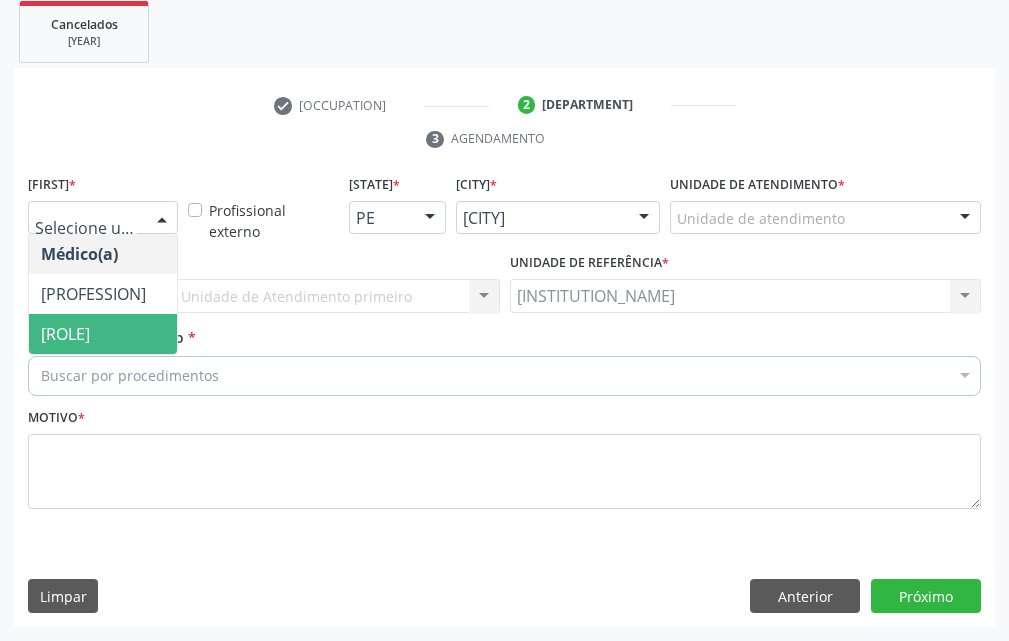 click on "[ROLE]" at bounding box center (103, 334) 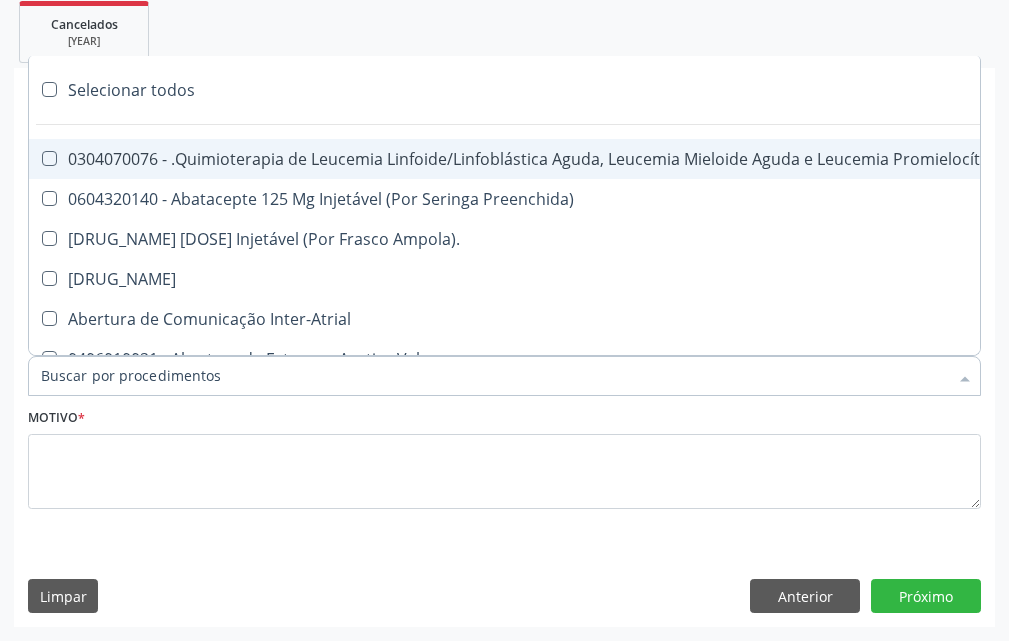 type on "H" 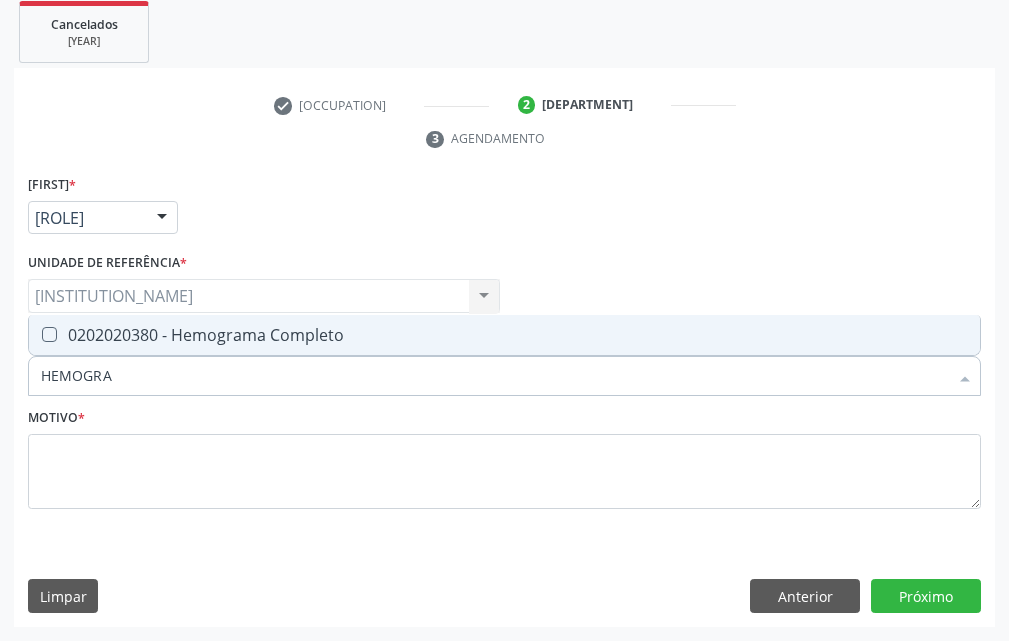 click on "0202020380 - Hemograma Completo" at bounding box center [504, 335] 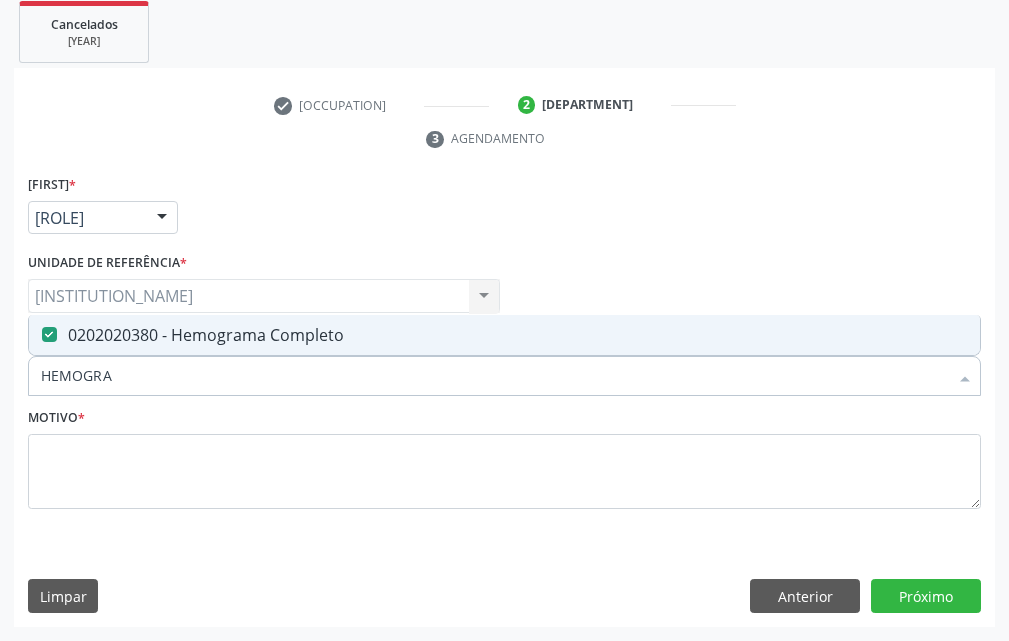 drag, startPoint x: 258, startPoint y: 358, endPoint x: 0, endPoint y: 358, distance: 258 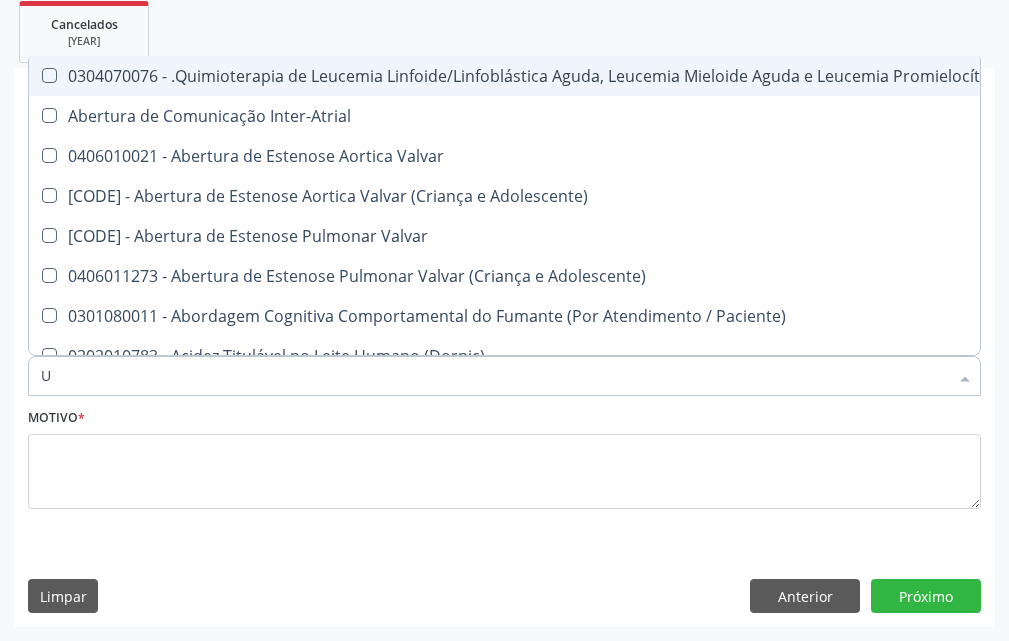 type on "UR" 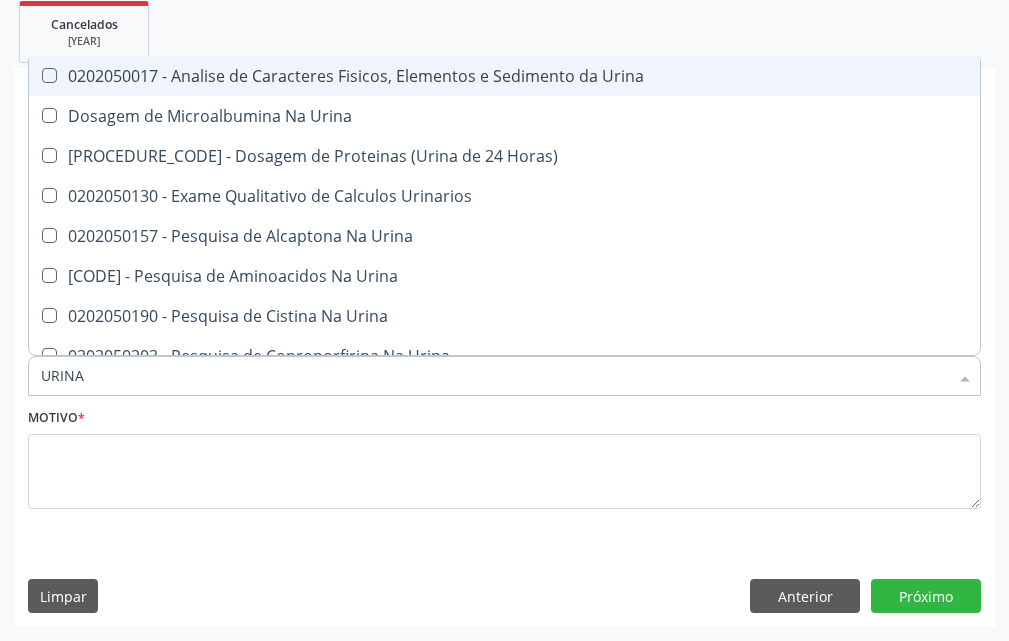 click on "[NUMBER] - Analise de Caracteres Fisicos, Elementos e Sedimento da Urina" at bounding box center (504, 76) 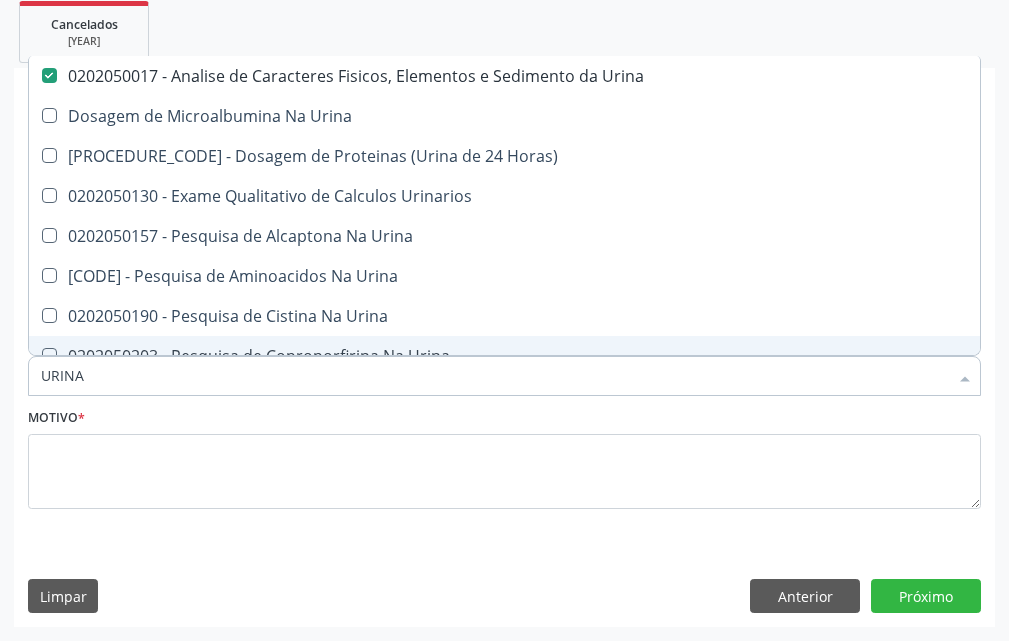drag, startPoint x: 140, startPoint y: 375, endPoint x: 0, endPoint y: 372, distance: 140.03214 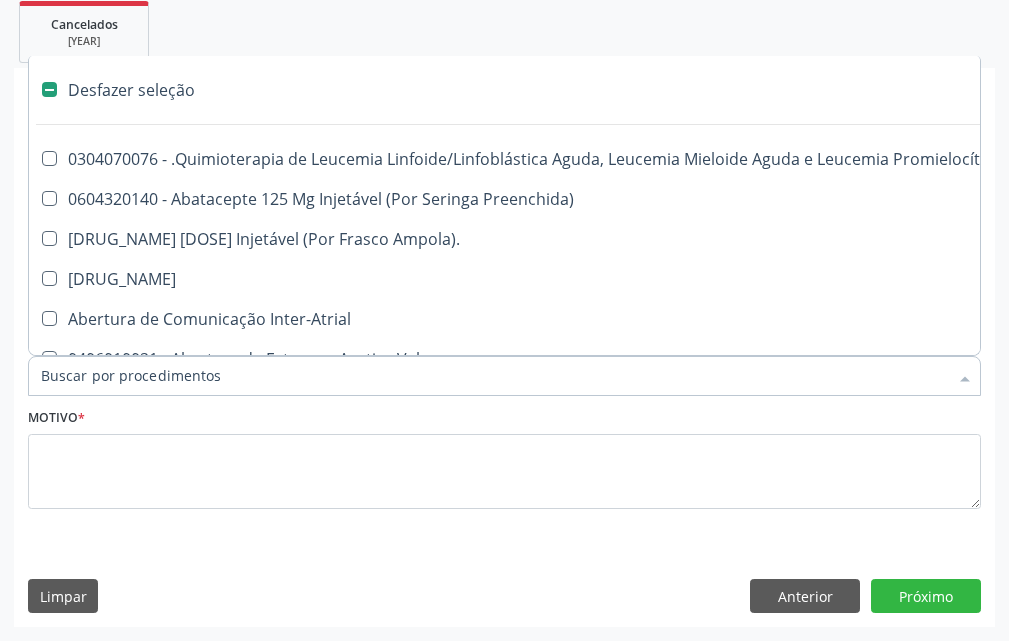 type on "G" 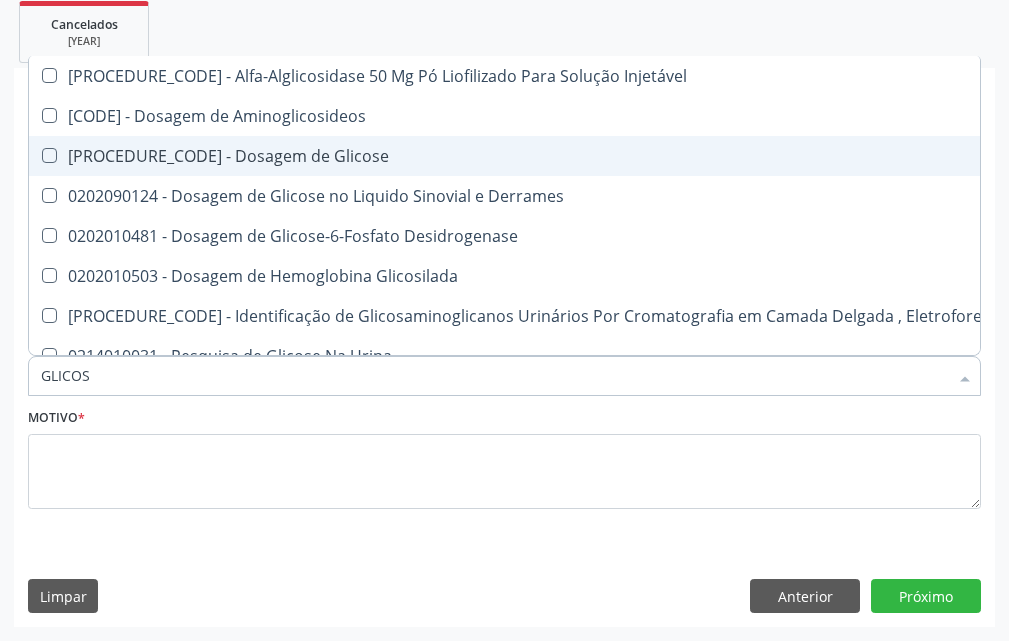 click on "0202010473 - Dosagem de Glicose" at bounding box center (613, 156) 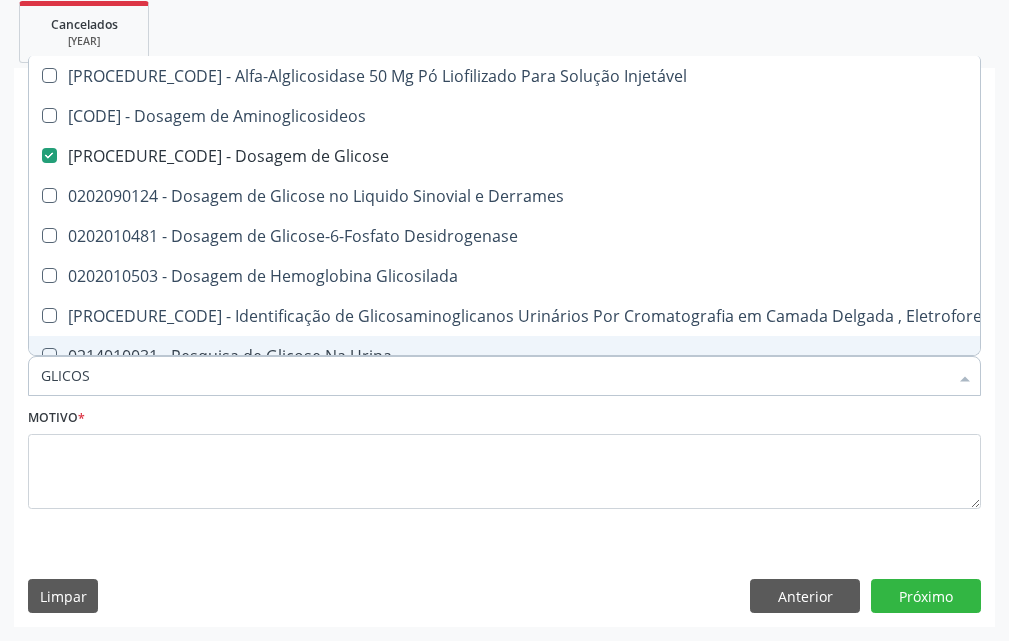 drag, startPoint x: 156, startPoint y: 379, endPoint x: 0, endPoint y: 366, distance: 156.54073 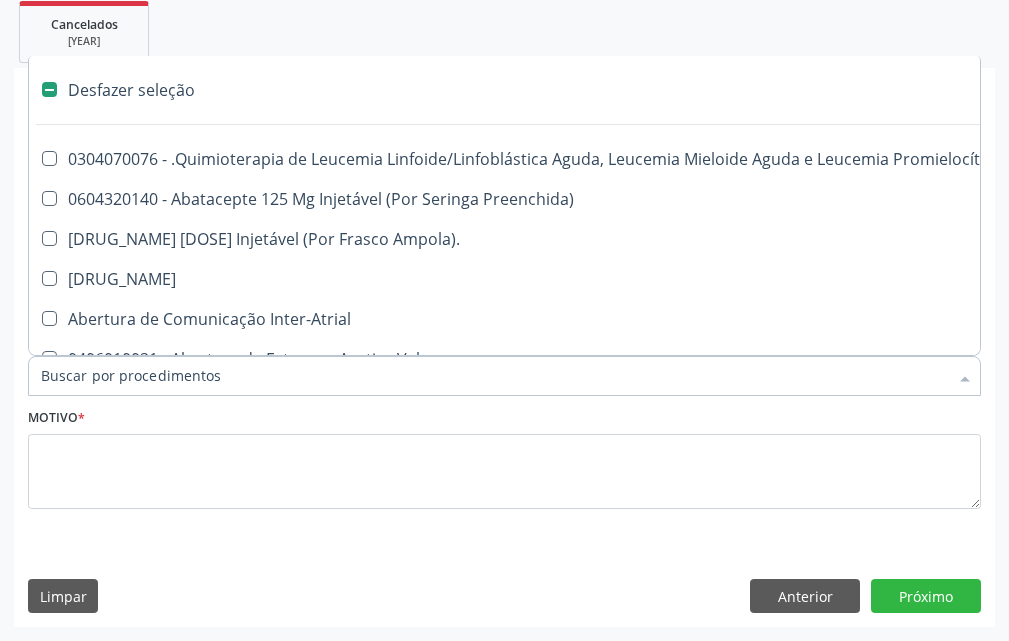 click on "Item de agendamento
*" at bounding box center [494, 376] 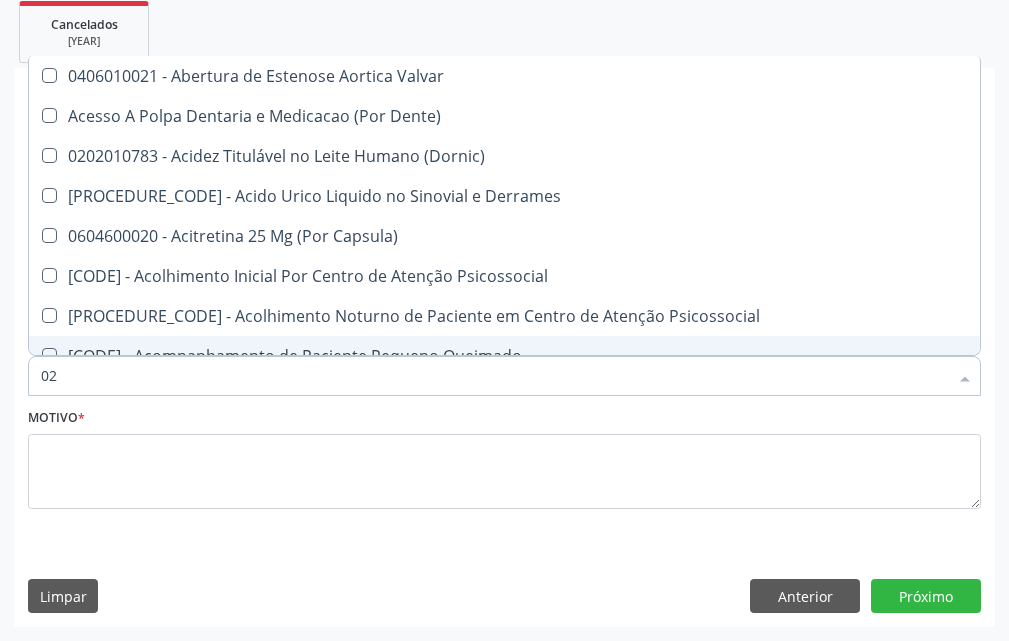 type on "020" 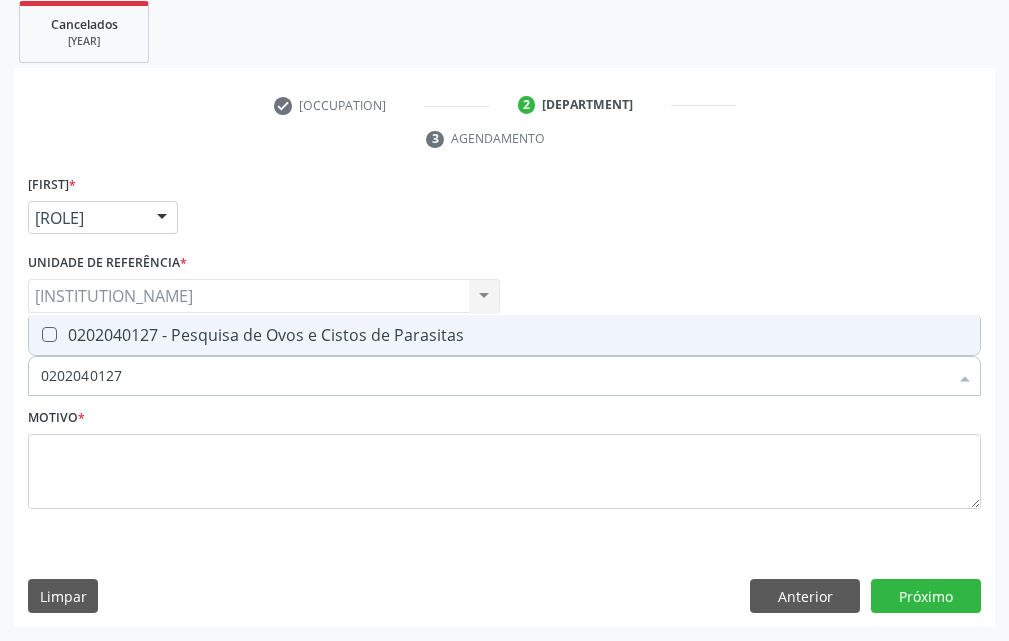 click on "0202040127 - Pesquisa de Ovos e Cistos de Parasitas" at bounding box center (504, 335) 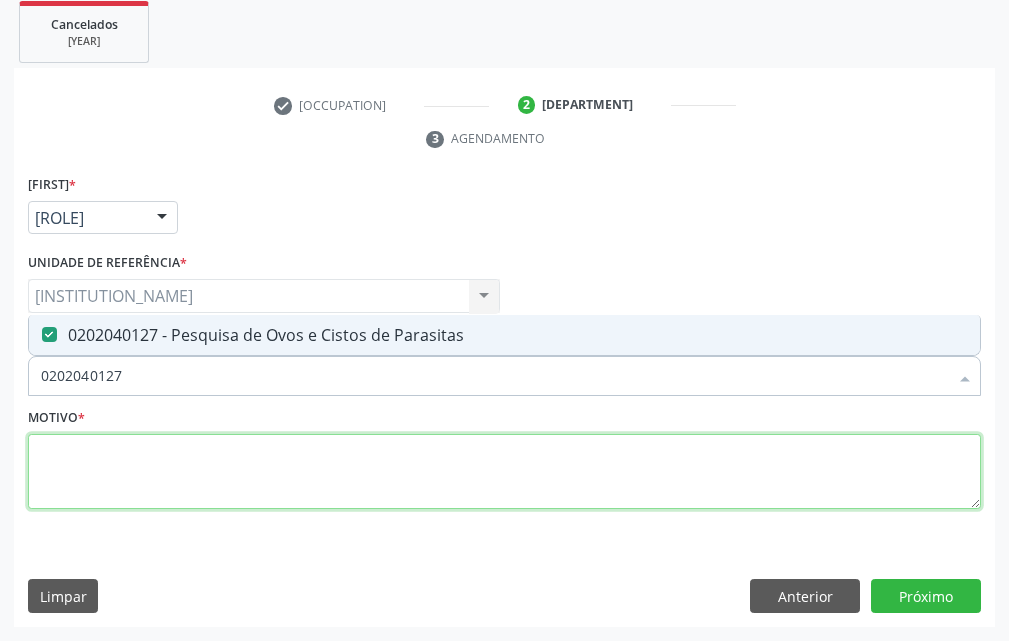 click at bounding box center (504, 472) 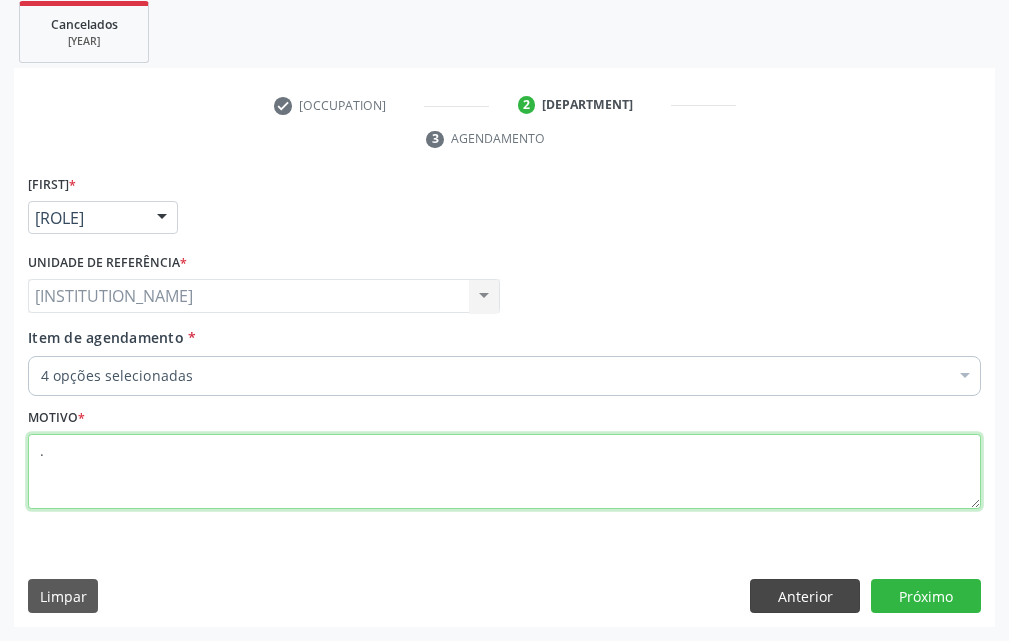 type on "." 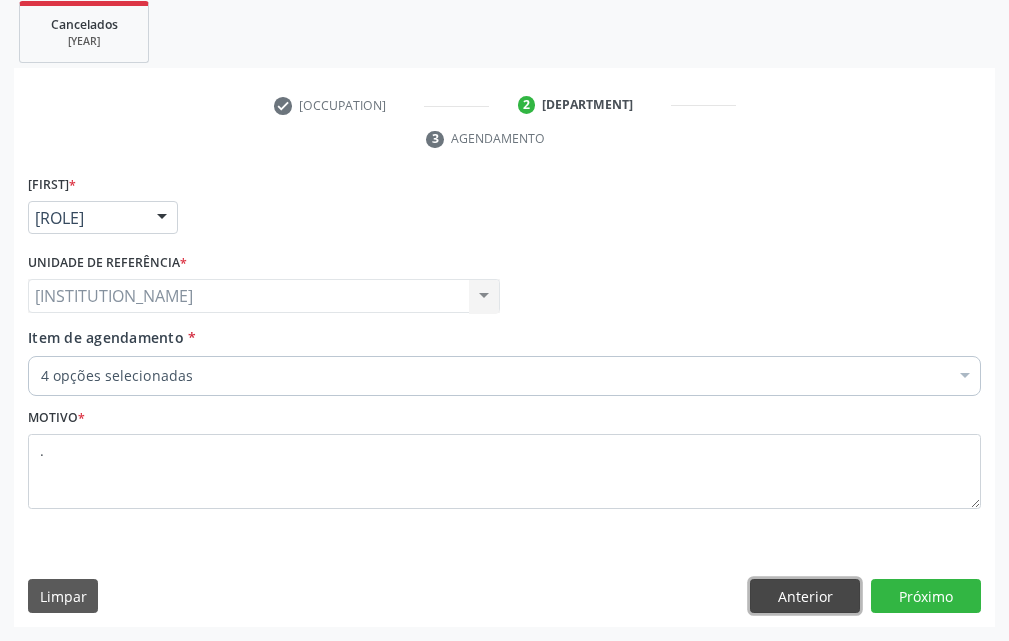 drag, startPoint x: 798, startPoint y: 589, endPoint x: 998, endPoint y: 507, distance: 216.15735 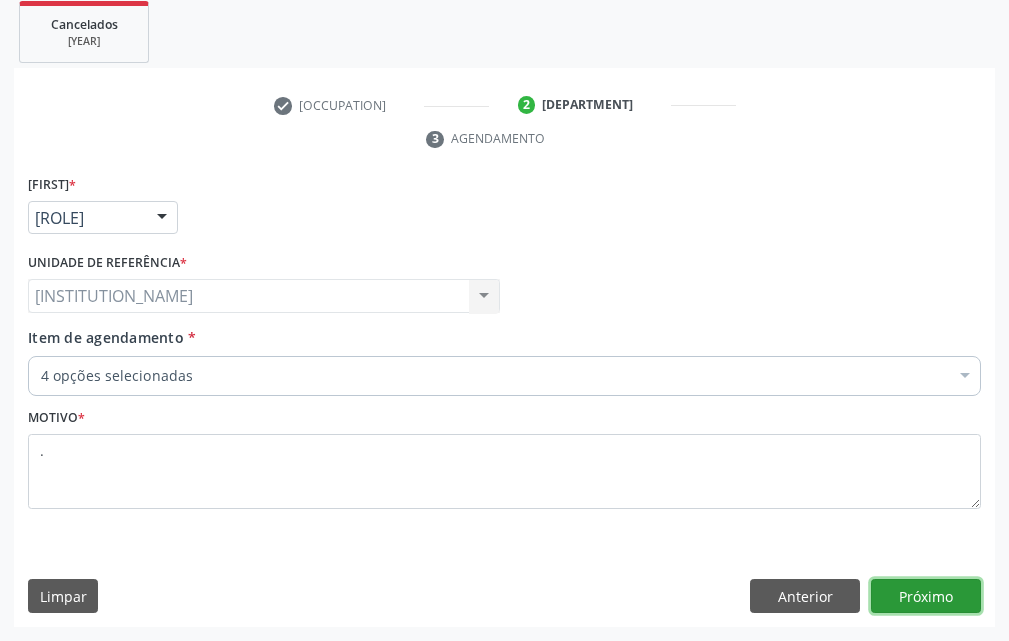 click on "Próximo" at bounding box center (926, 596) 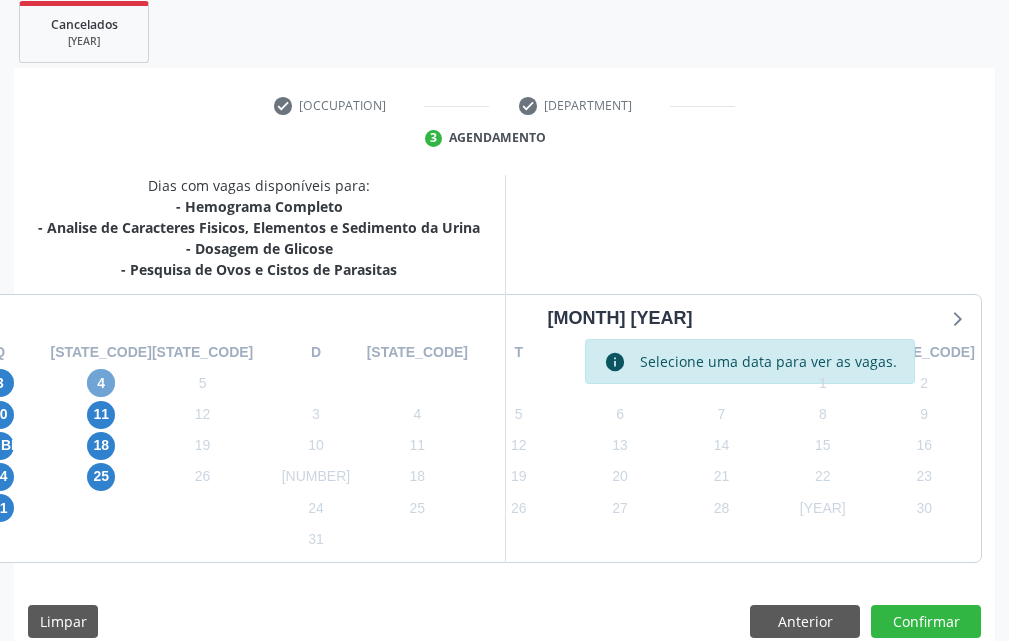 click on "4" at bounding box center (101, 383) 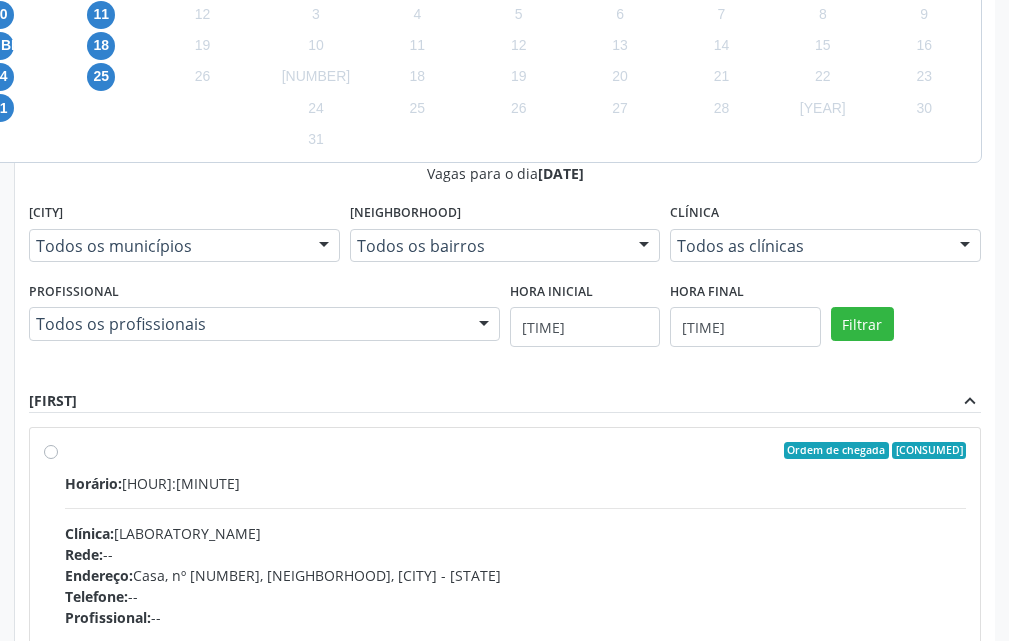 scroll, scrollTop: 870, scrollLeft: 0, axis: vertical 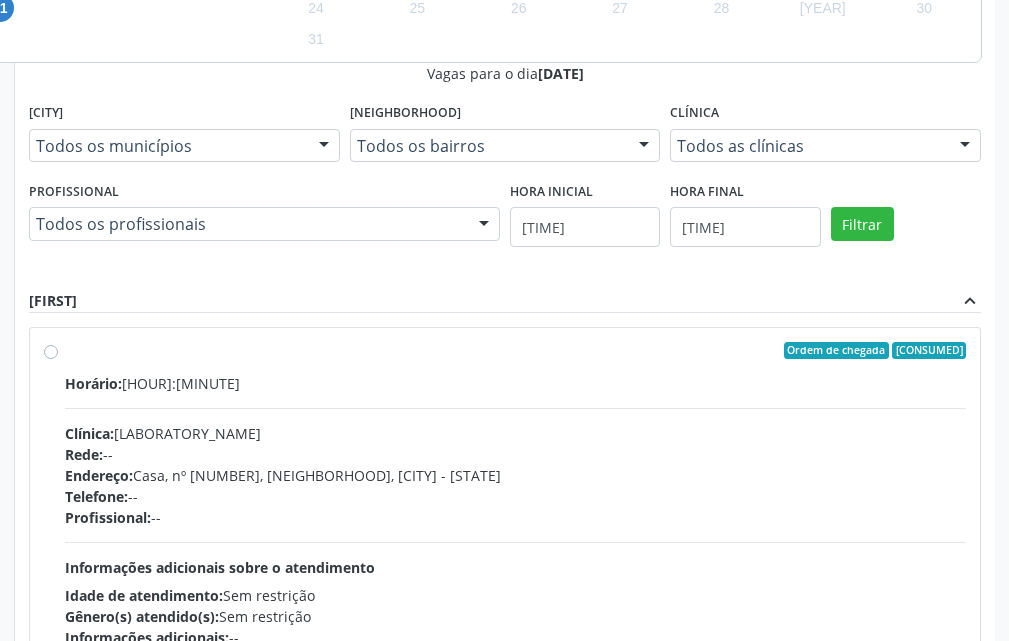 click on "Ordem de chegada
Consumidos: 19 / 24
Horário:   07:00
Clínica:  Laboratorio Jose Paulo Terto
Rede:
--
Endereço:   Casa, nº 409, N Senhora da Penha, Serra Talhada - PE
Telefone:   --
Profissional:
--
Informações adicionais sobre o atendimento
Idade de atendimento:
Sem restrição
Gênero(s) atendido(s):
Sem restrição
Informações adicionais:
--" at bounding box center (515, 495) 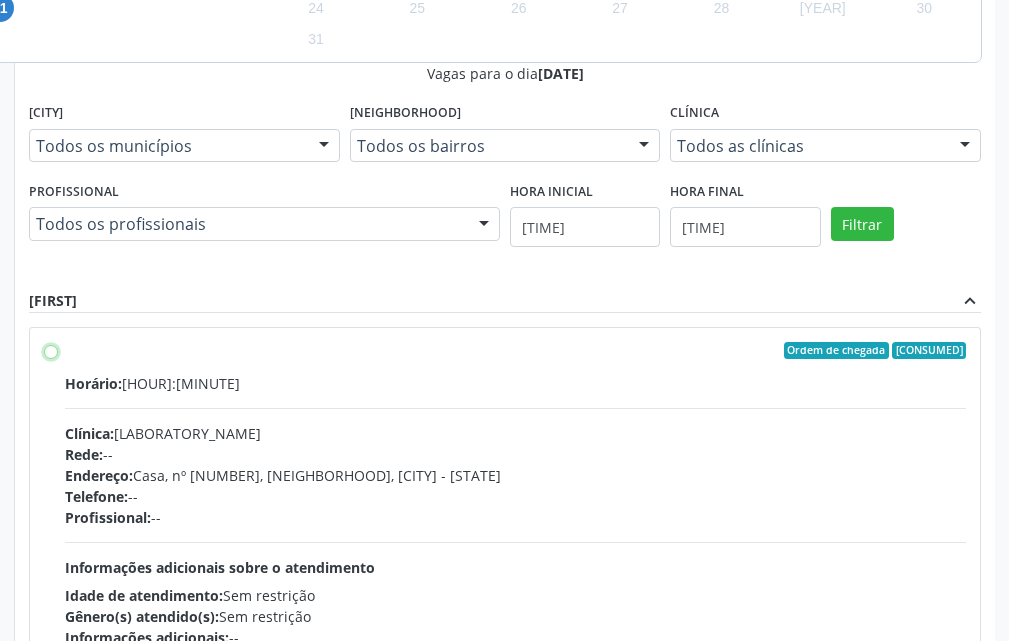 click on "Ordem de chegada
Consumidos: 19 / 24
Horário:   07:00
Clínica:  Laboratorio Jose Paulo Terto
Rede:
--
Endereço:   Casa, nº 409, N Senhora da Penha, Serra Talhada - PE
Telefone:   --
Profissional:
--
Informações adicionais sobre o atendimento
Idade de atendimento:
Sem restrição
Gênero(s) atendido(s):
Sem restrição
Informações adicionais:
--" at bounding box center [51, 351] 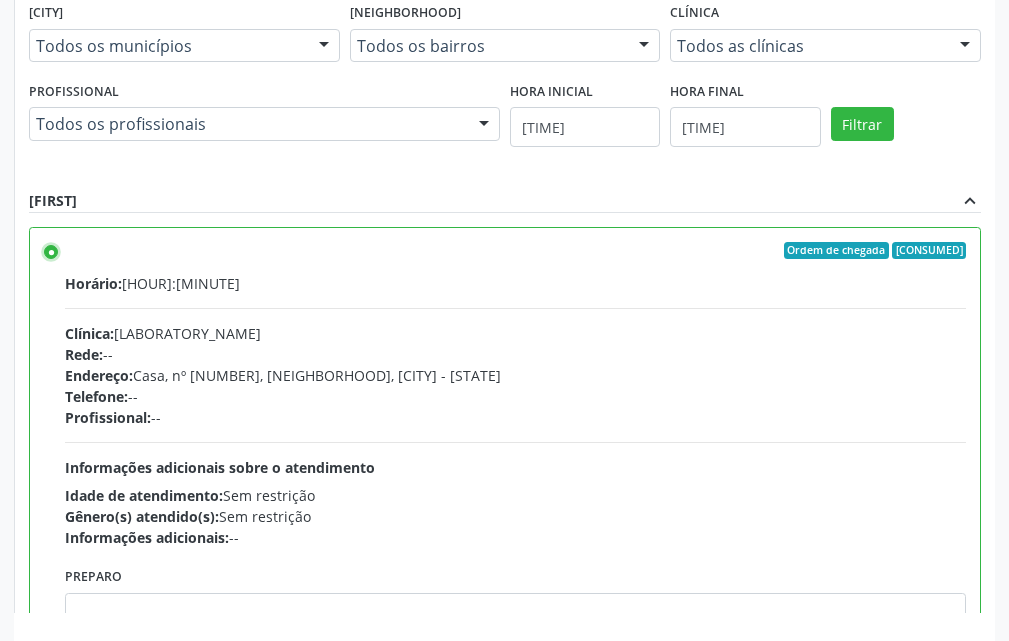 scroll, scrollTop: 1045, scrollLeft: 0, axis: vertical 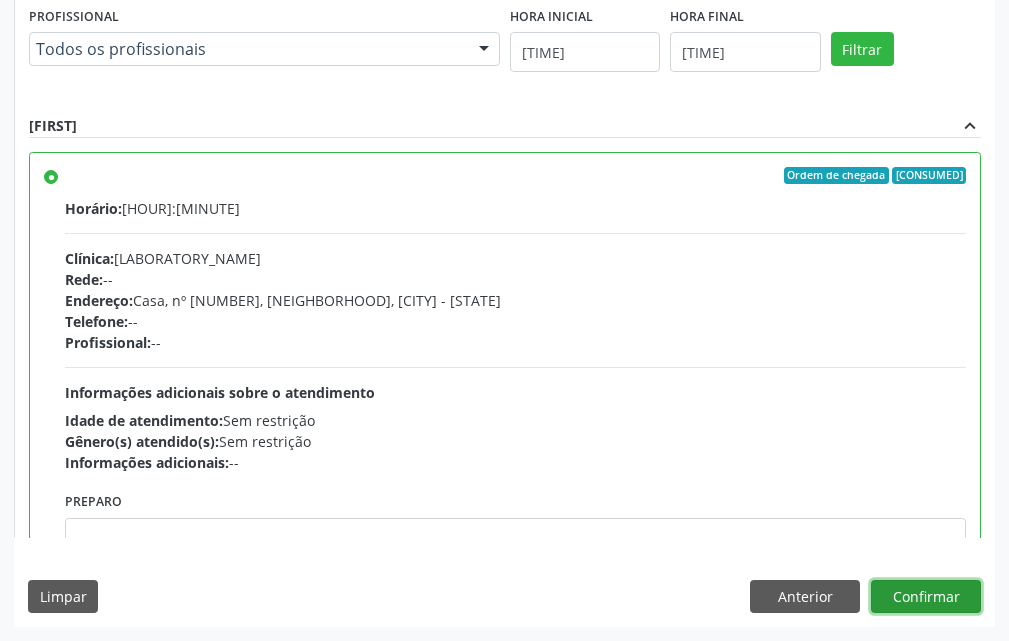 click on "Confirmar" at bounding box center [926, 597] 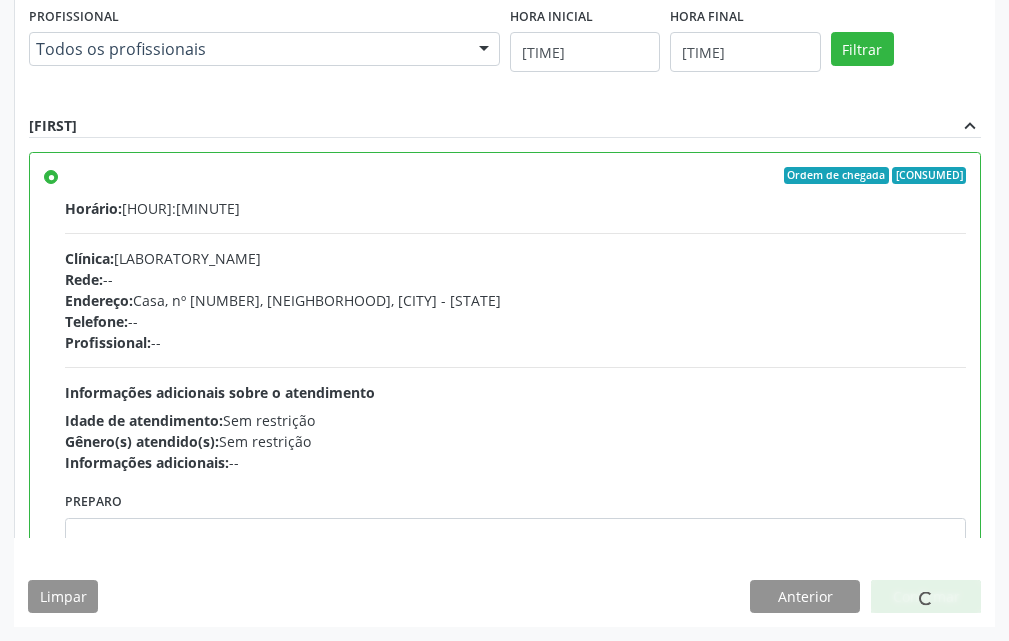 scroll, scrollTop: 98, scrollLeft: 0, axis: vertical 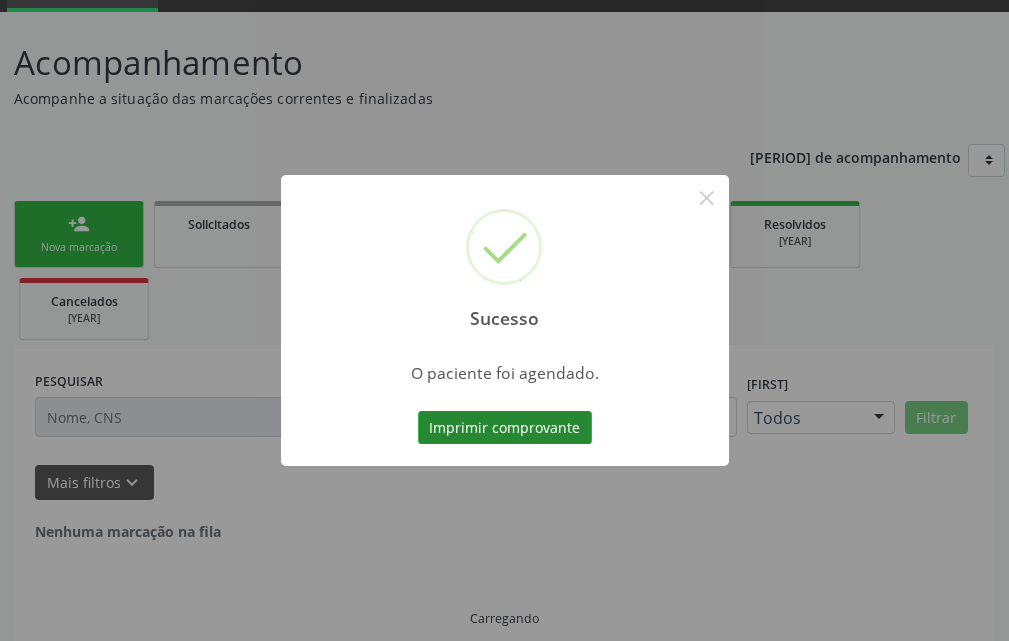 click on "[COMANDO] [PRODUTO]" at bounding box center [505, 428] 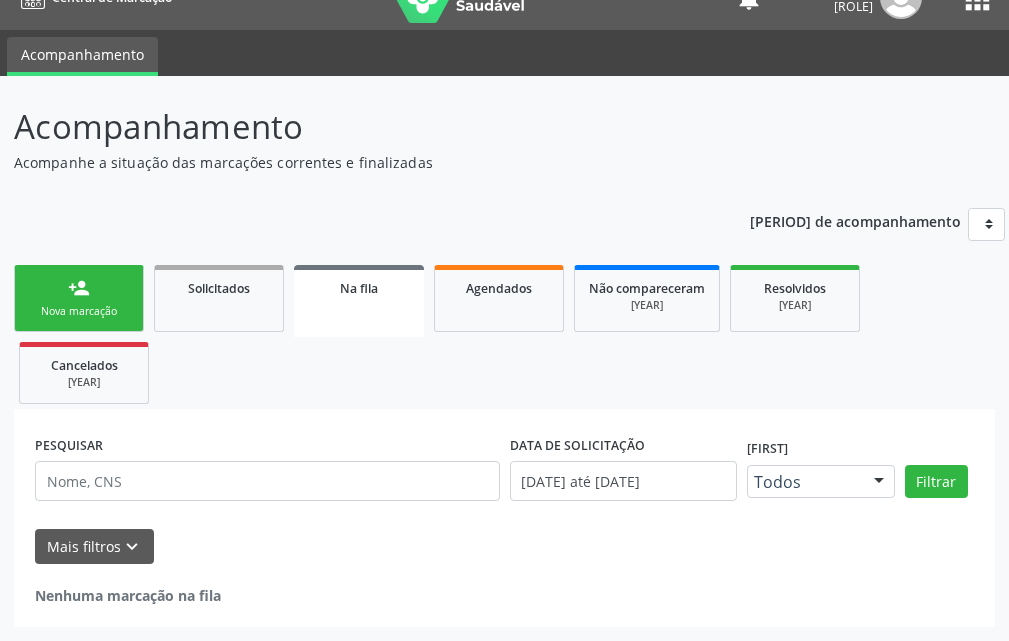 scroll, scrollTop: 34, scrollLeft: 0, axis: vertical 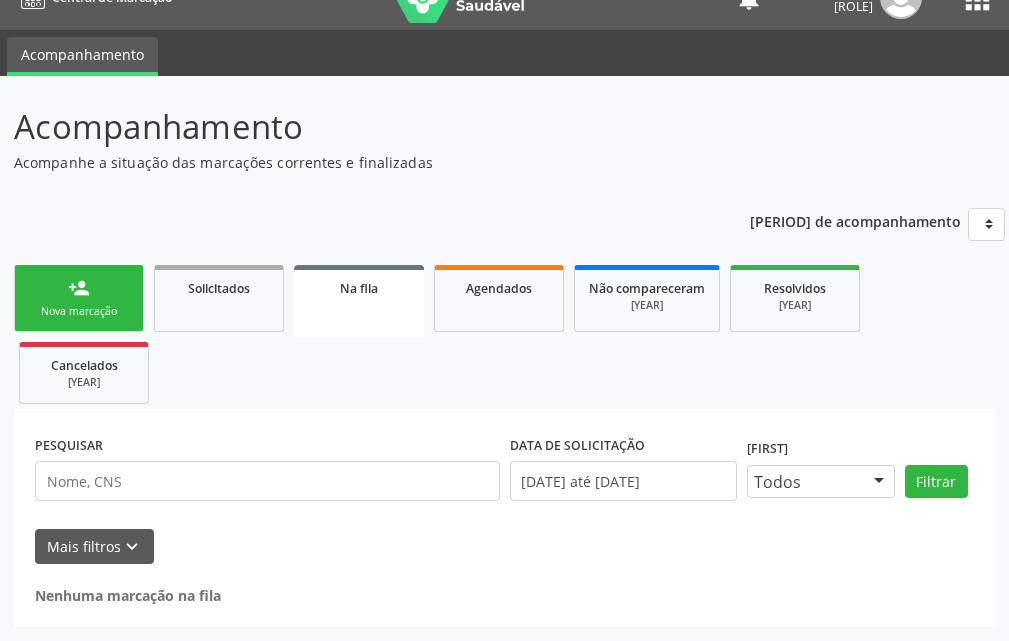 click on "Nova marcação" at bounding box center [79, 311] 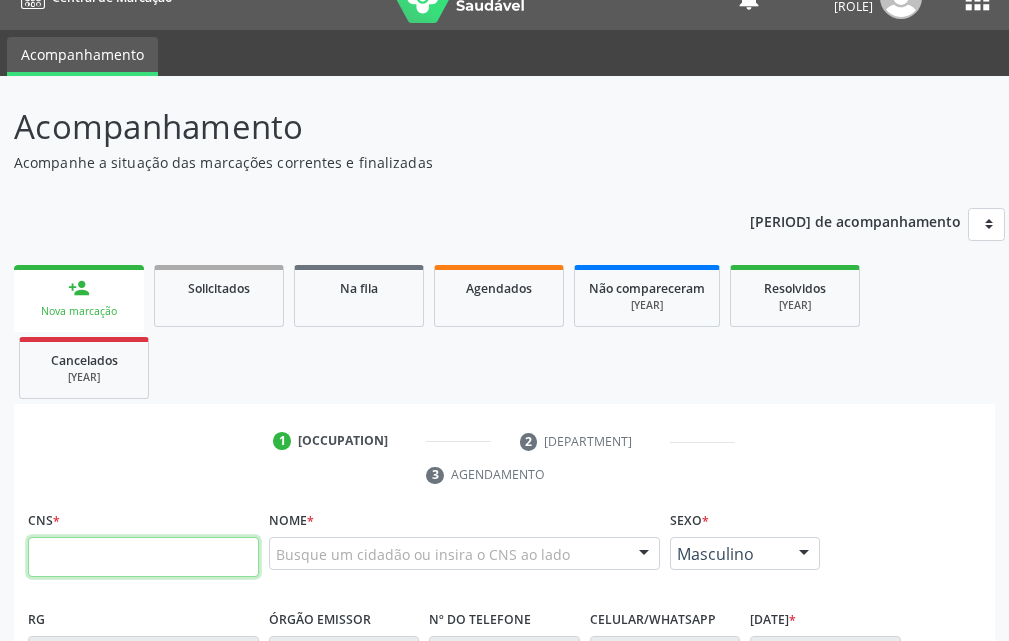 click at bounding box center (143, 557) 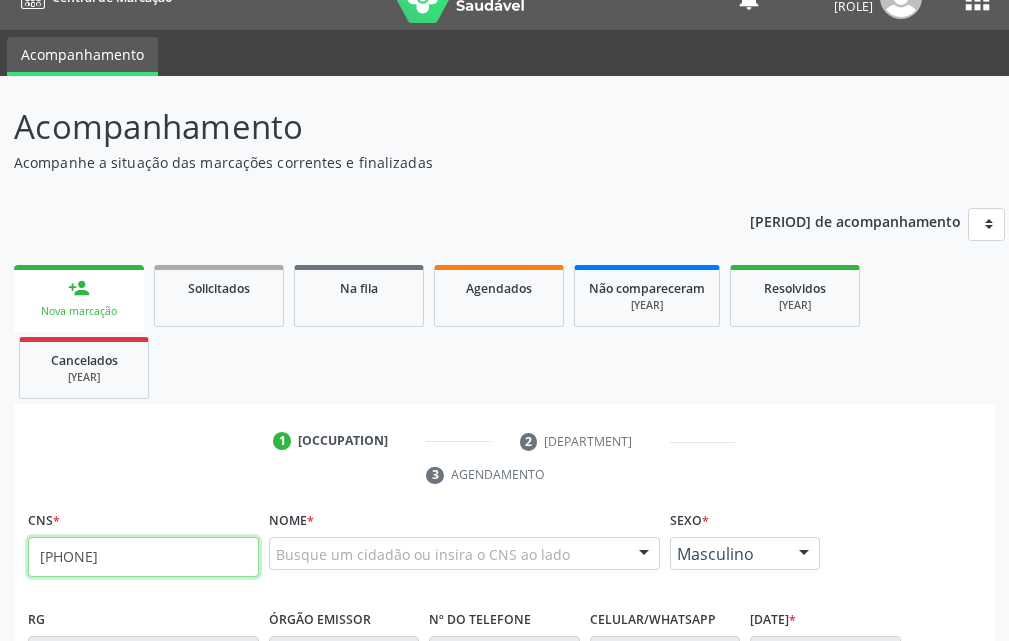 type on "702 4070 4205 9422" 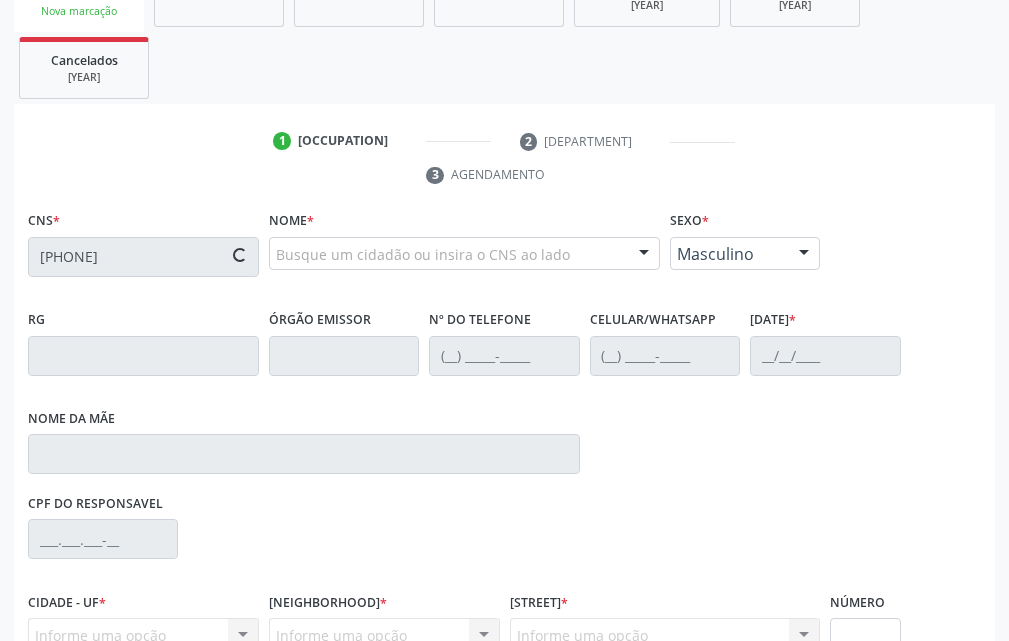 scroll, scrollTop: 434, scrollLeft: 0, axis: vertical 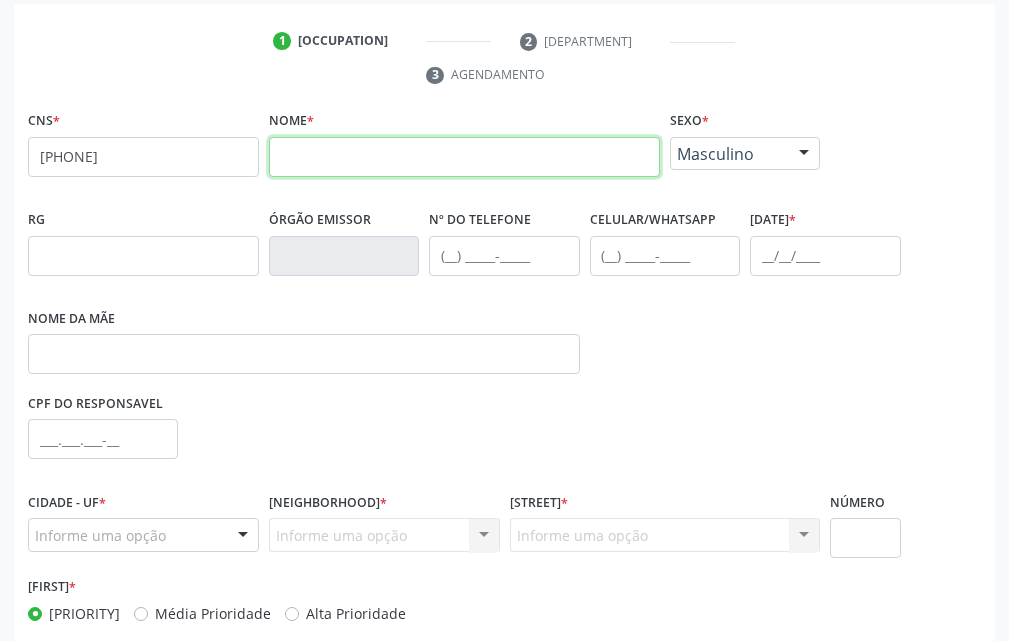 click at bounding box center [464, 157] 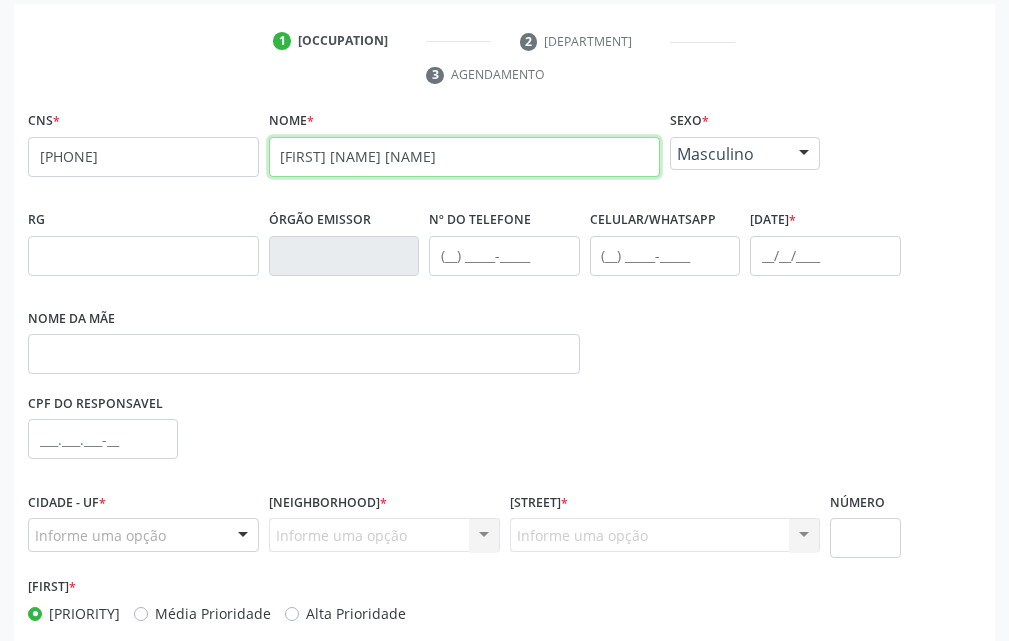 type on "THAISE DIAS DE LIMA" 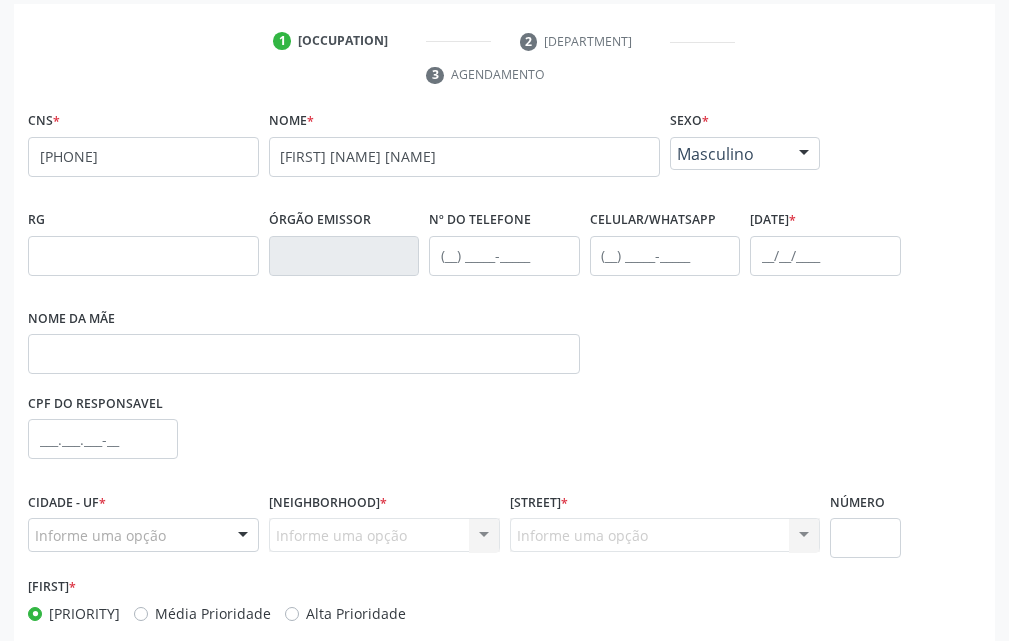 click on "Masculino" at bounding box center (728, 154) 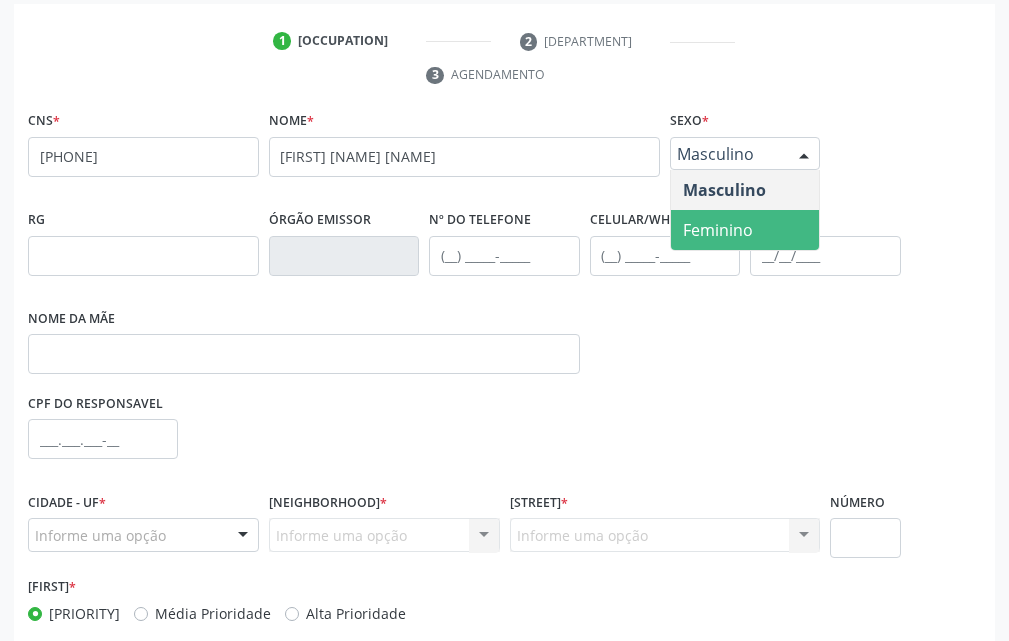click on "Feminino" at bounding box center [718, 230] 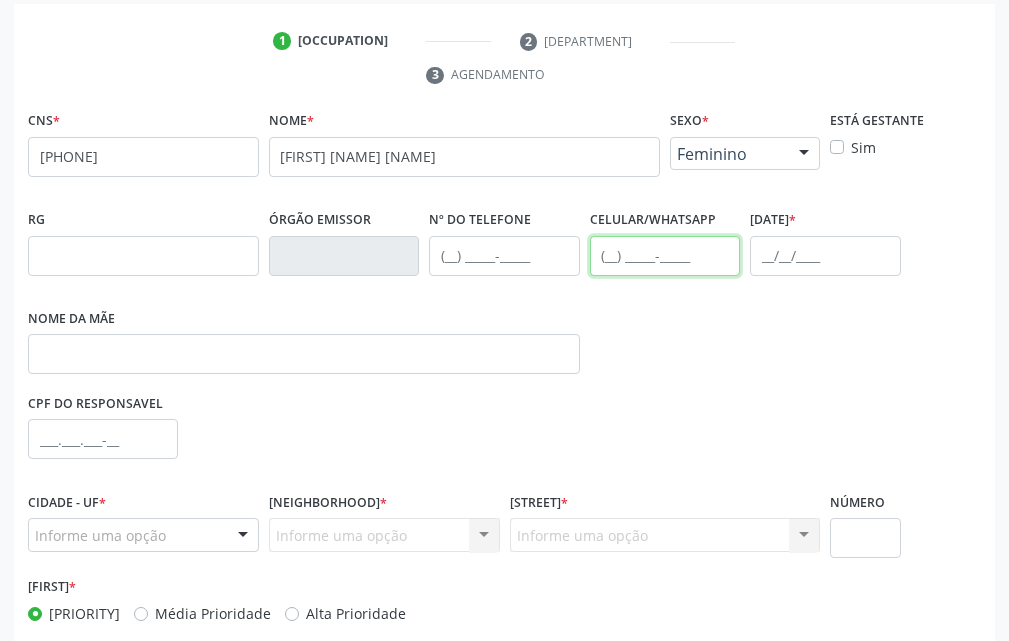 click at bounding box center (665, 256) 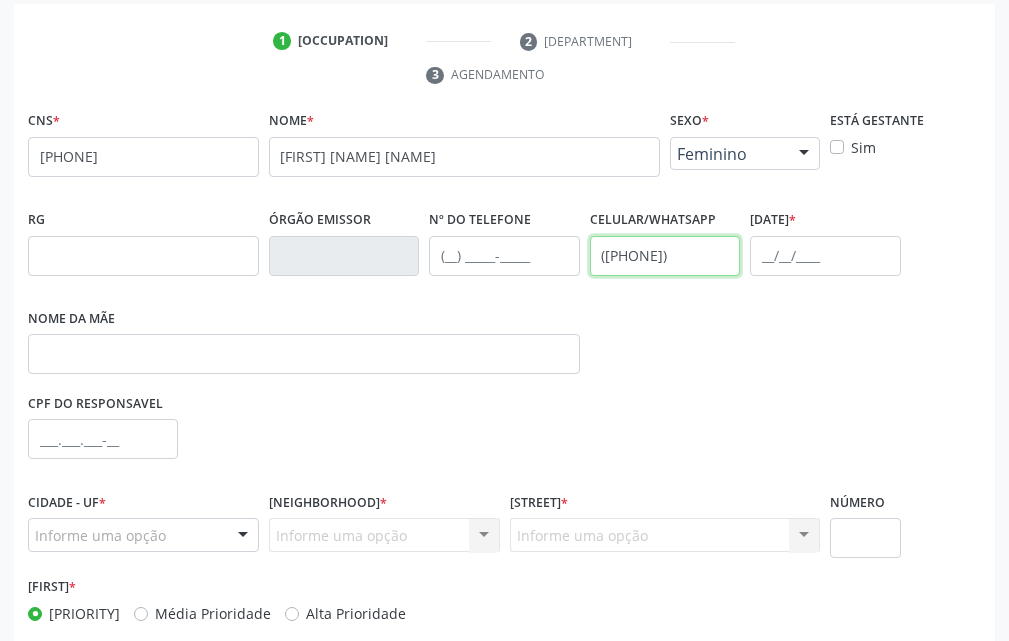 type on "([PHONE]) [PHONE]" 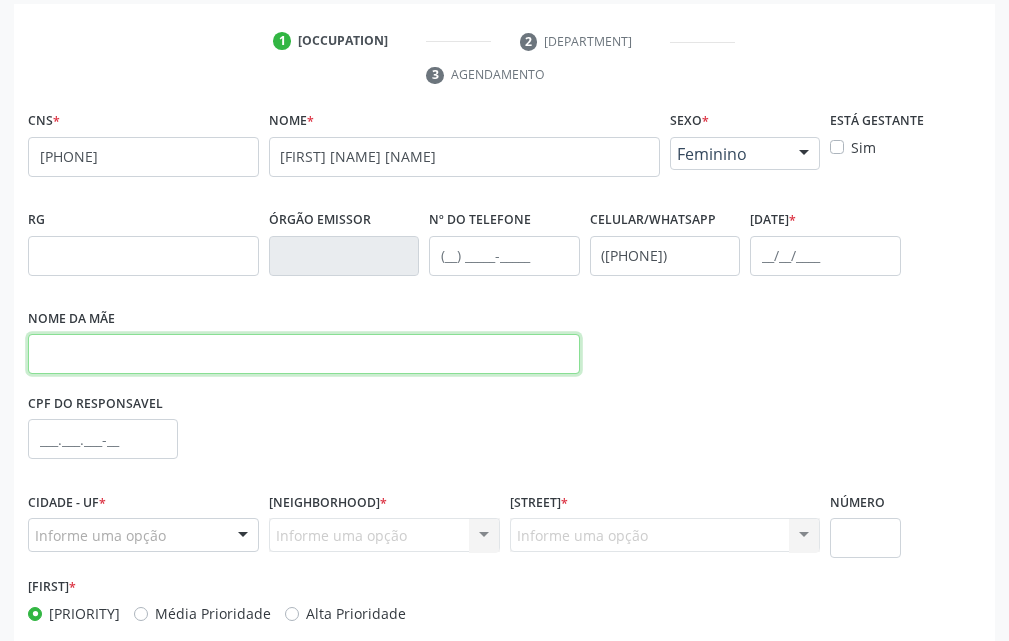 click at bounding box center (304, 354) 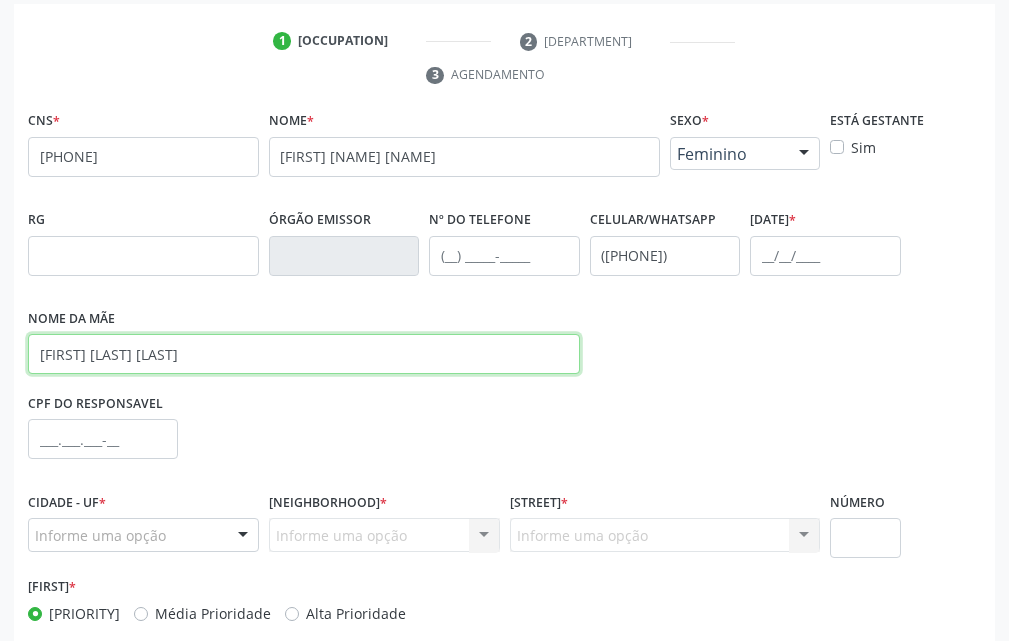 type on "[FIRST] DE [LAST] [LAST]" 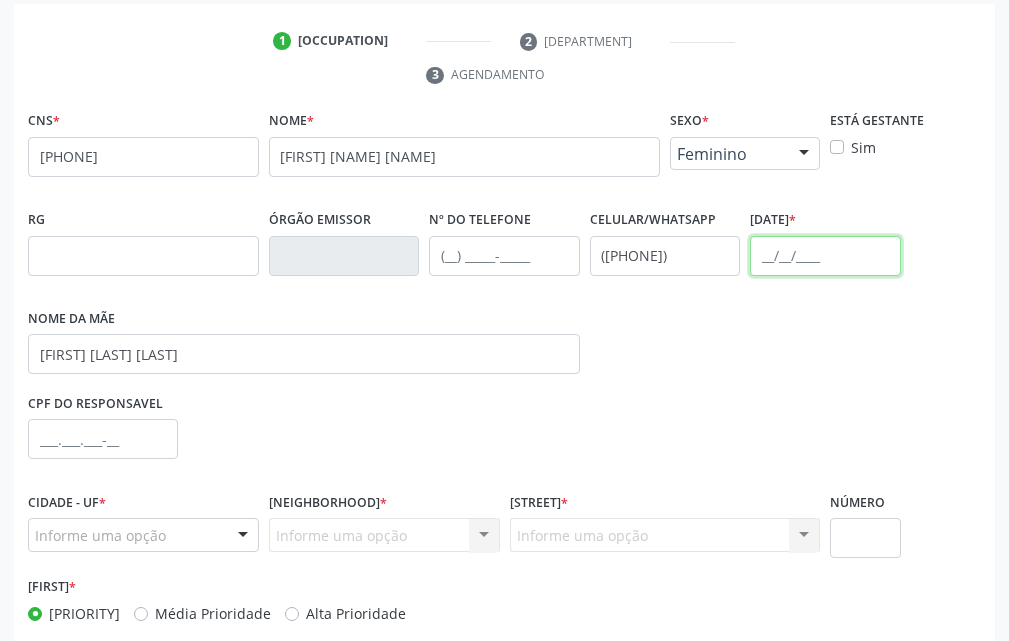 click at bounding box center [825, 256] 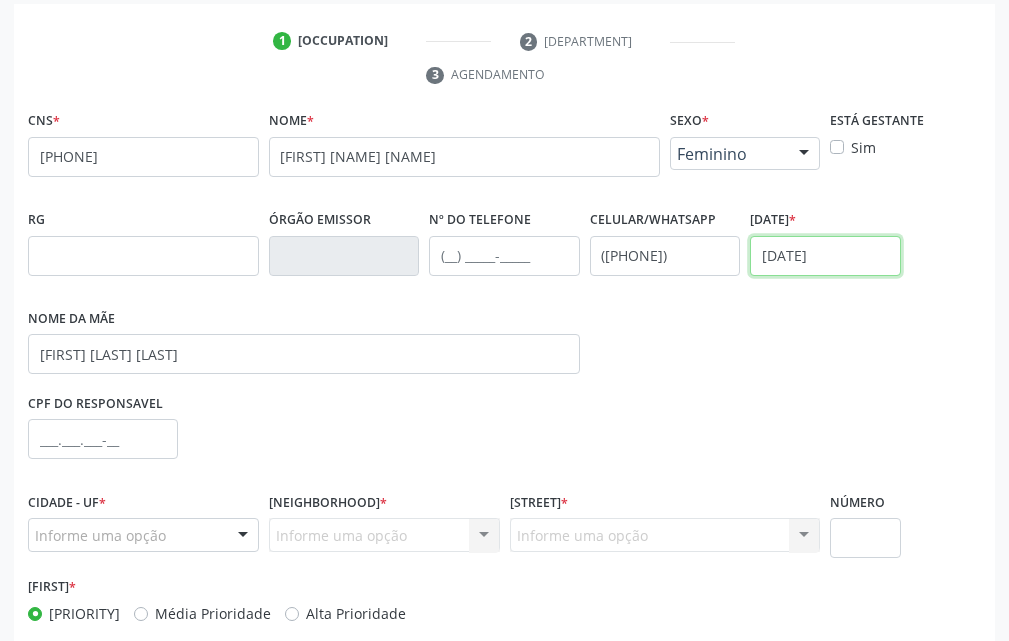 scroll, scrollTop: 535, scrollLeft: 0, axis: vertical 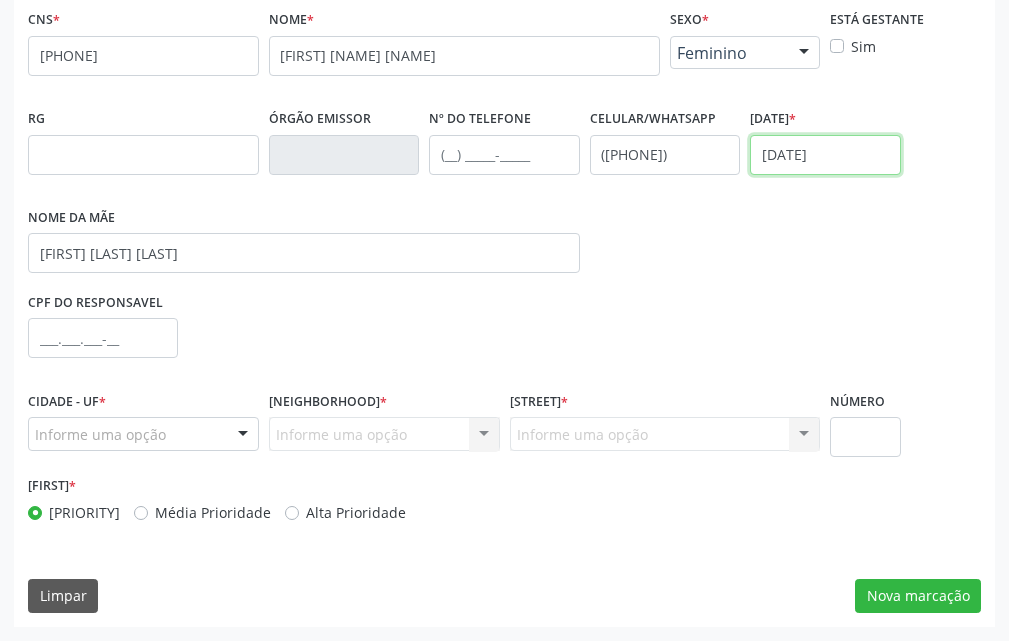 type on "12/03/2012" 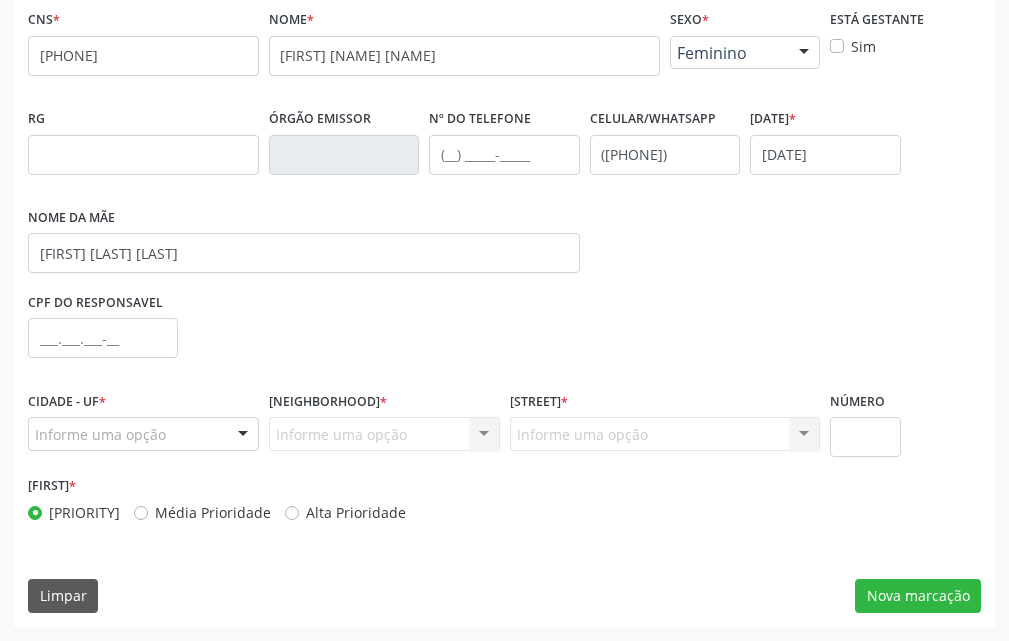 click on "[OPCAO]" at bounding box center [143, 434] 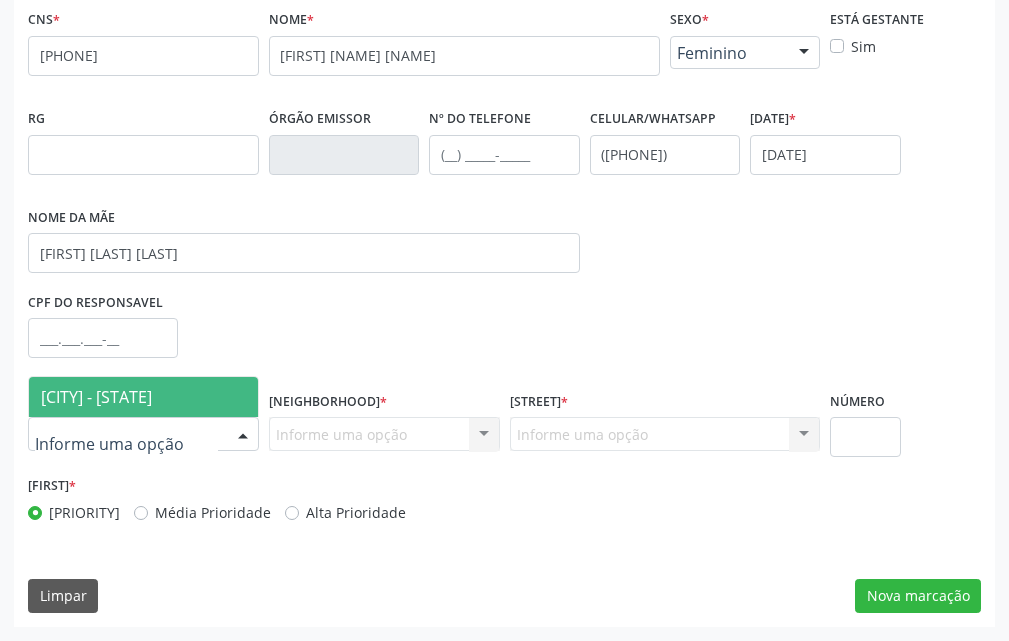 click on "[CITY] - [STATE]" at bounding box center (96, 397) 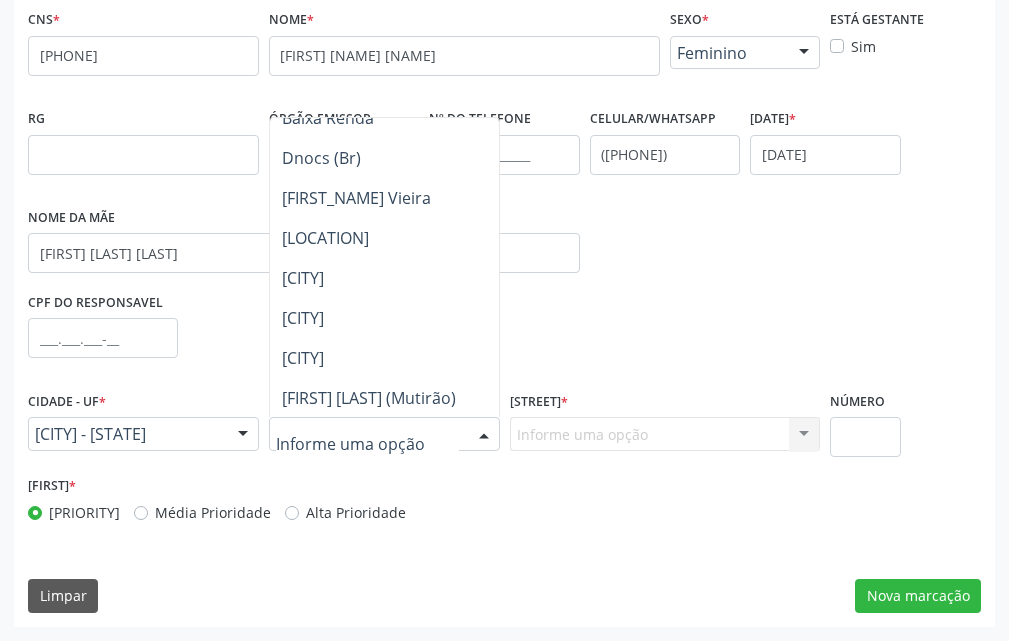 scroll, scrollTop: 400, scrollLeft: 0, axis: vertical 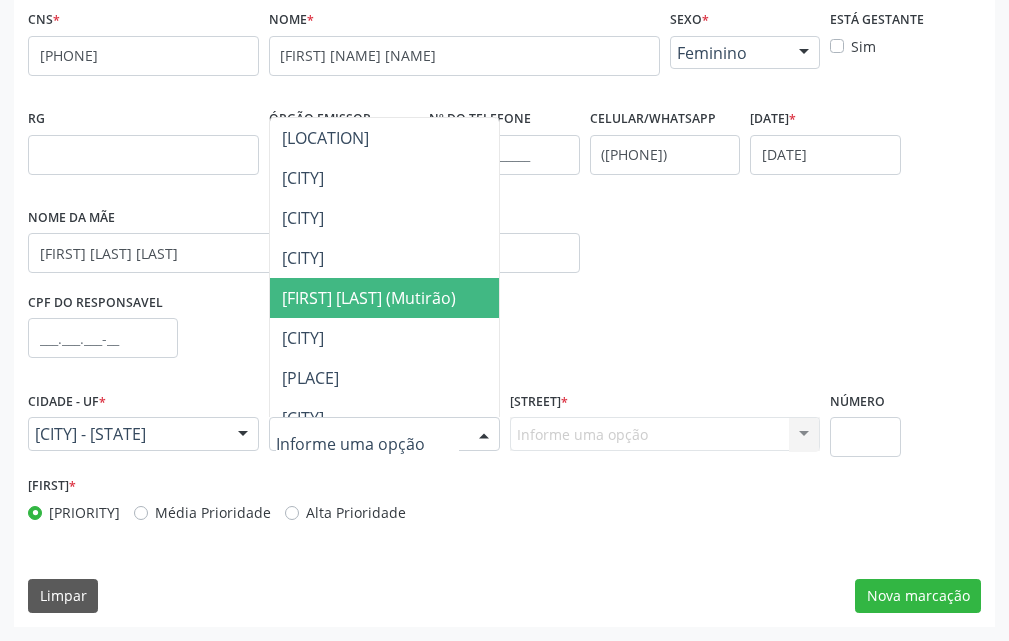 click on "[FIRST] [LAST] ([INFO])" at bounding box center [369, 298] 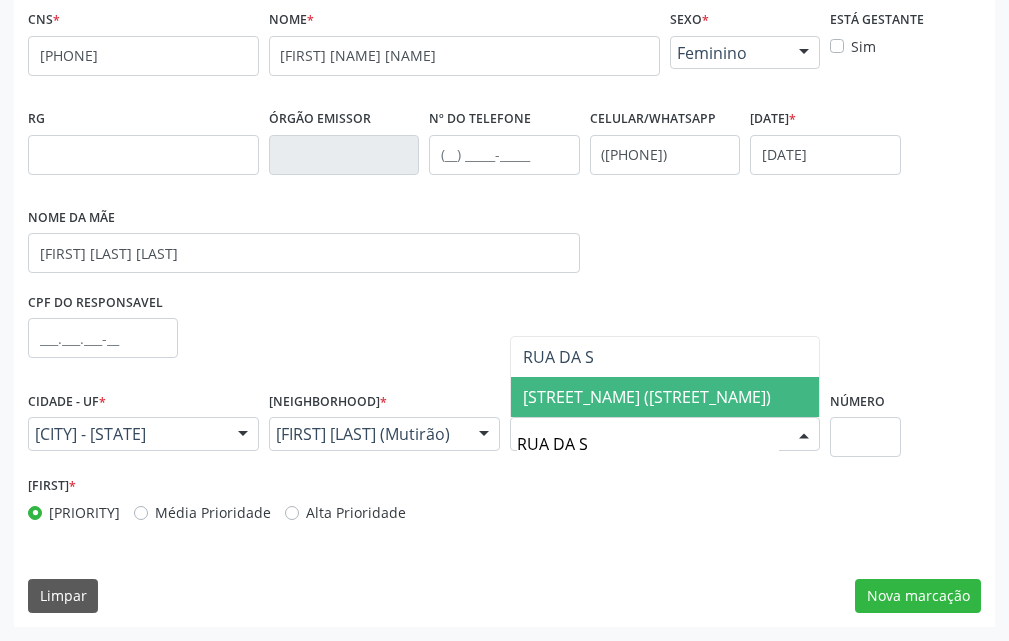 click on "Rua da Serra (Rua José Amâncio de Magalhães)" at bounding box center (647, 397) 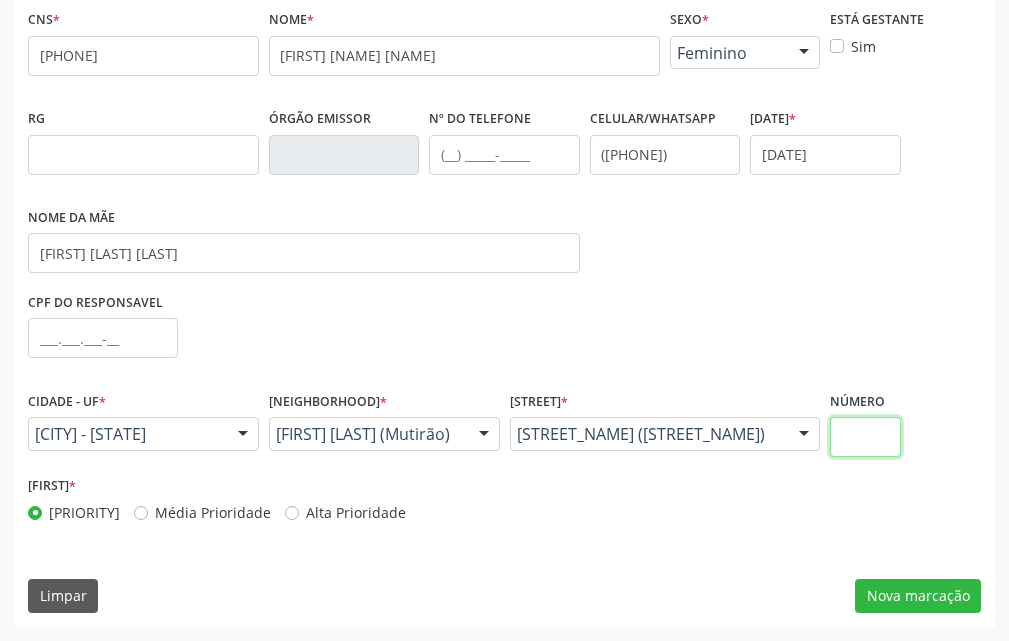 click at bounding box center [865, 437] 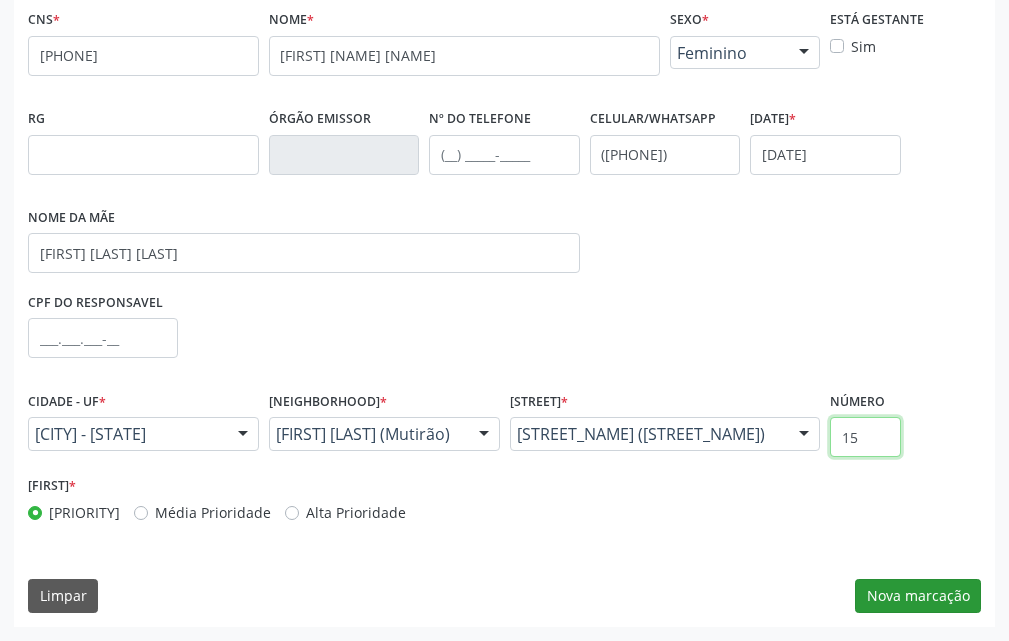 type on "[NUMERO]" 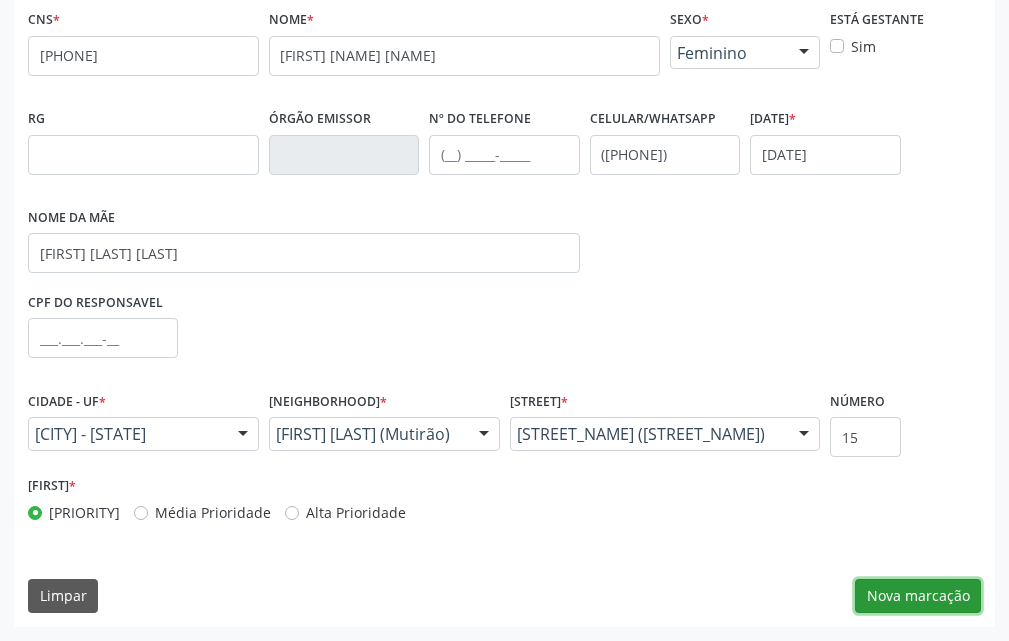 click on "Nova marcação" at bounding box center [918, 596] 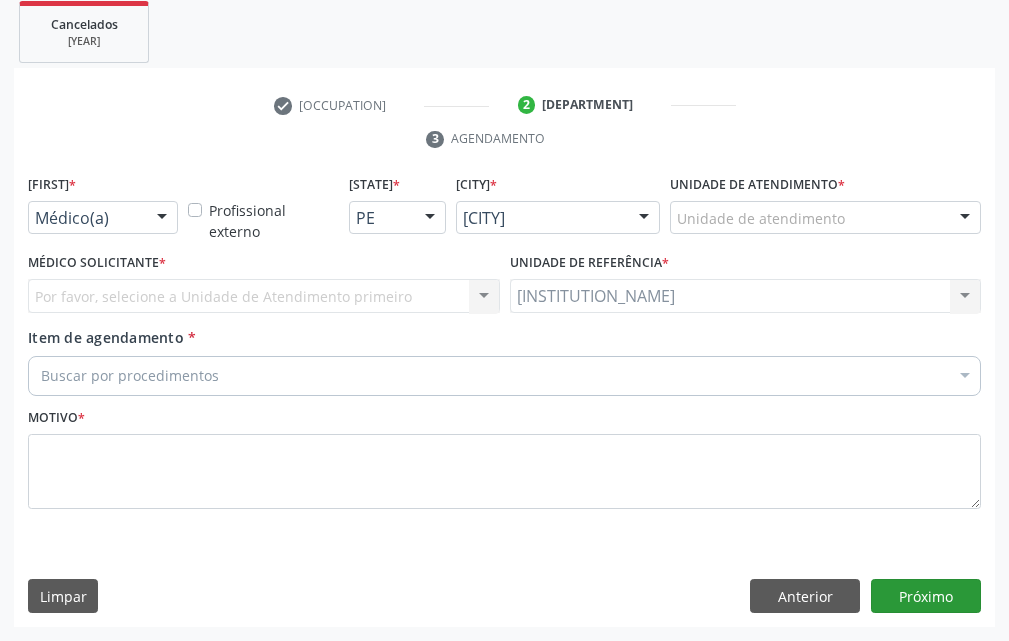 scroll, scrollTop: 370, scrollLeft: 0, axis: vertical 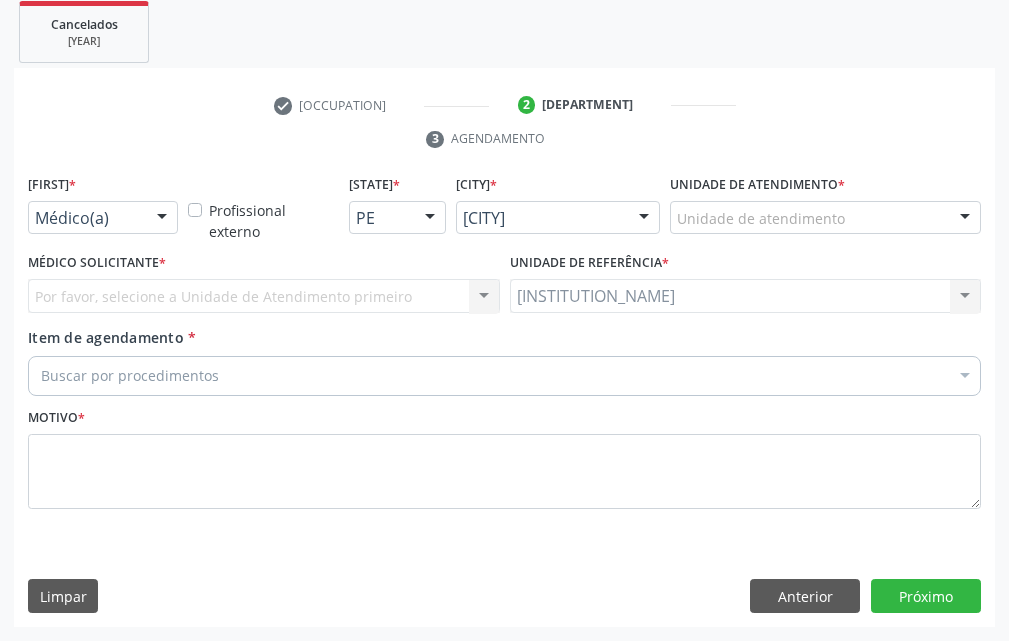 click at bounding box center [162, 219] 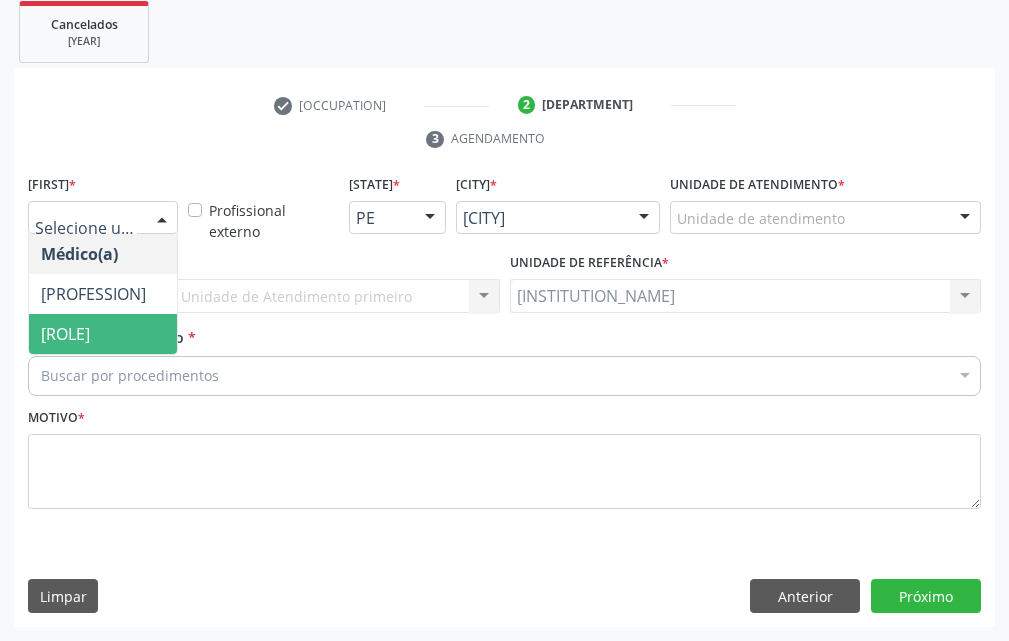 click on "[ROLE]" at bounding box center [103, 334] 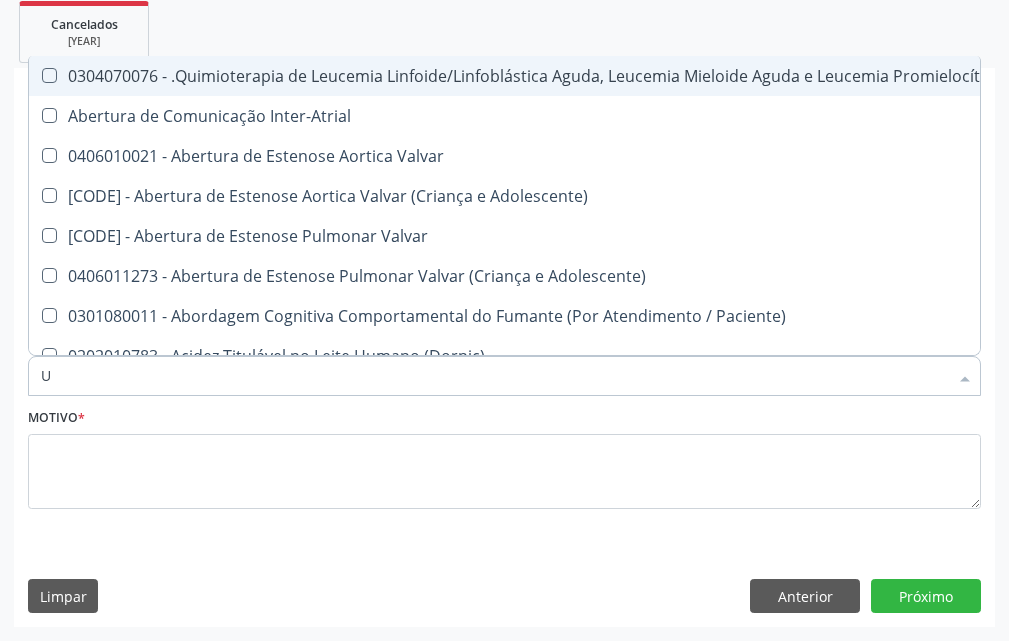 type on "UR" 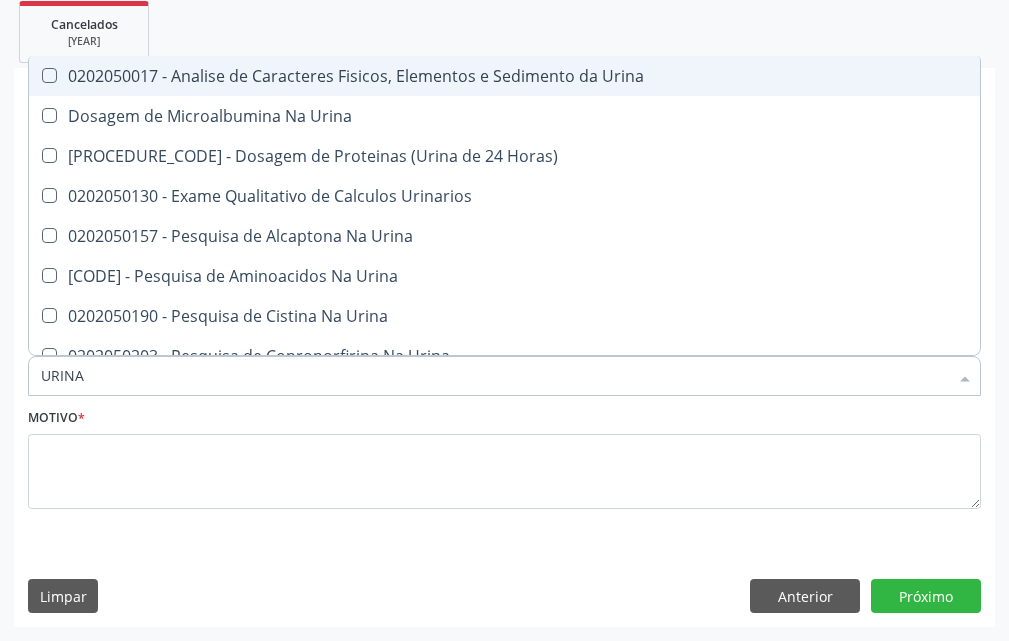 click on "[NUMBER] - Analise de Caracteres Fisicos, Elementos e Sedimento da Urina" at bounding box center [504, 76] 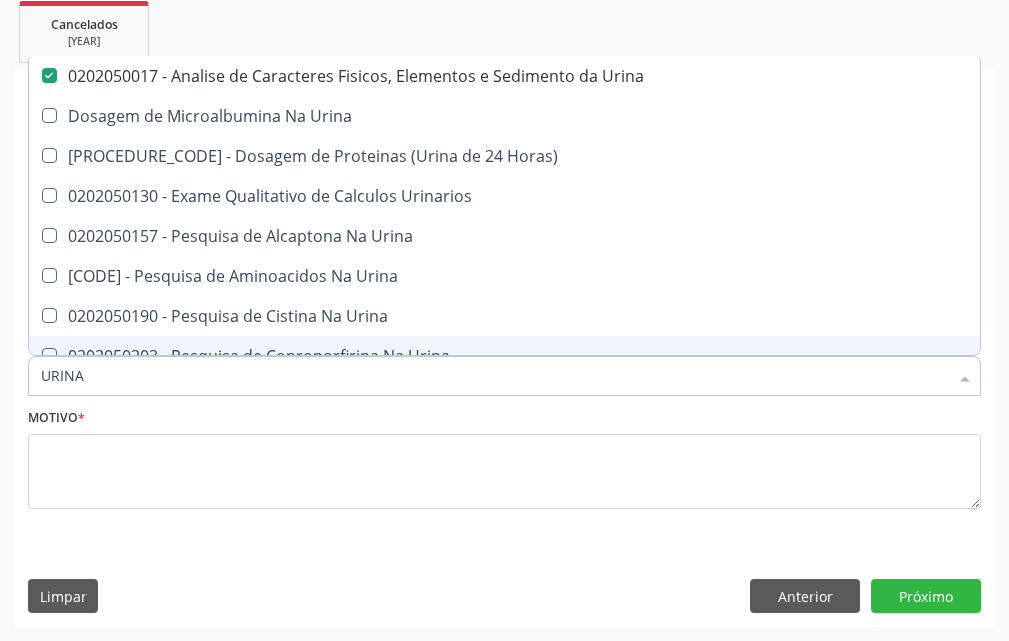 drag, startPoint x: 118, startPoint y: 362, endPoint x: 0, endPoint y: 363, distance: 118.004234 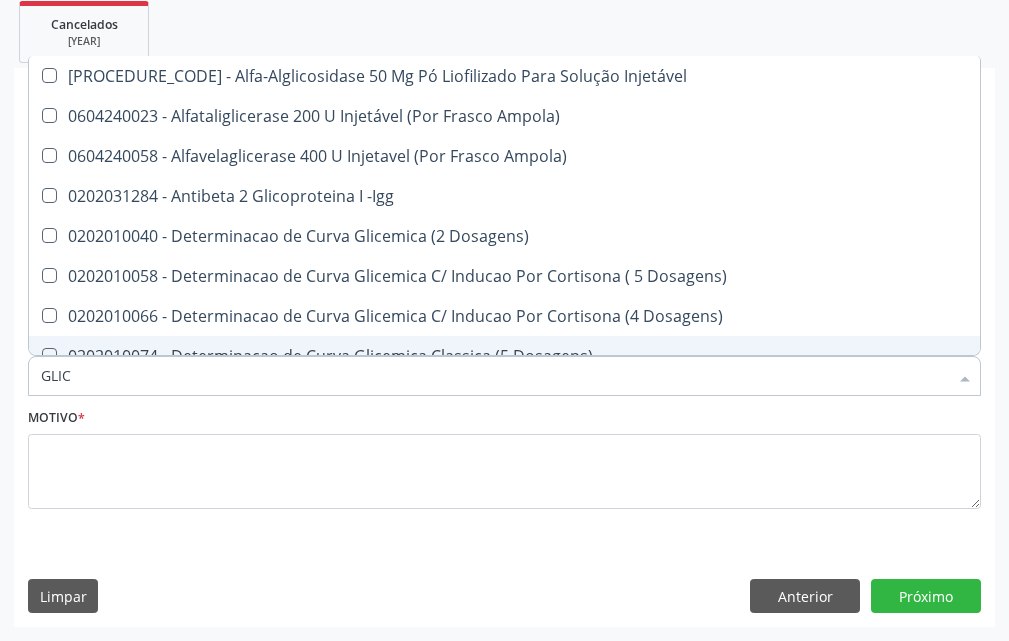 type on "GLICO" 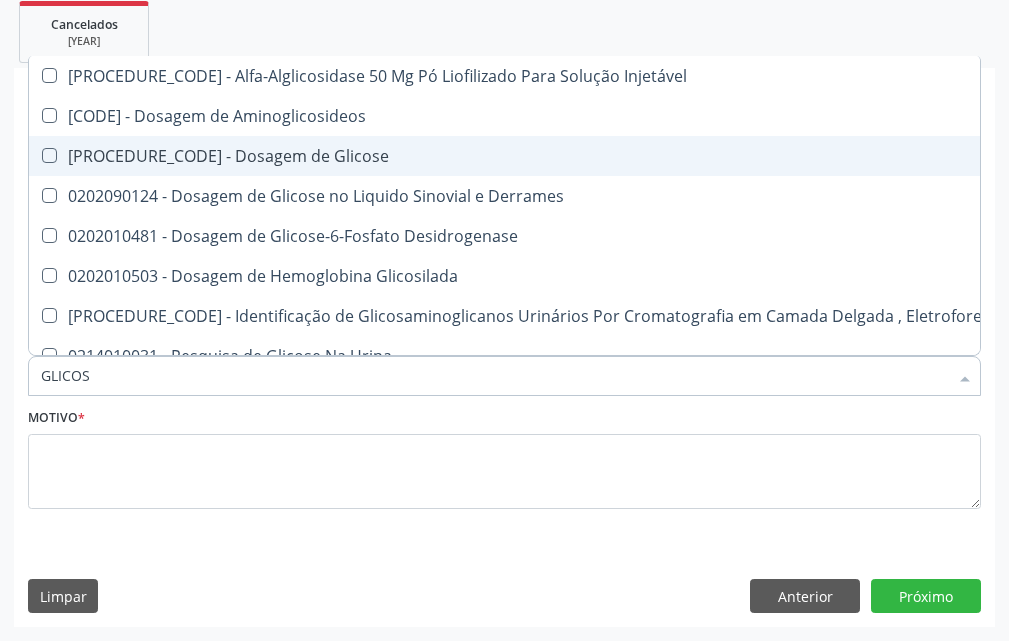 click on "0202010473 - Dosagem de Glicose" at bounding box center (613, 156) 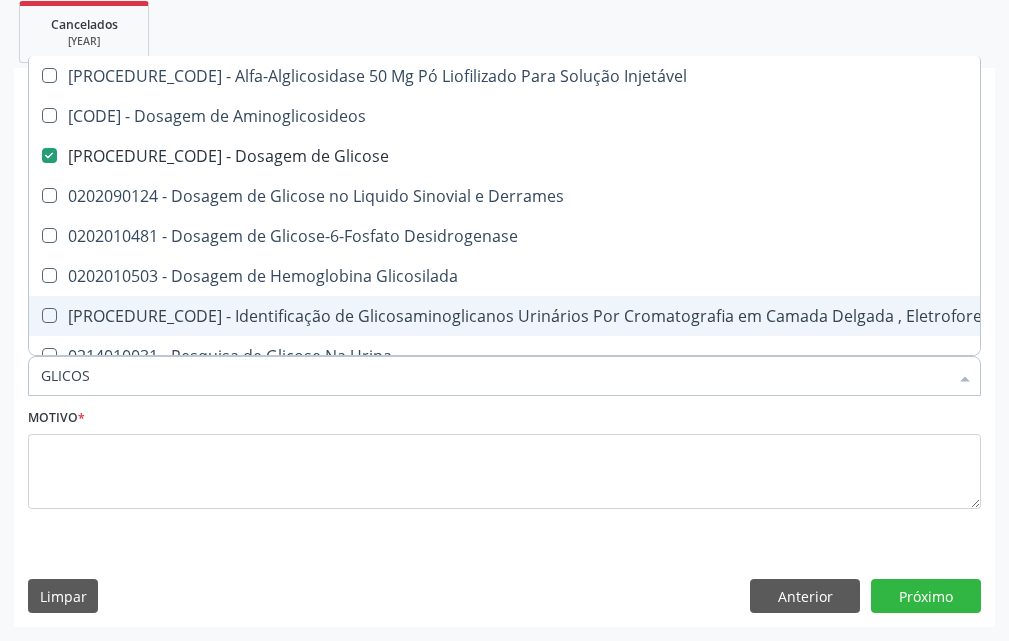 drag, startPoint x: 134, startPoint y: 366, endPoint x: 0, endPoint y: 382, distance: 134.95184 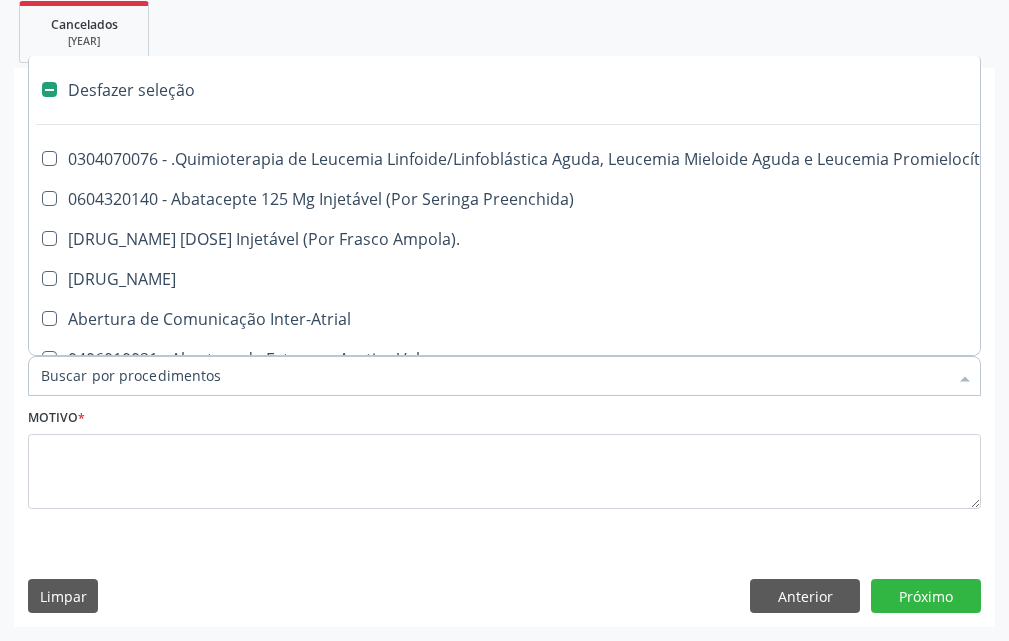 type on "H" 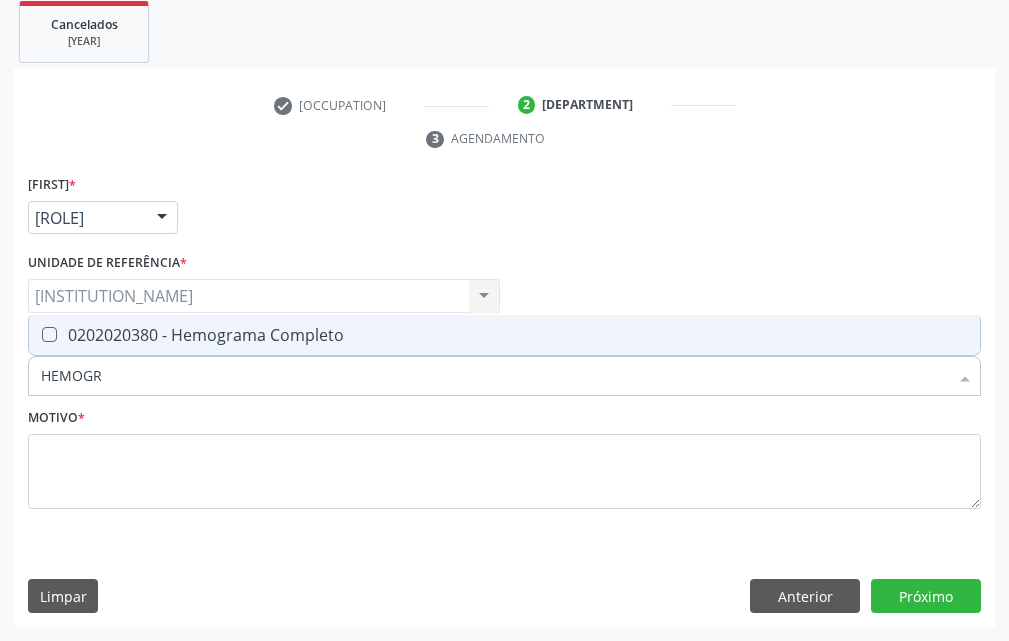 click on "0202020380 - Hemograma Completo" at bounding box center [504, 335] 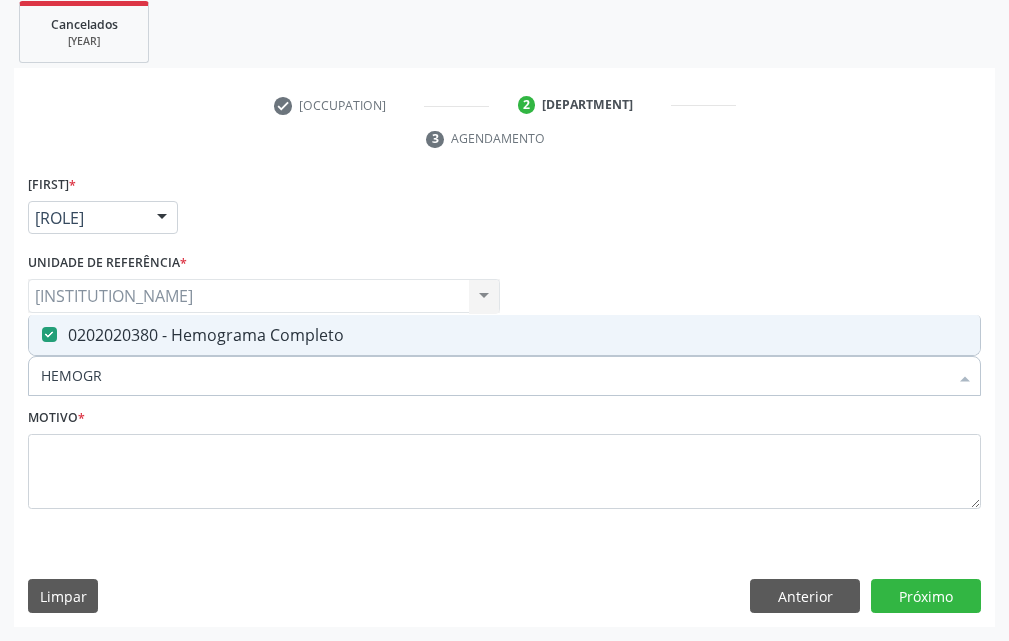 drag, startPoint x: 125, startPoint y: 376, endPoint x: 37, endPoint y: 381, distance: 88.14193 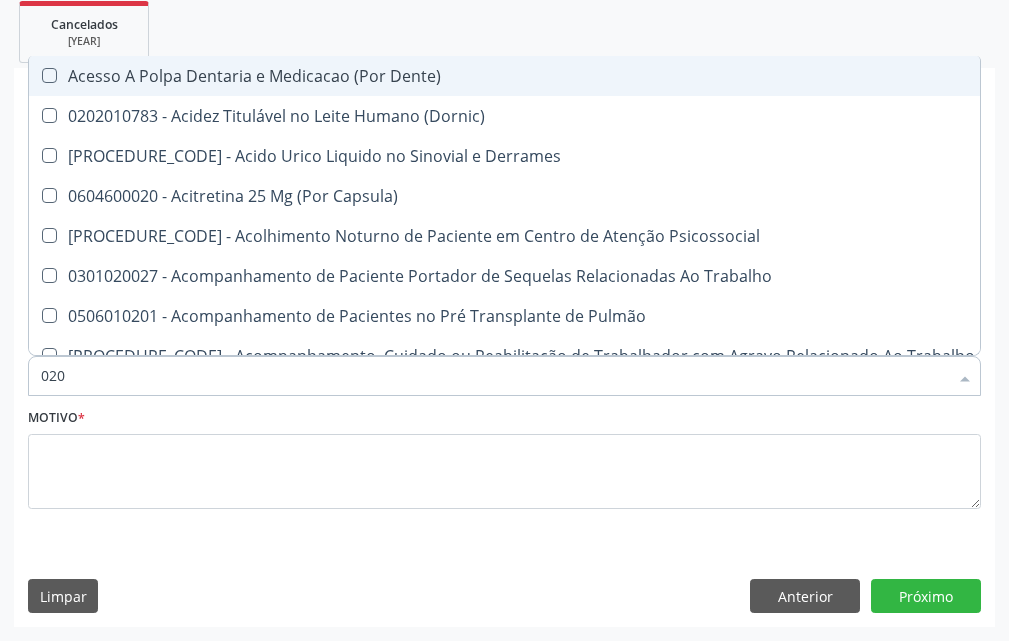 type on "0202" 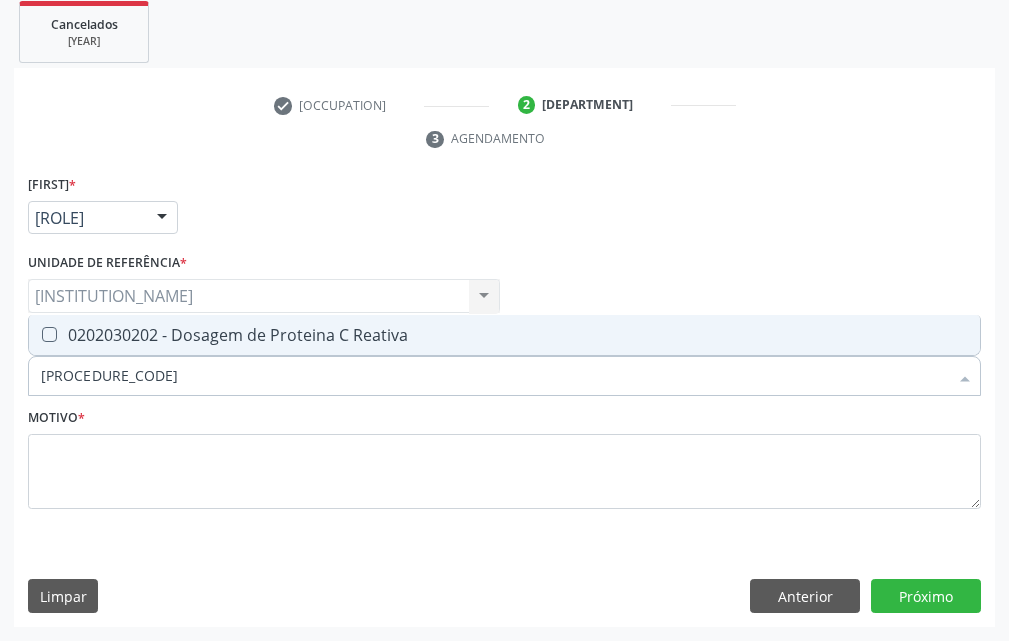 click on "0202030202 - Dosagem de Proteina C Reativa" at bounding box center (504, 335) 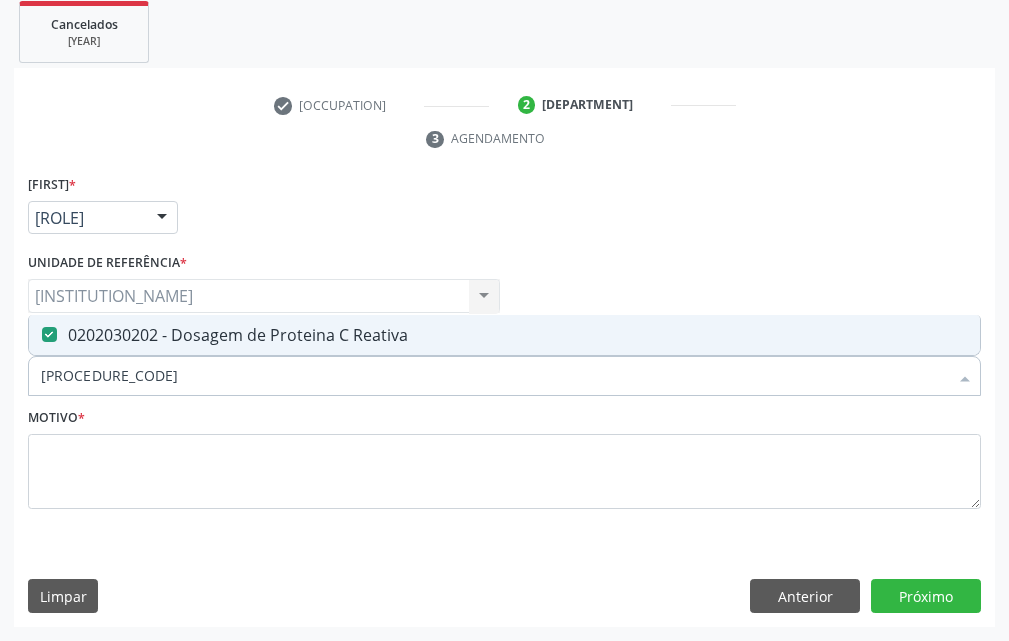 drag, startPoint x: 143, startPoint y: 382, endPoint x: 6, endPoint y: 392, distance: 137.36447 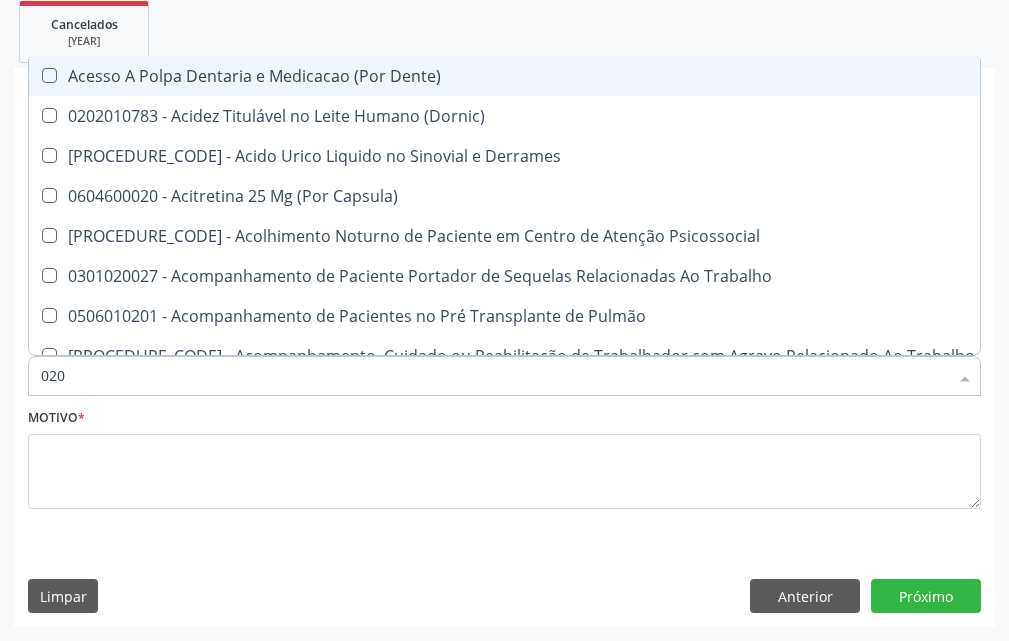 type on "0202" 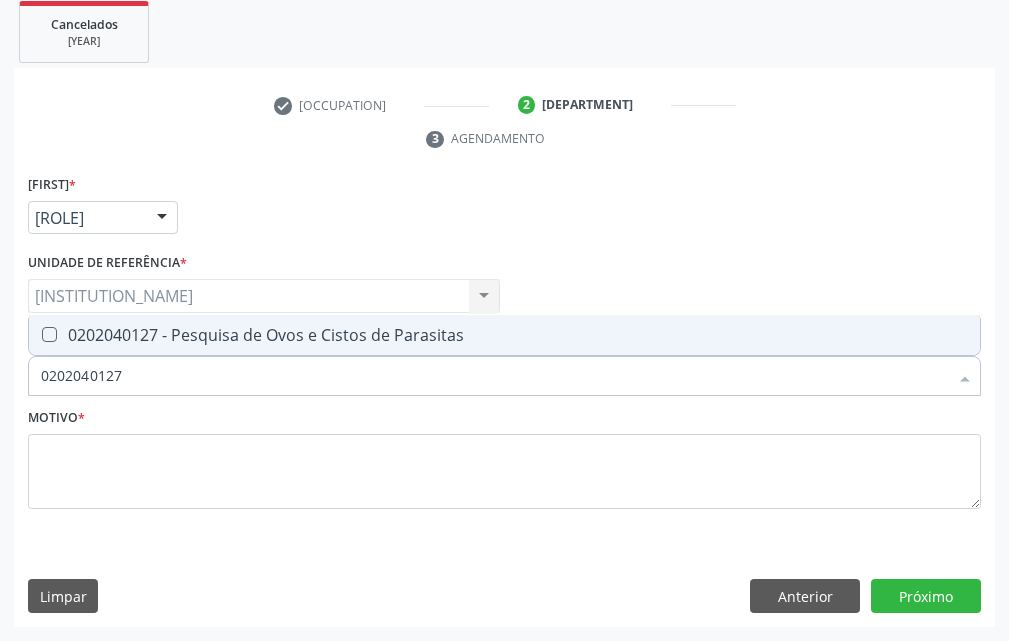 click on "0202040127 - Pesquisa de Ovos e Cistos de Parasitas" at bounding box center (504, 335) 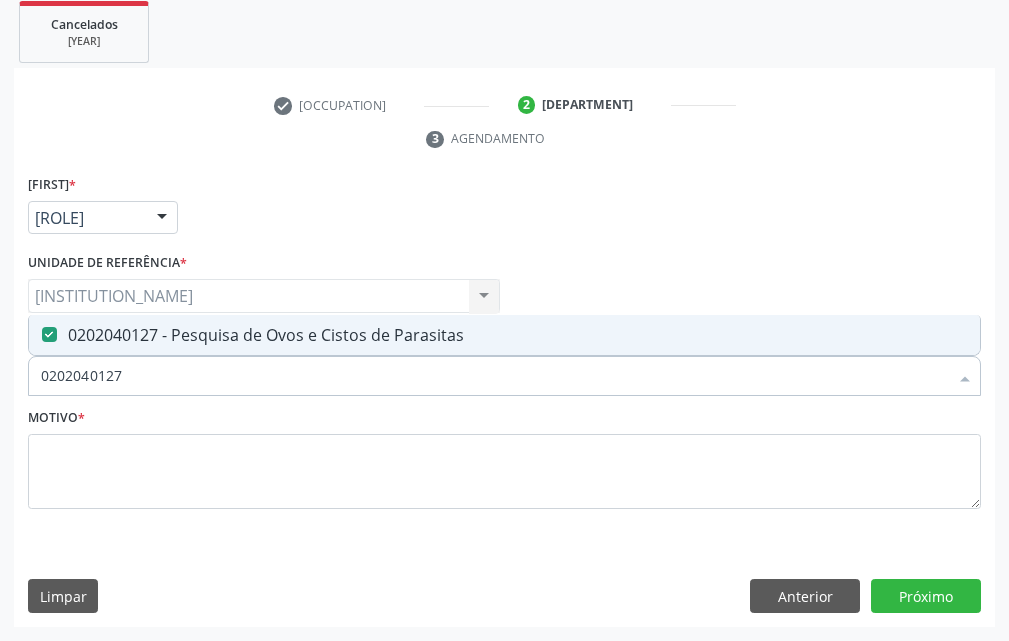 drag, startPoint x: 146, startPoint y: 391, endPoint x: 31, endPoint y: 398, distance: 115.212845 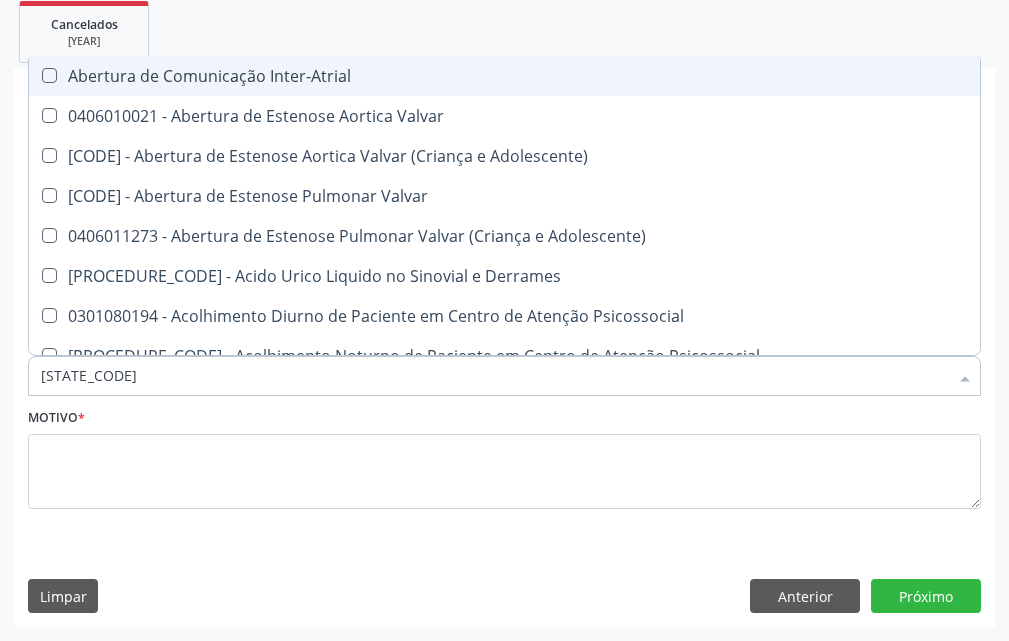 type on "URE" 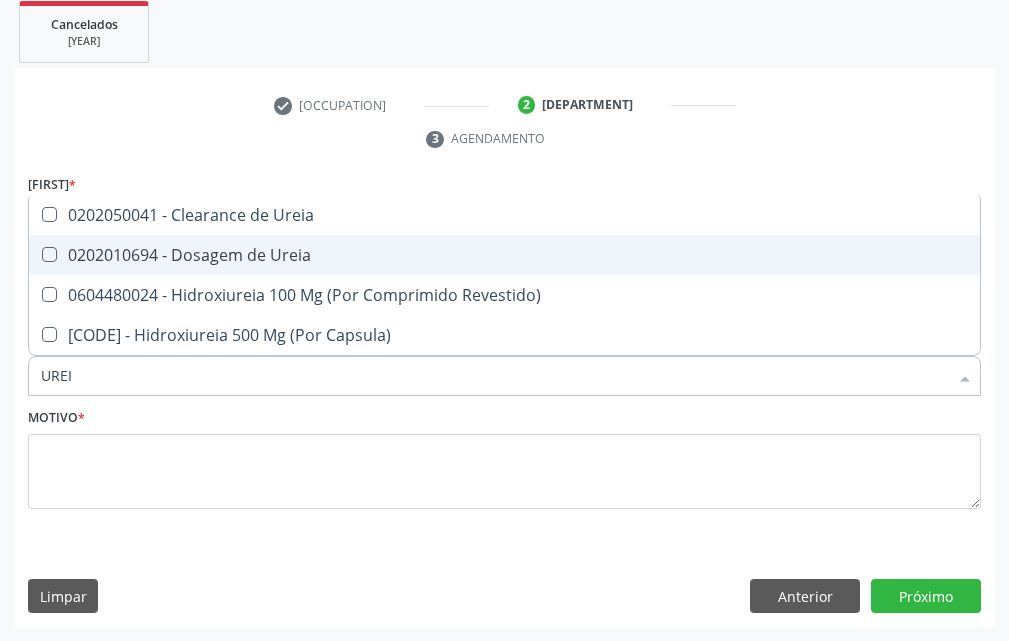 click on "0202010694 - Dosagem de Ureia" at bounding box center [504, 255] 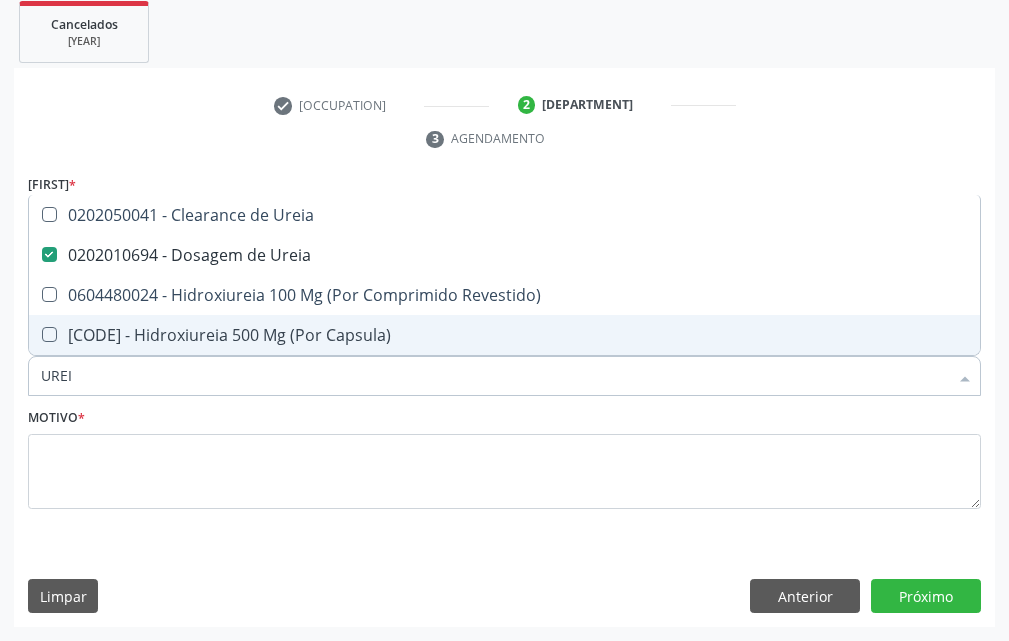 drag, startPoint x: 121, startPoint y: 378, endPoint x: 36, endPoint y: 380, distance: 85.02353 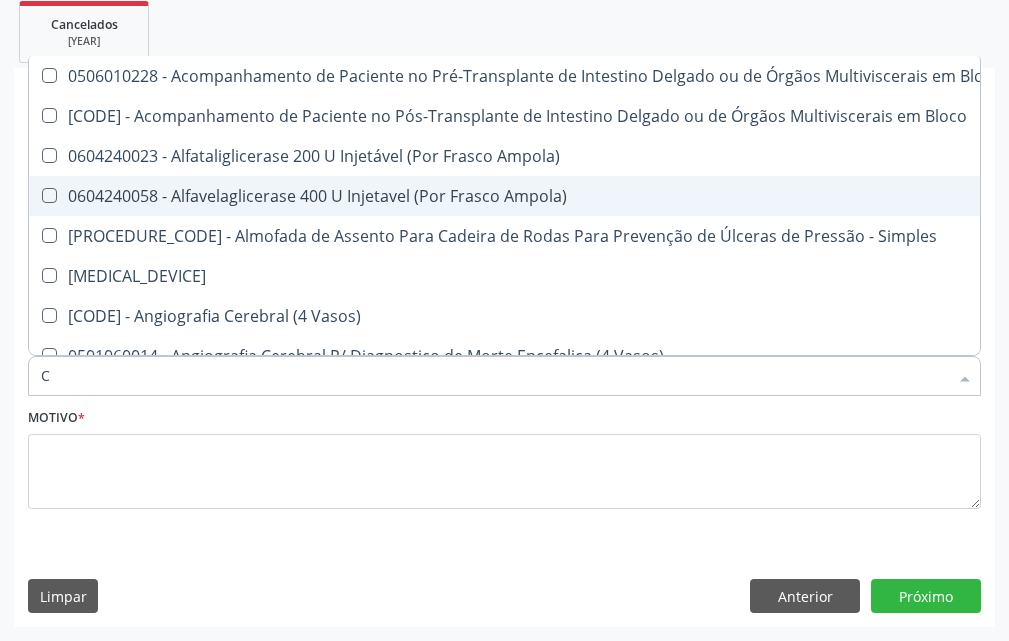 type on "CR" 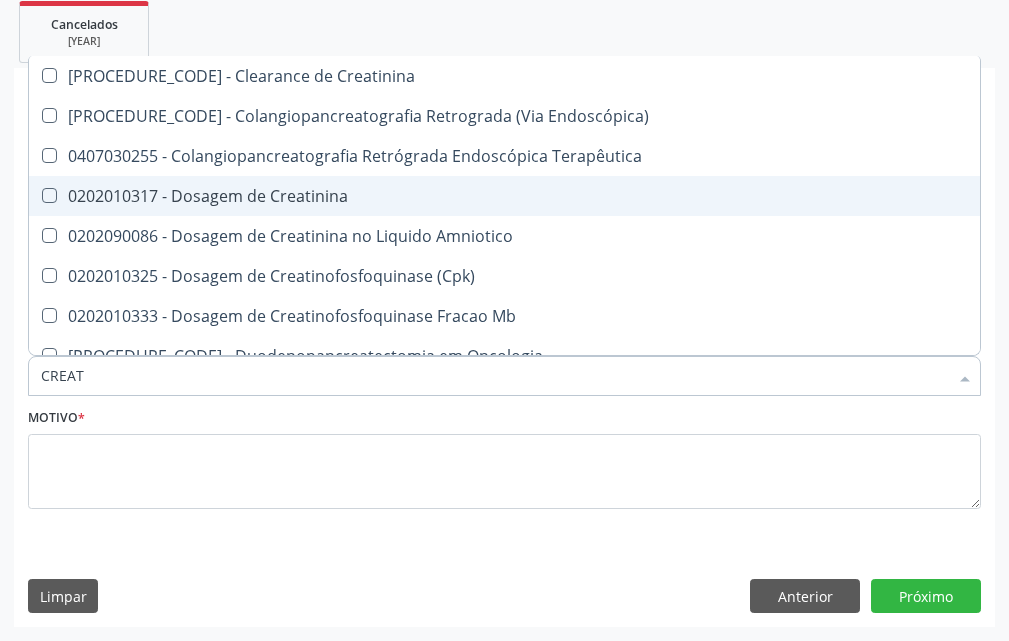 click on "[PROCEDURE_CODE] - Dosagem de Creatinina" at bounding box center (504, 196) 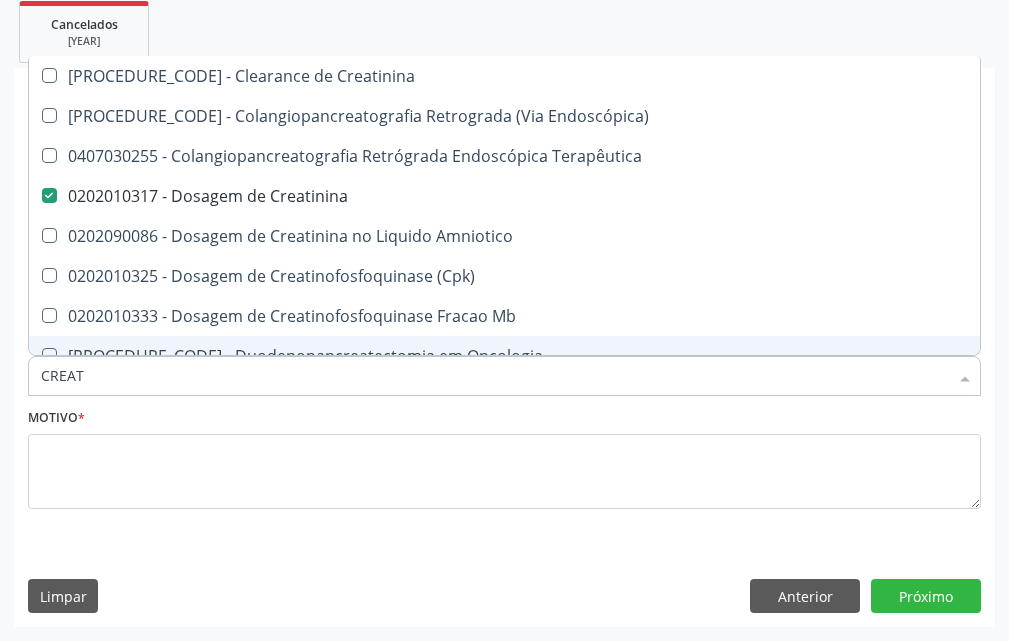 drag, startPoint x: 161, startPoint y: 382, endPoint x: 36, endPoint y: 377, distance: 125.09996 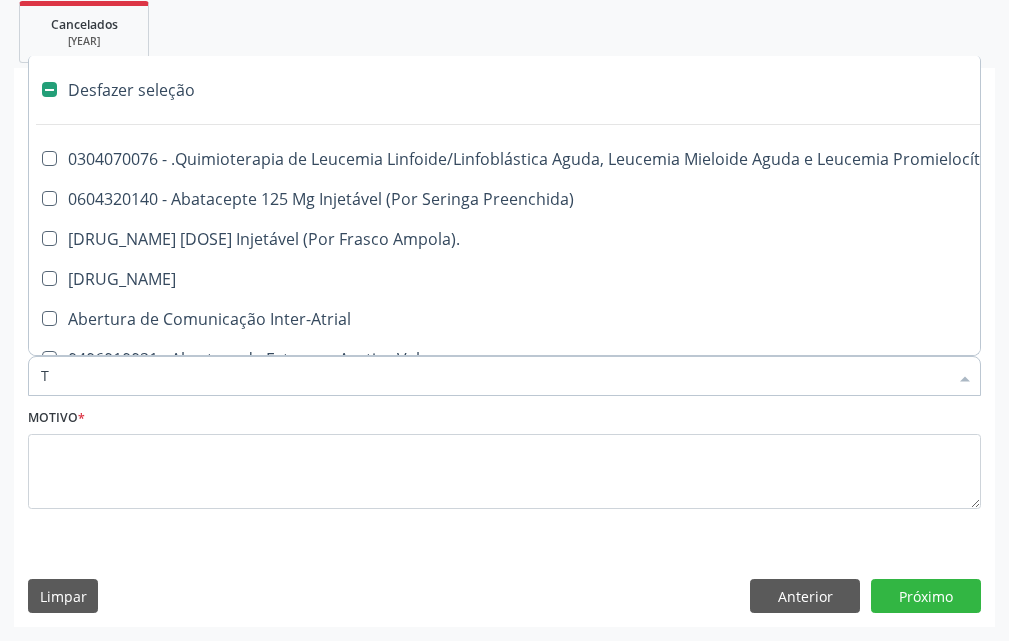 type on "TG" 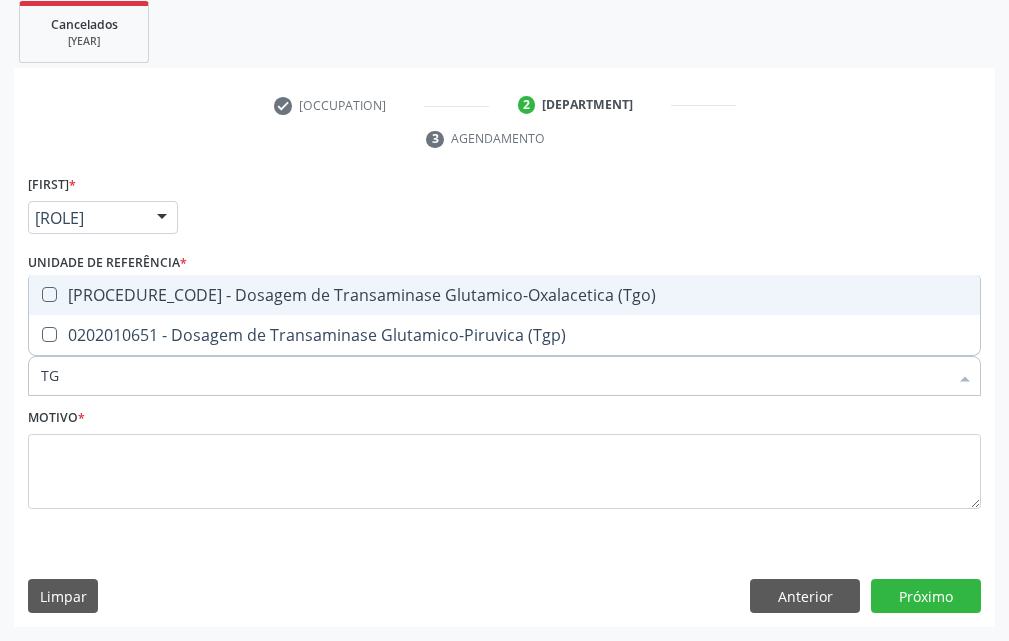 drag, startPoint x: 92, startPoint y: 296, endPoint x: 101, endPoint y: 319, distance: 24.698177 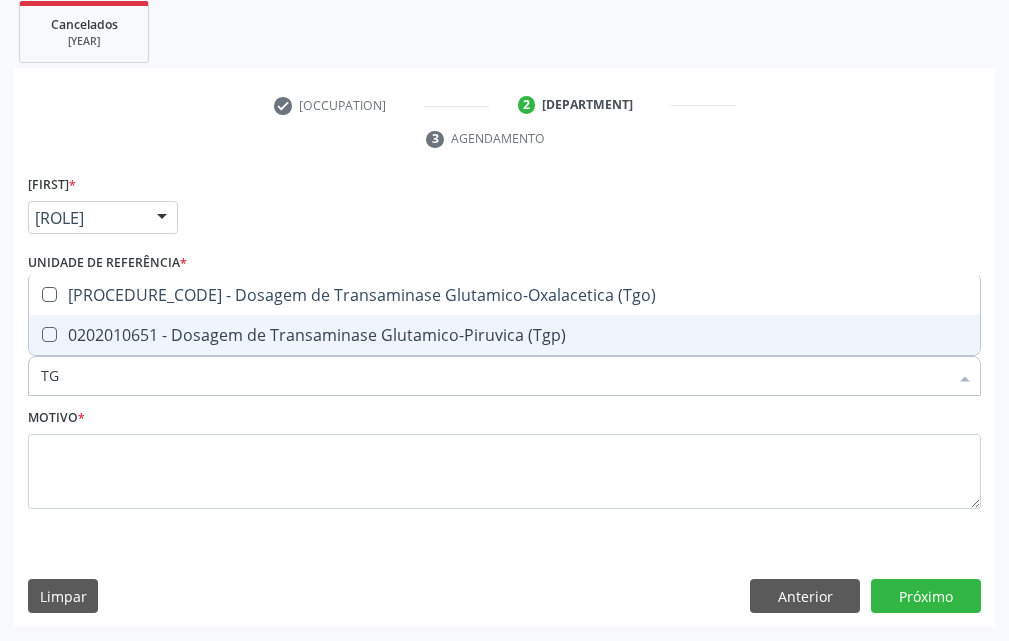 click on "0202010651 - Dosagem de Transaminase Glutamico-Piruvica (Tgp)" at bounding box center (504, 335) 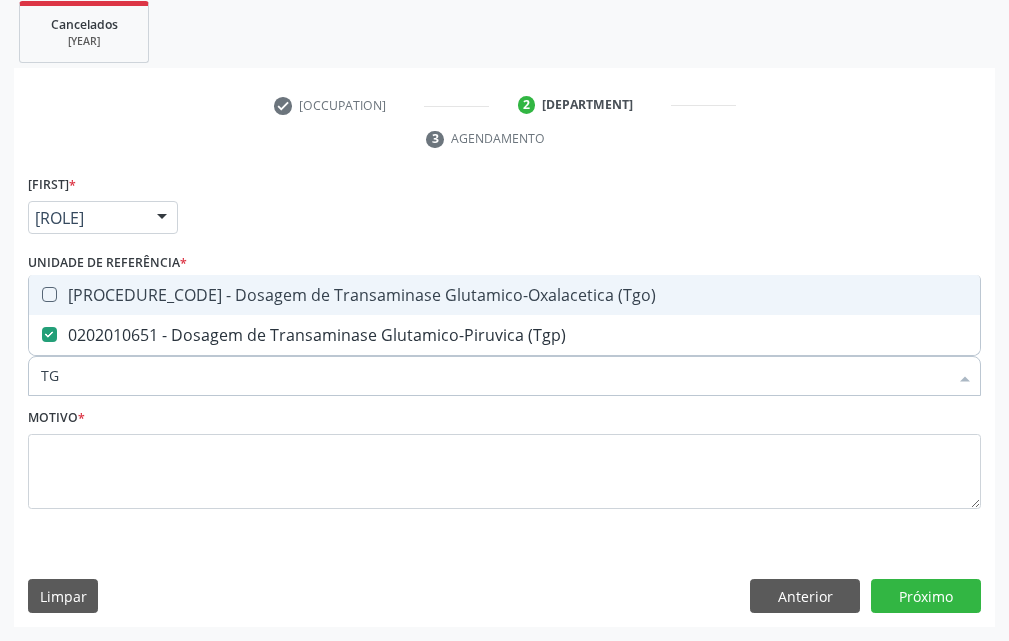 click on "[NUMERO] - [DOSAGEM] de [TRANSAMINASE] [GLUTÂMICO-OXALACÉTICA] (TGO)" at bounding box center [504, 295] 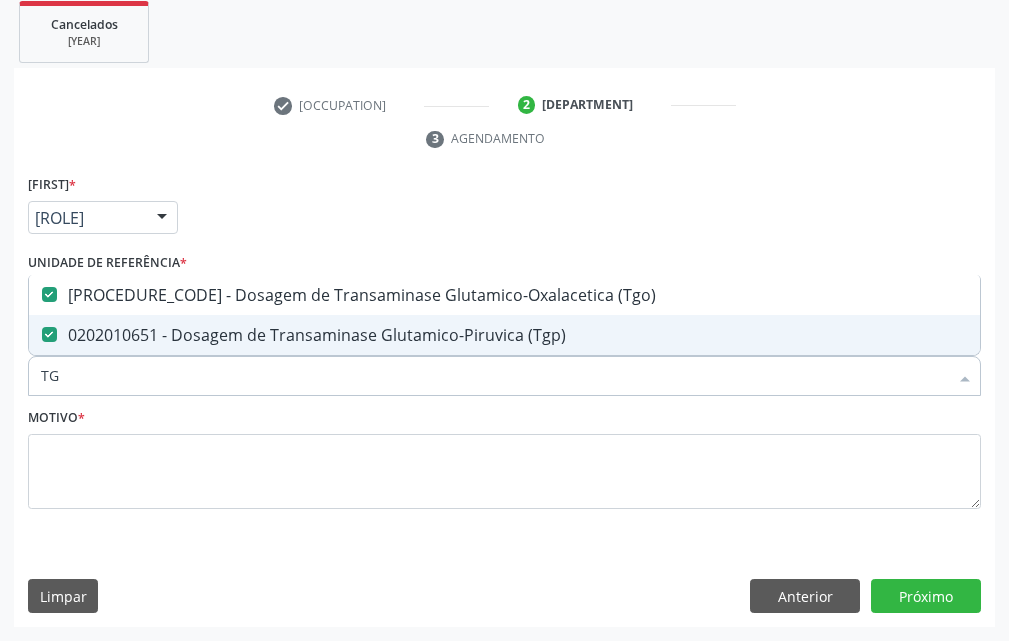 drag, startPoint x: 128, startPoint y: 390, endPoint x: 6, endPoint y: 398, distance: 122.26202 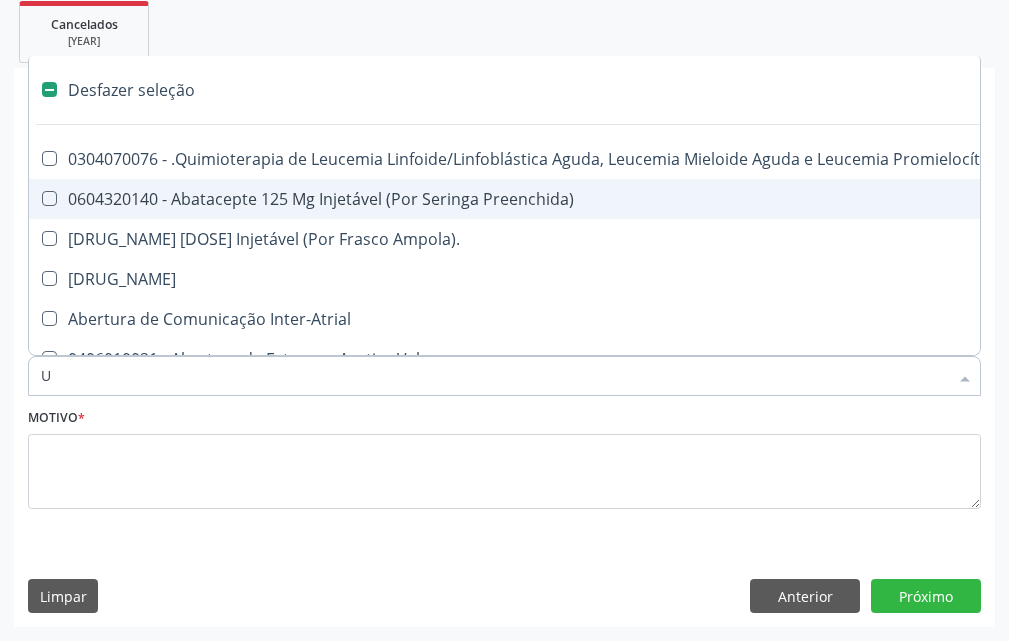 type on "UR" 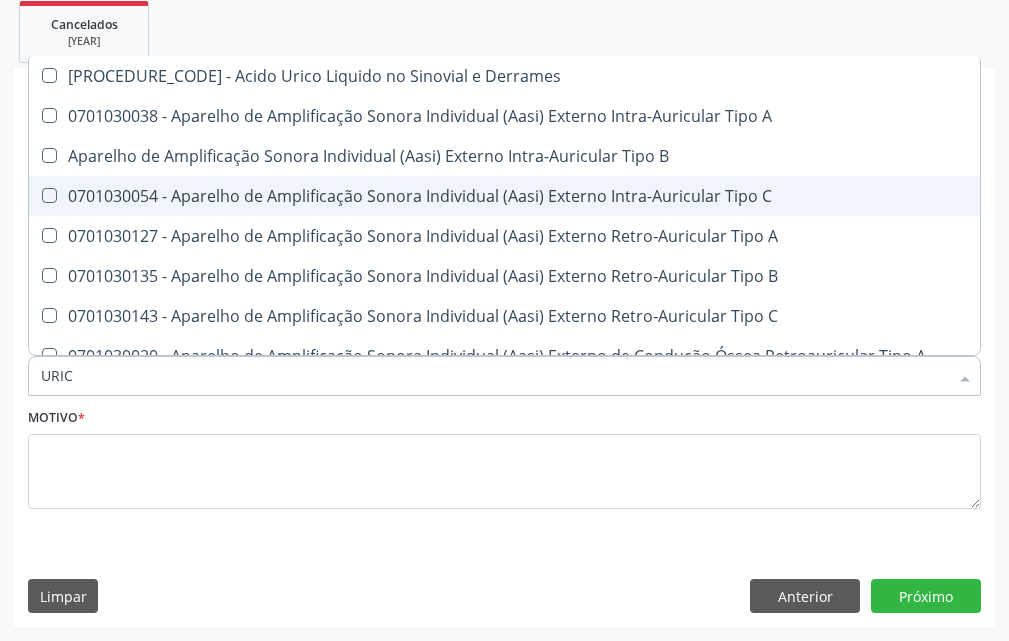 scroll, scrollTop: 270, scrollLeft: 0, axis: vertical 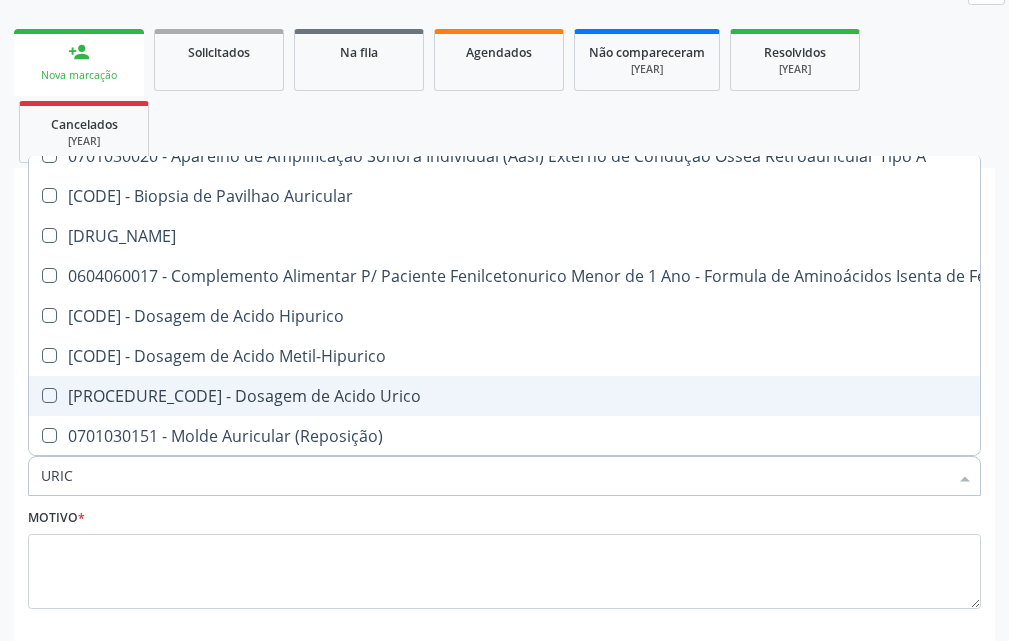 click on "[PROCEDURE_CODE] - Dosagem de Acido Urico" at bounding box center (756, 396) 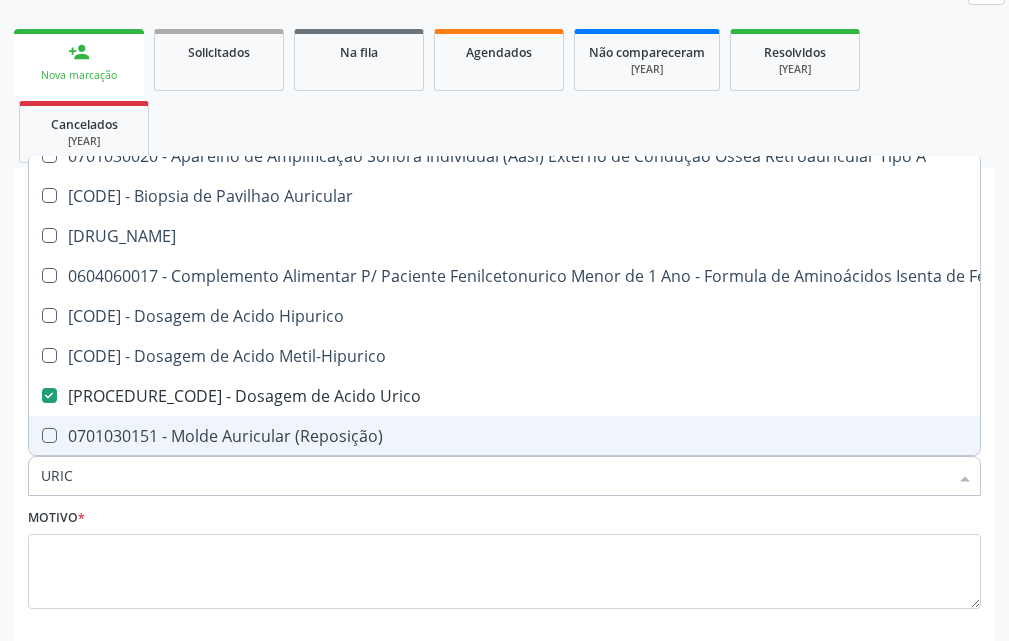drag, startPoint x: 119, startPoint y: 476, endPoint x: 15, endPoint y: 500, distance: 106.733315 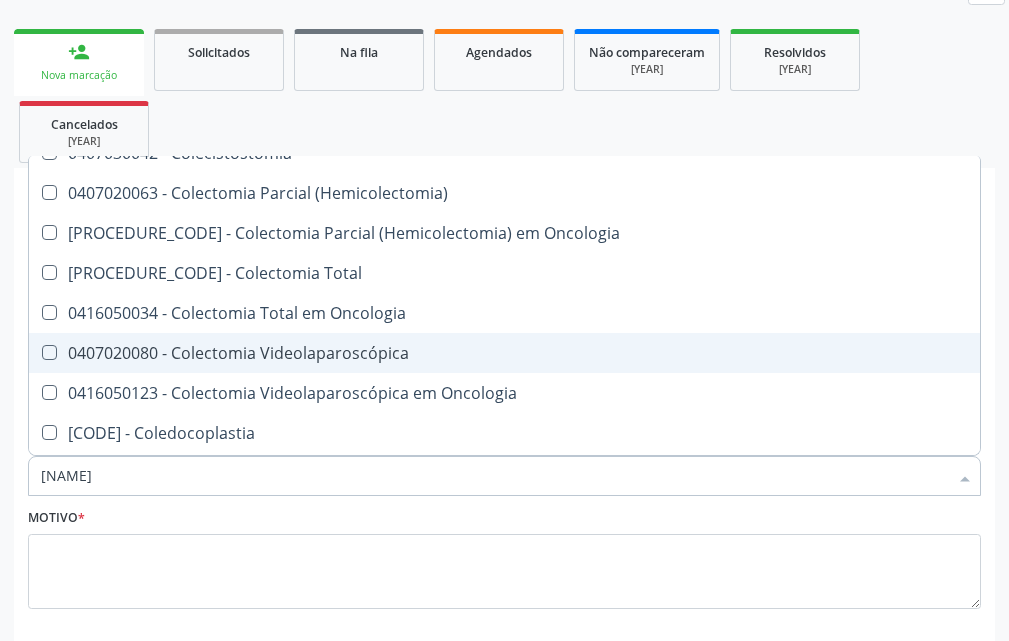 scroll, scrollTop: 300, scrollLeft: 0, axis: vertical 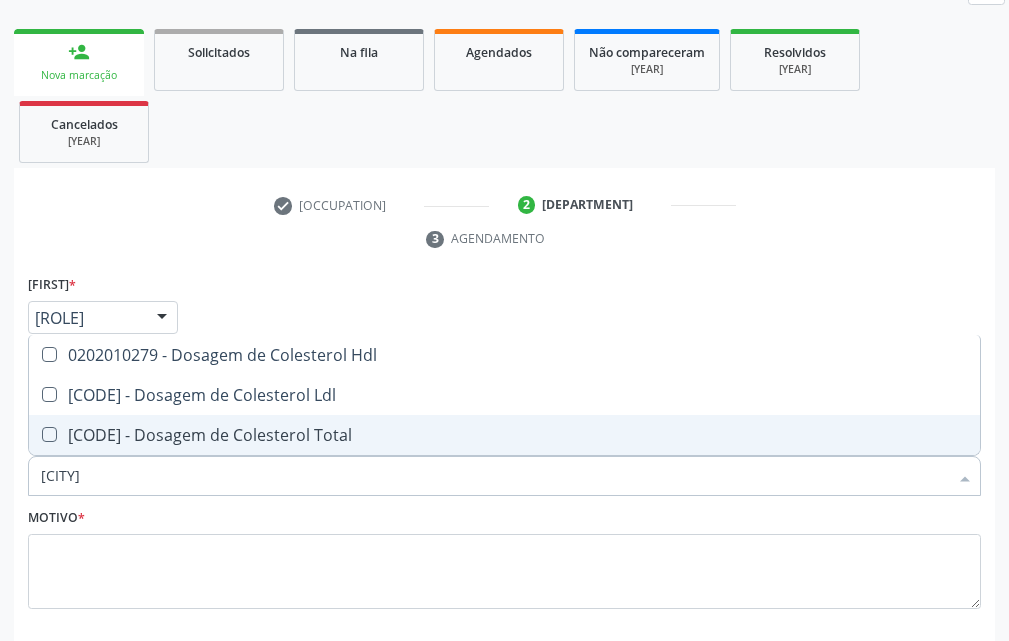 type on "COLEST" 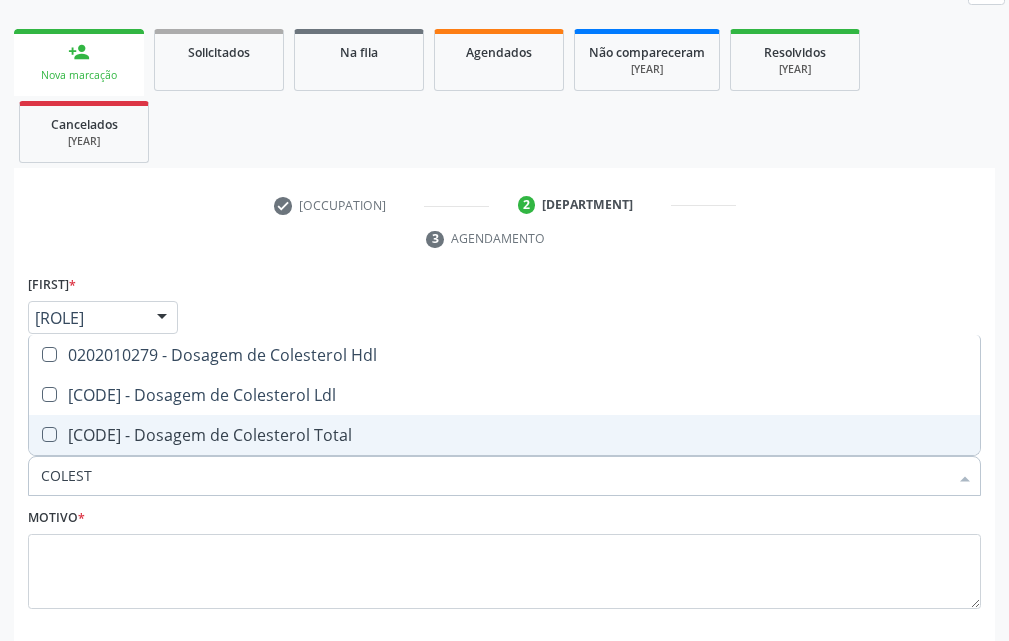 scroll, scrollTop: 0, scrollLeft: 0, axis: both 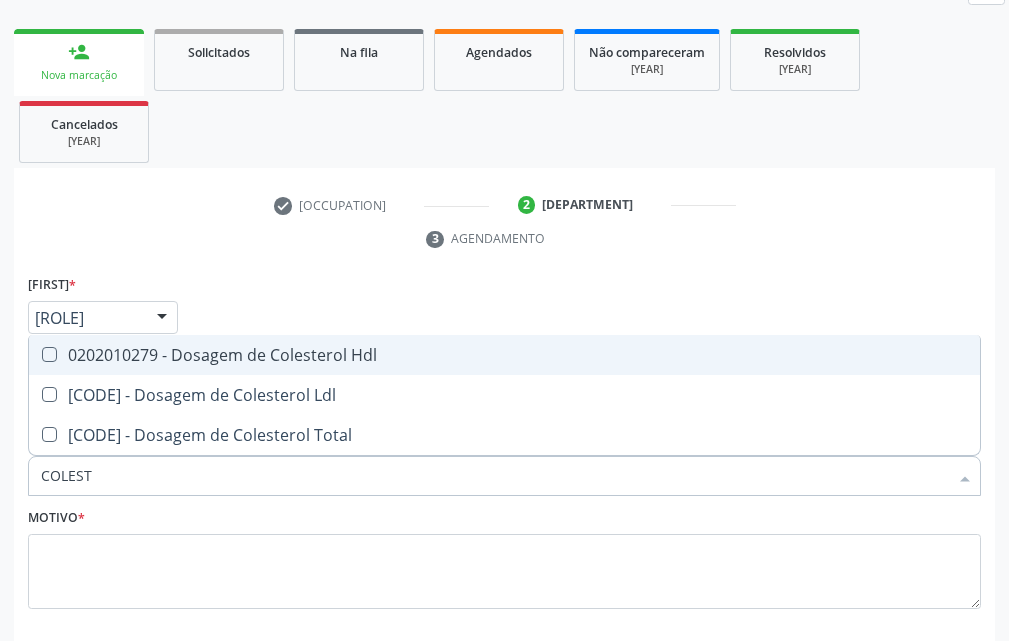 click on "0202010279 - Dosagem de Colesterol Hdl" at bounding box center [504, 355] 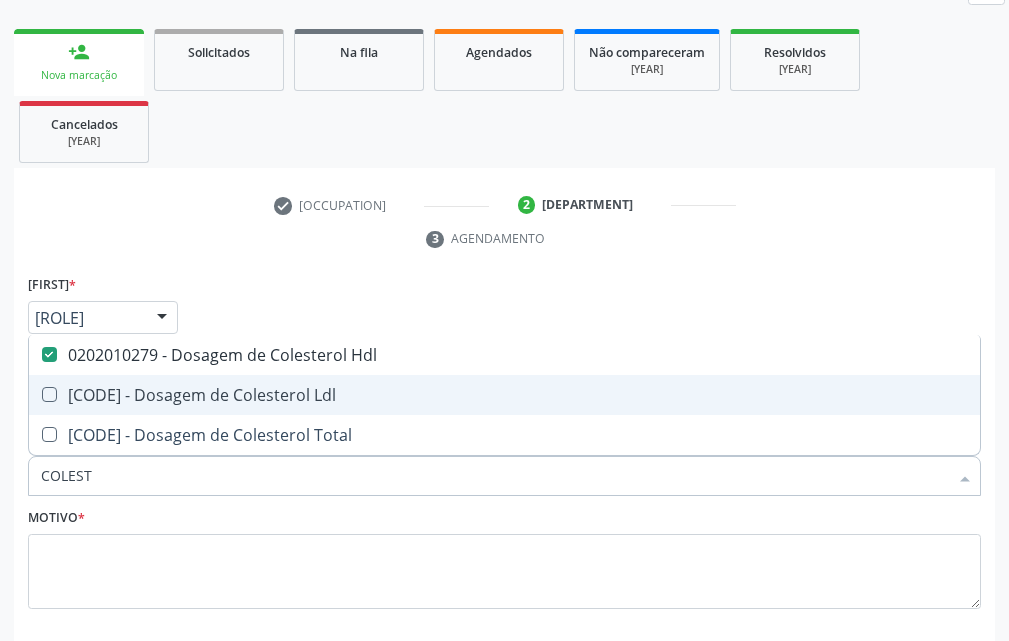drag, startPoint x: 109, startPoint y: 379, endPoint x: 110, endPoint y: 424, distance: 45.01111 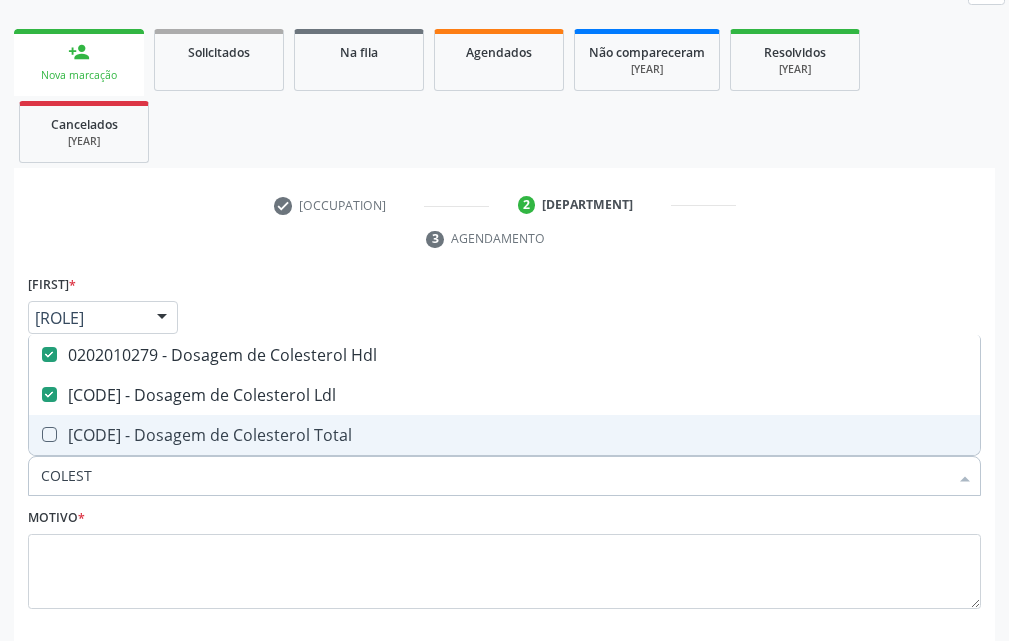 click on "[PROCEDURE_CODE] - Dosagem de Colesterol Total" at bounding box center [504, 435] 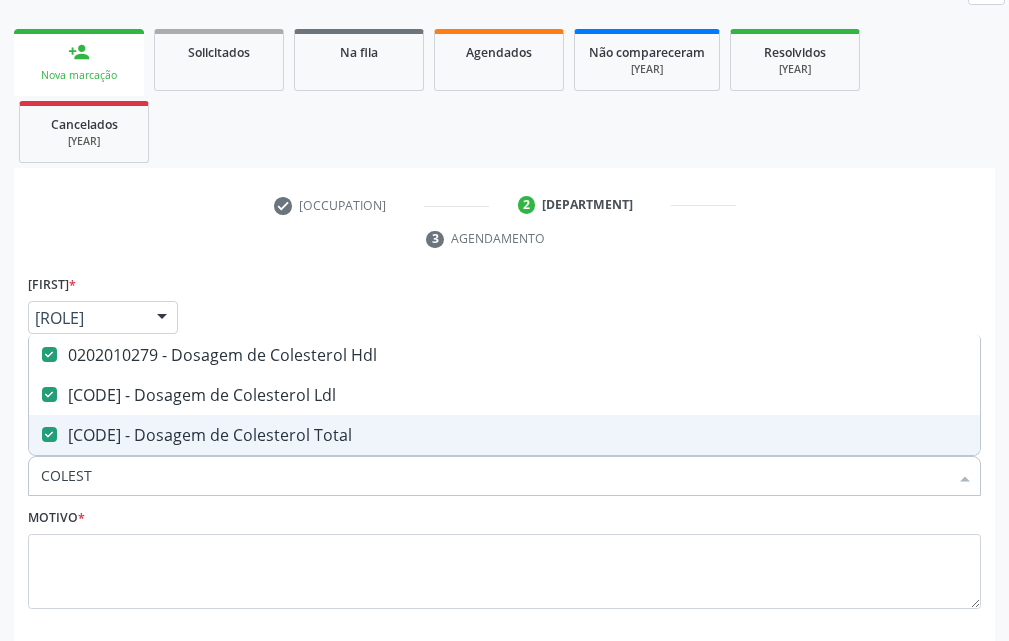 drag, startPoint x: 146, startPoint y: 472, endPoint x: 35, endPoint y: 470, distance: 111.01801 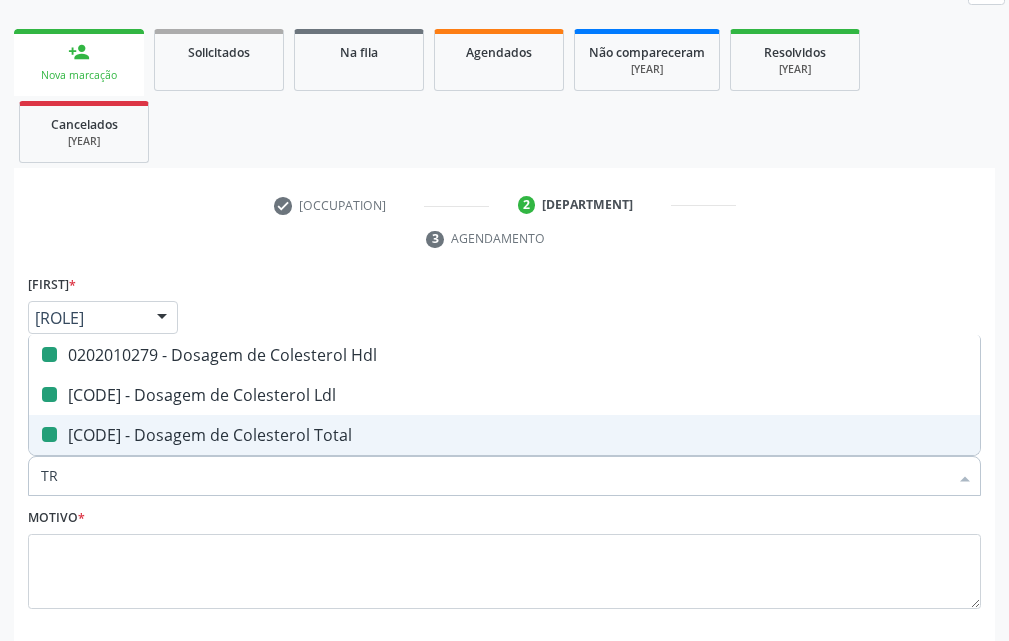 type on "TRI" 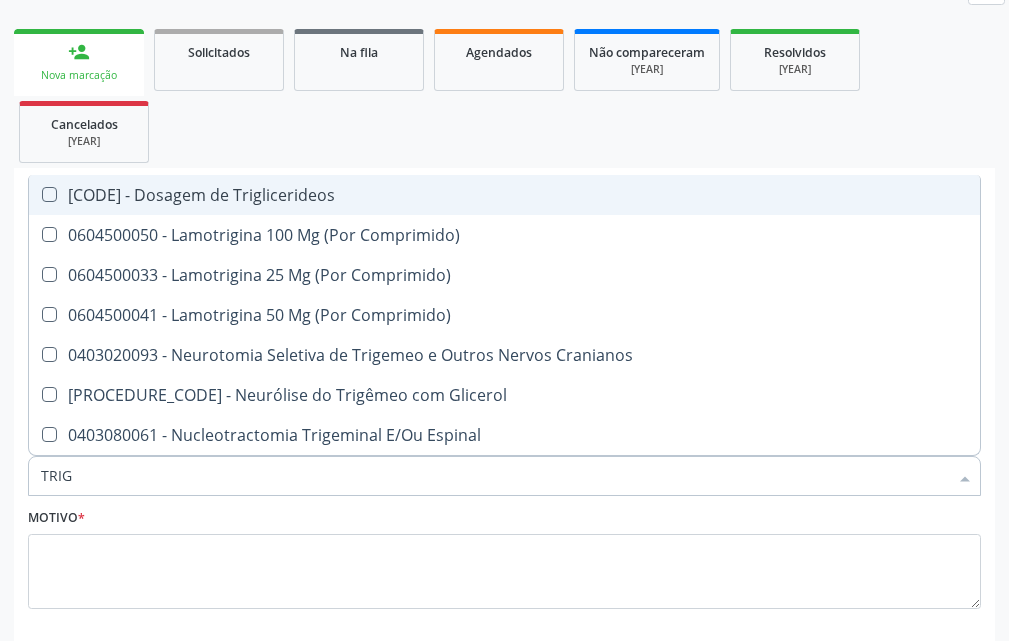 click on "•••••••••• • ••••••• •• ••••••••••••••" at bounding box center (504, 195) 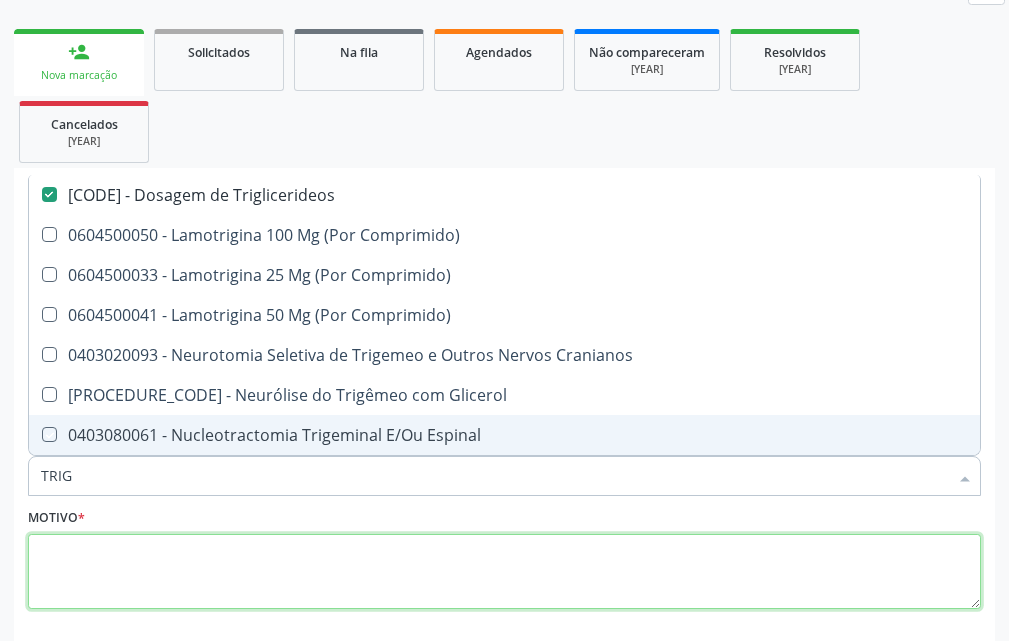 click at bounding box center (504, 572) 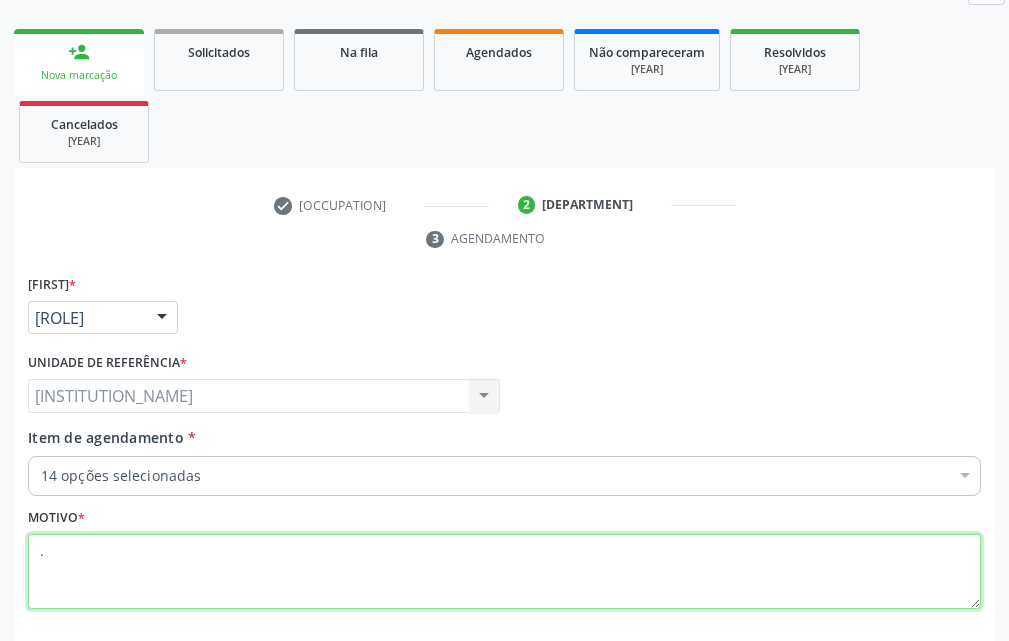 scroll, scrollTop: 370, scrollLeft: 0, axis: vertical 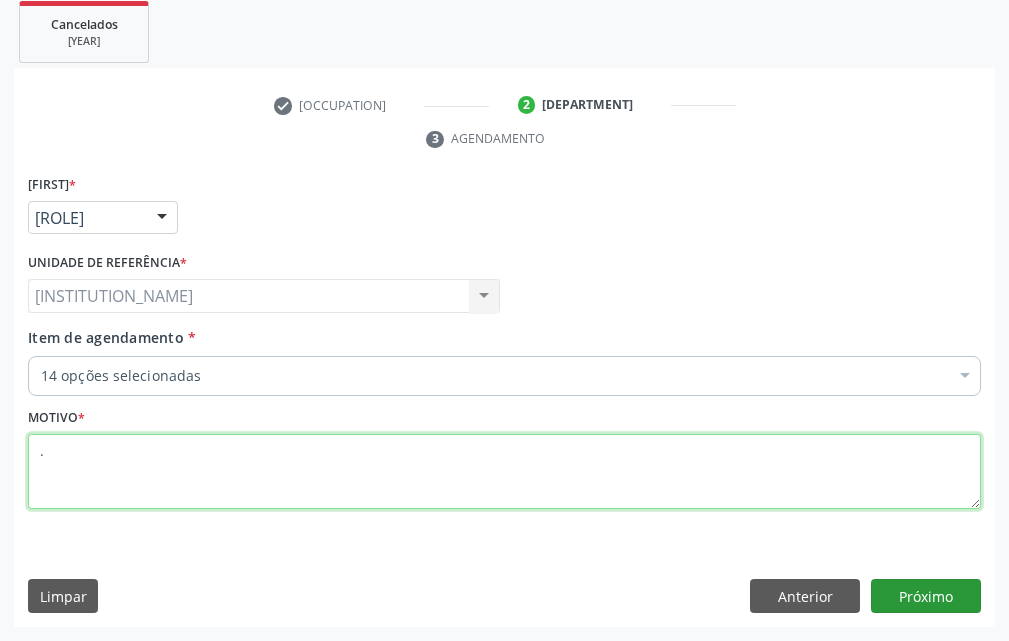 type on "." 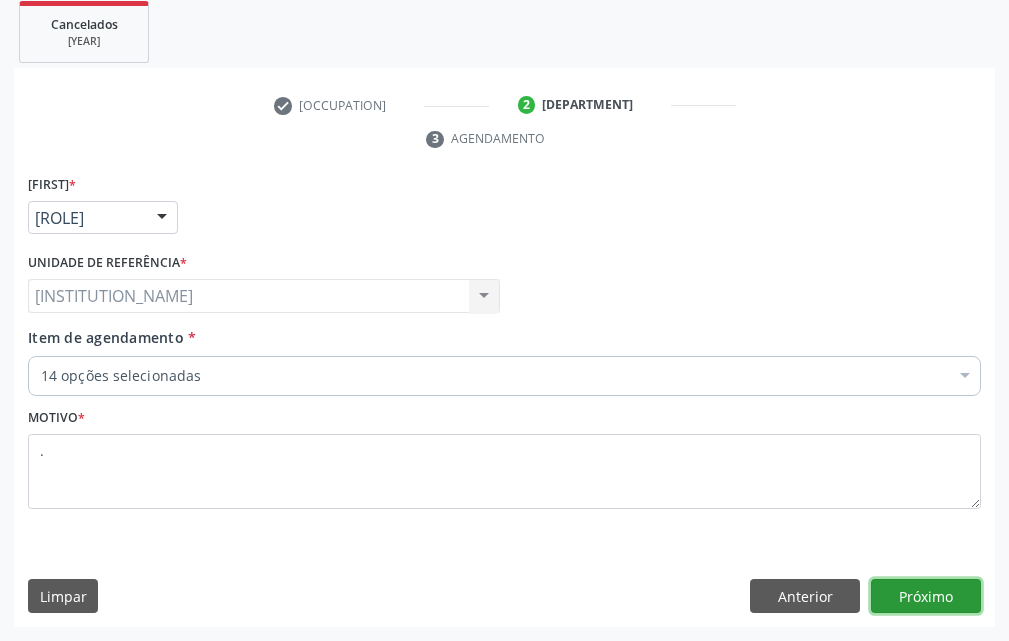 click on "Próximo" at bounding box center [926, 596] 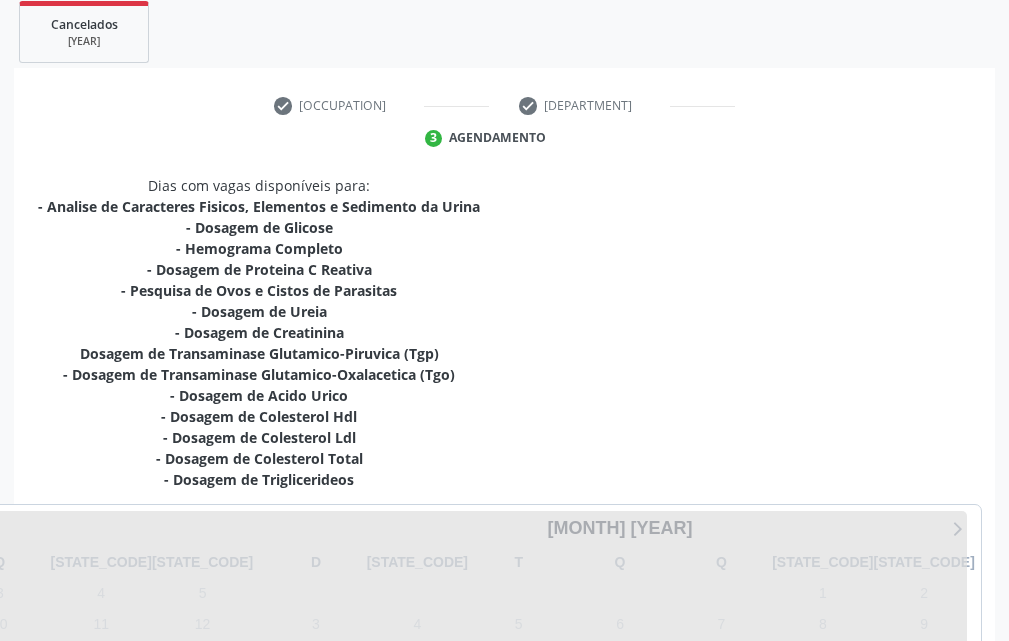 scroll, scrollTop: 570, scrollLeft: 0, axis: vertical 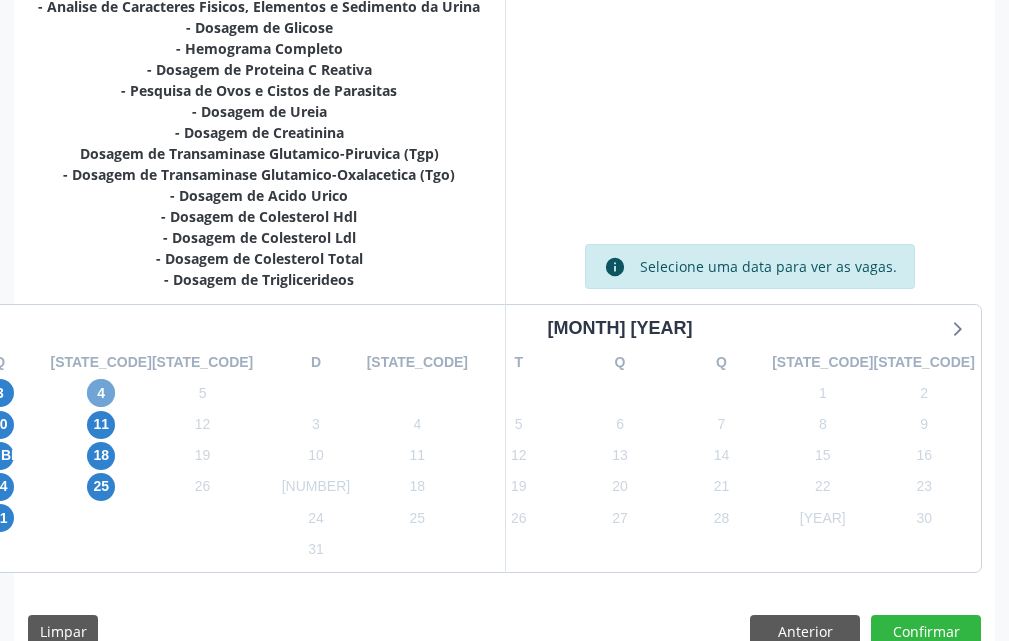 click on "4" at bounding box center [101, 393] 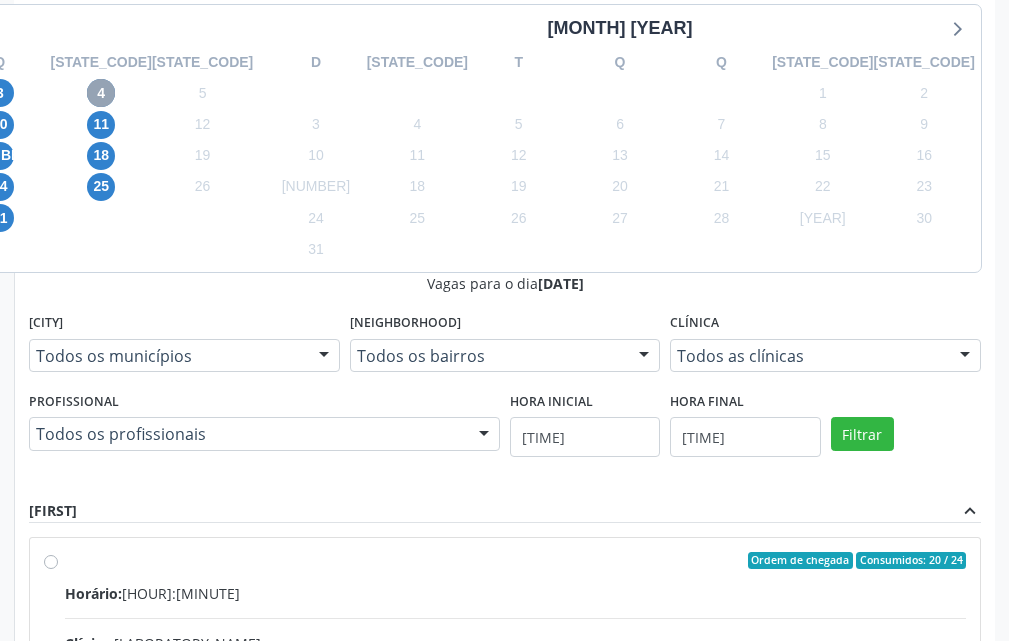 scroll, scrollTop: 1070, scrollLeft: 0, axis: vertical 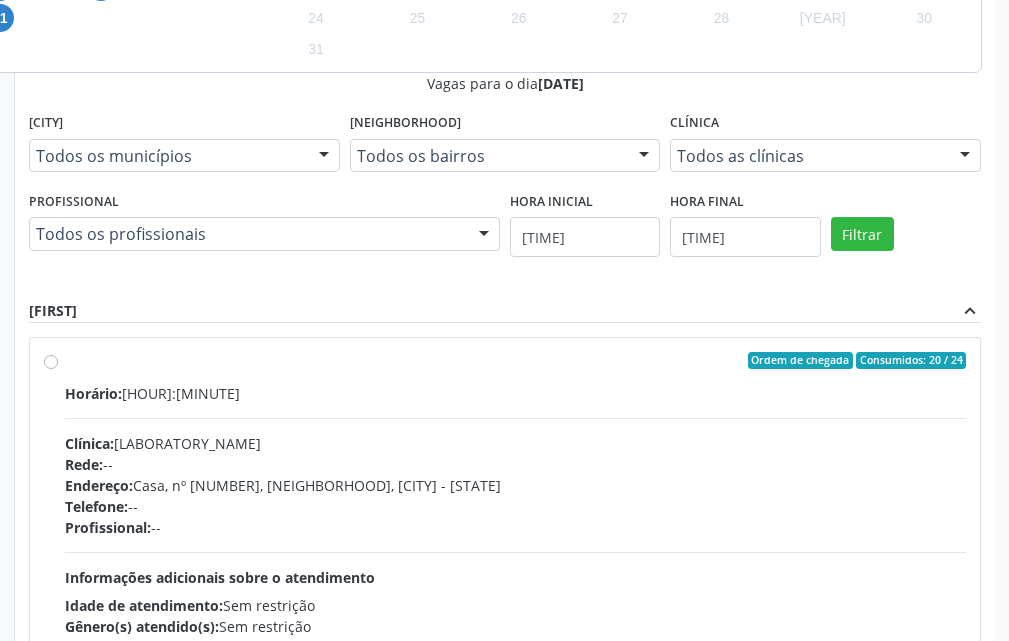 click on "Ordem de chegada
Consumidos: 20 / 24" at bounding box center (515, 361) 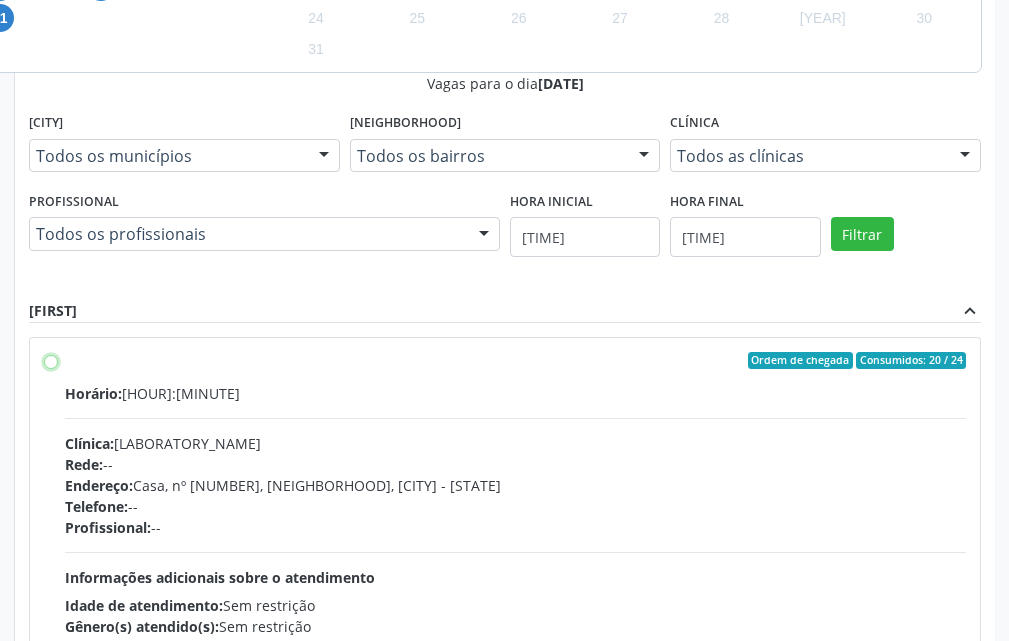 click on "Ordem de chegada
Consumidos: 20 / 24
Horário:   07:00
Clínica:  Laboratorio Jose Paulo Terto
Rede:
--
Endereço:   Casa, nº 409, N Senhora da Penha, Serra Talhada - PE
Telefone:   --
Profissional:
--
Informações adicionais sobre o atendimento
Idade de atendimento:
Sem restrição
Gênero(s) atendido(s):
Sem restrição
Informações adicionais:
--" at bounding box center (51, 361) 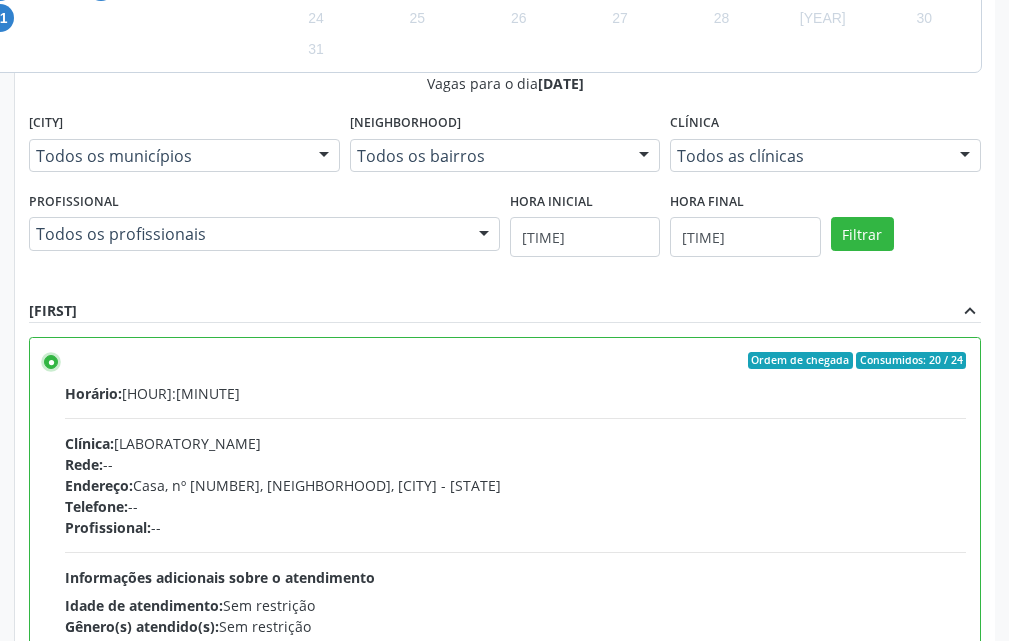scroll, scrollTop: 1255, scrollLeft: 0, axis: vertical 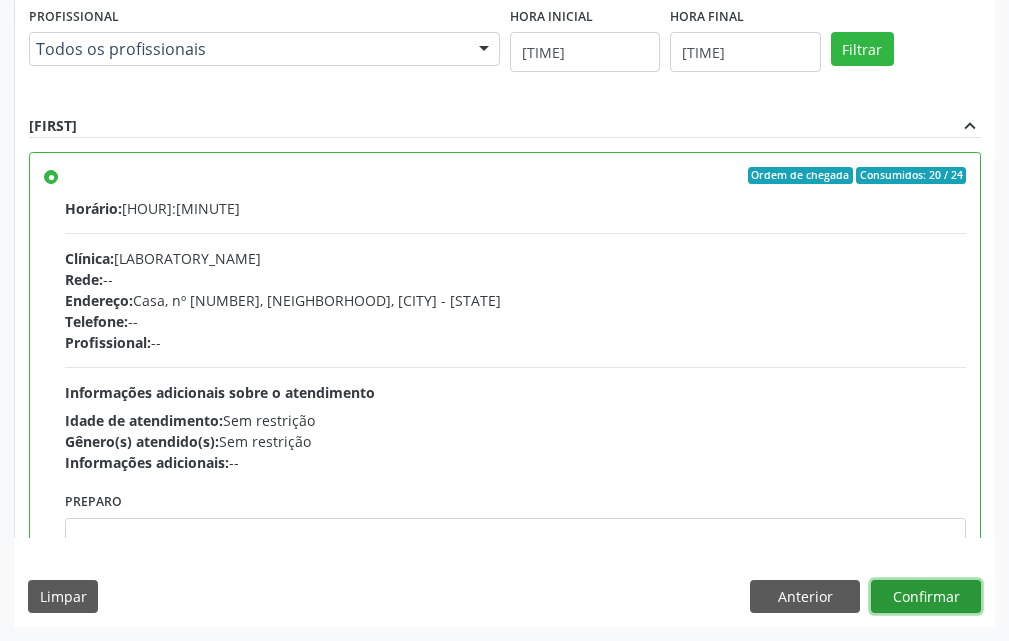 click on "Confirmar" at bounding box center (926, 597) 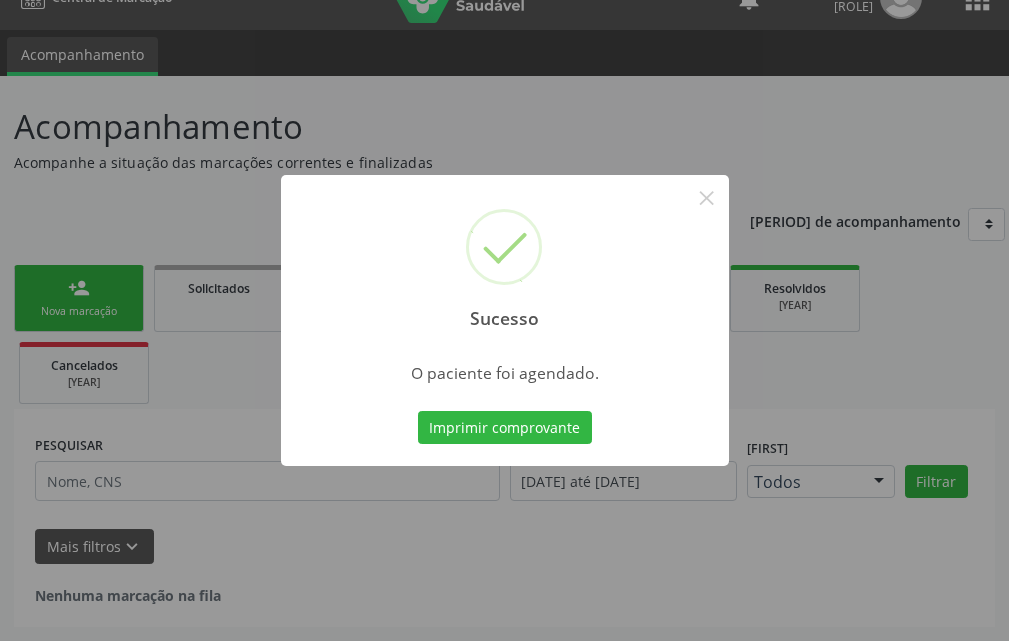 scroll, scrollTop: 34, scrollLeft: 0, axis: vertical 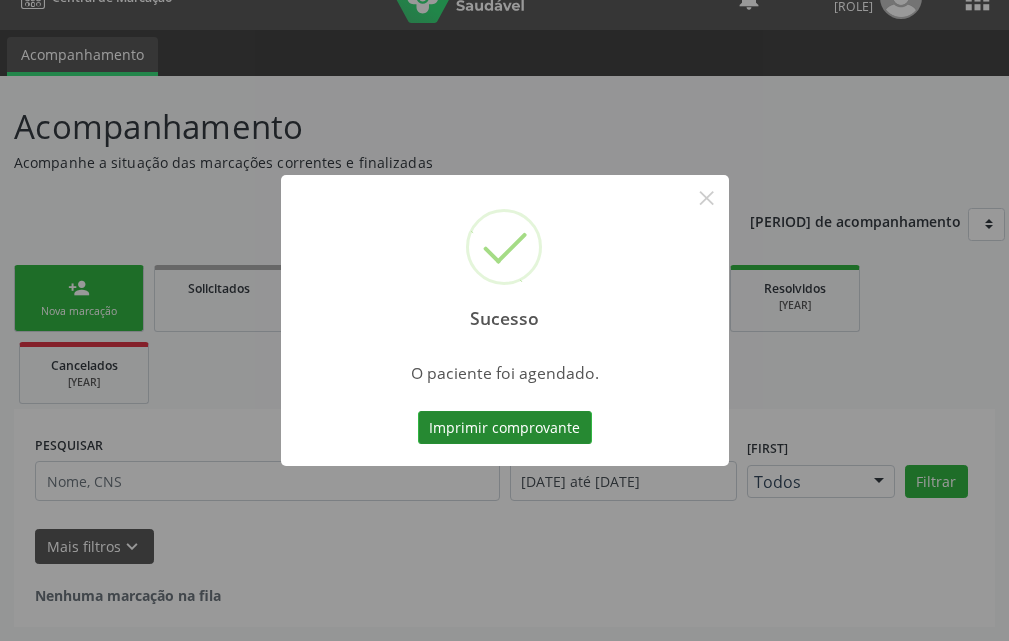 click on "[COMANDO] [PRODUTO]" at bounding box center [505, 428] 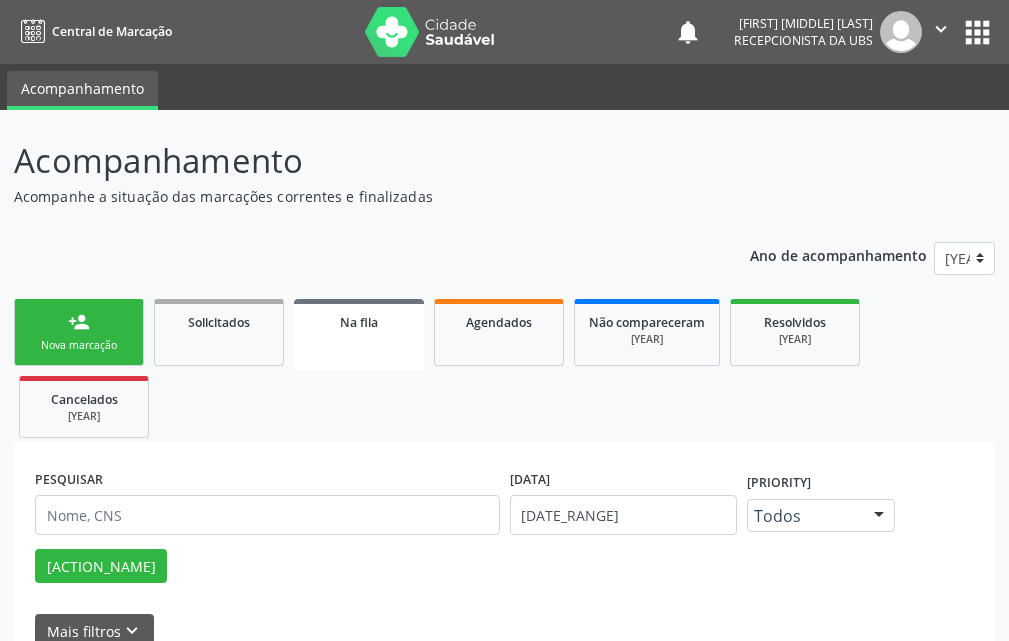 scroll, scrollTop: 34, scrollLeft: 0, axis: vertical 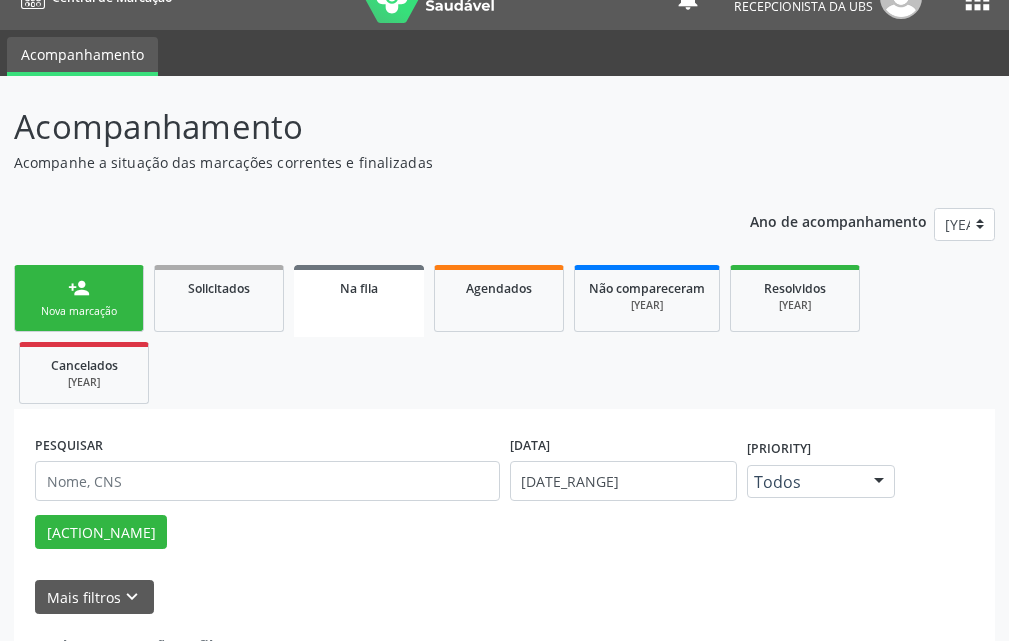 click on "person_add
Nova marcação" at bounding box center (79, 298) 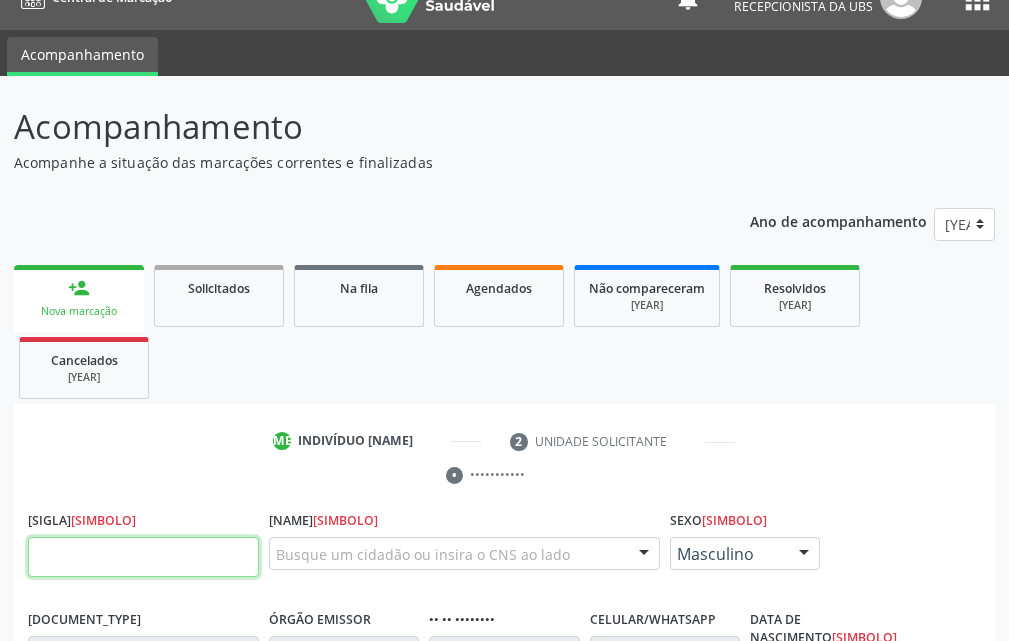 click at bounding box center [143, 557] 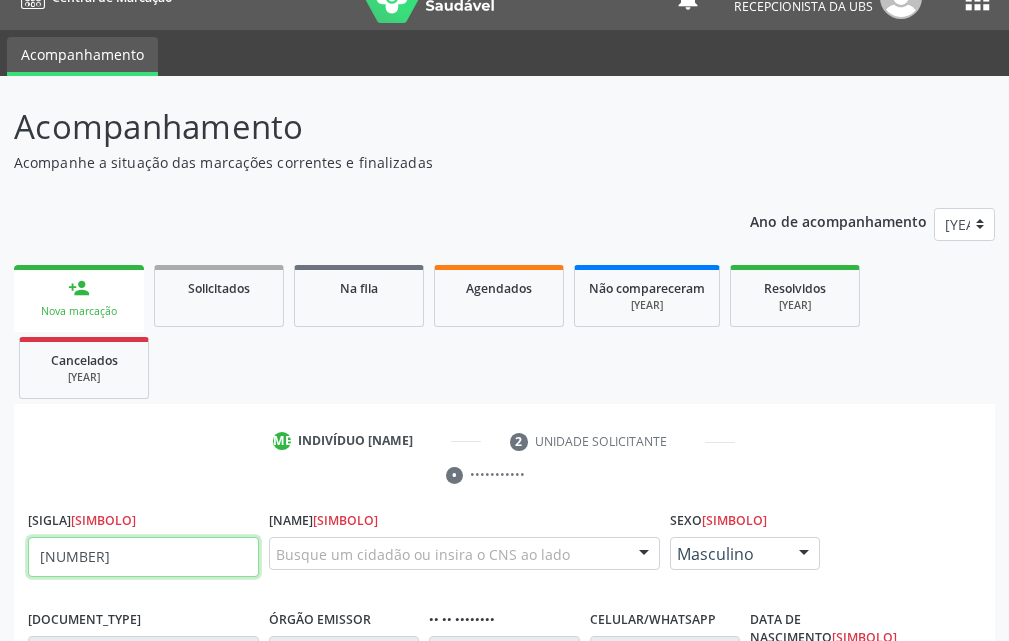 type on "[NUMBER]" 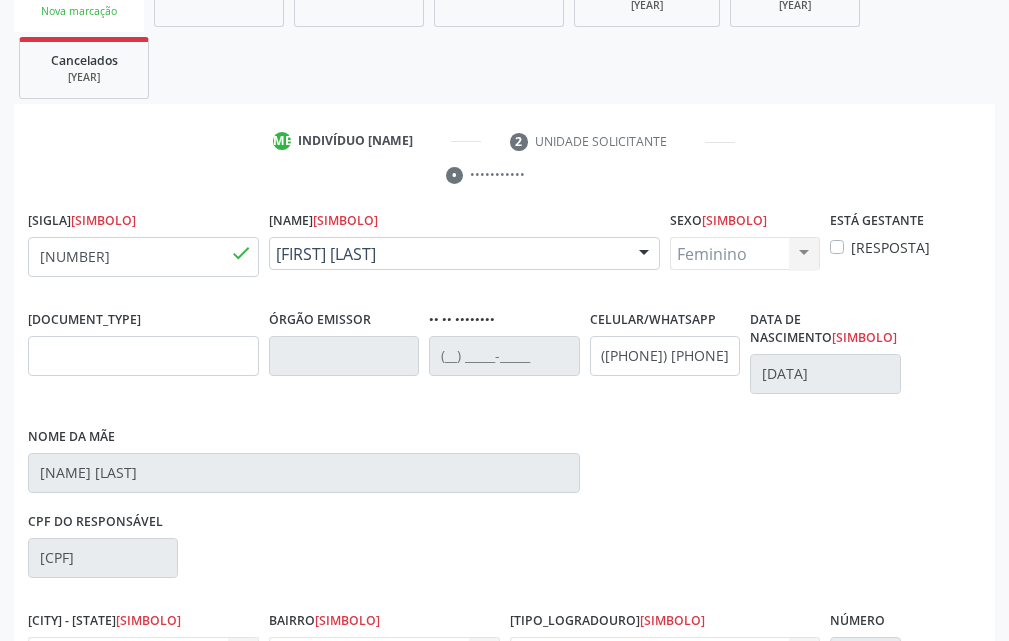 scroll, scrollTop: 434, scrollLeft: 0, axis: vertical 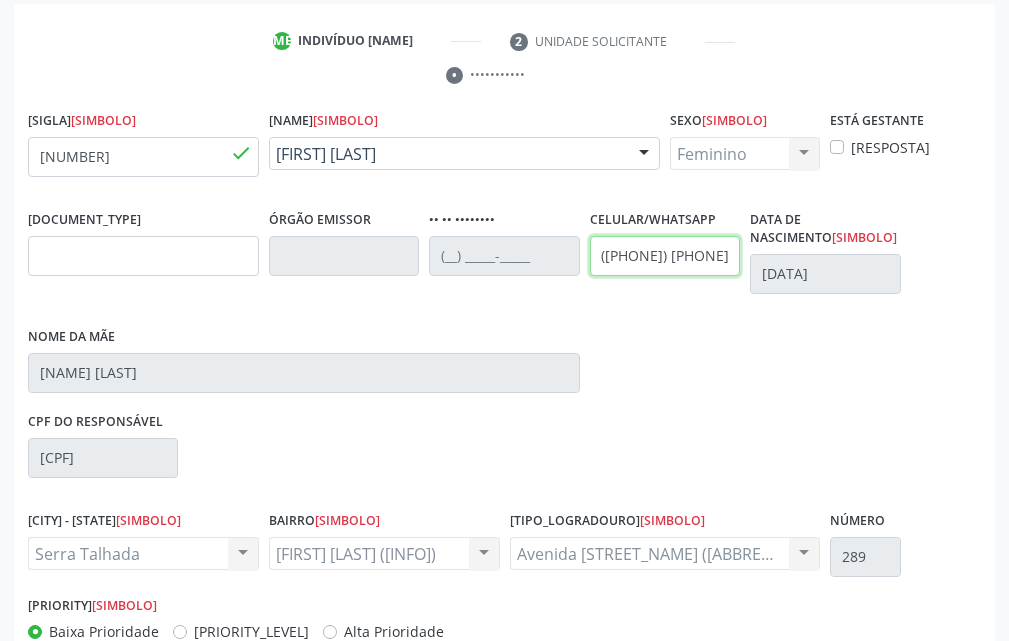 click on "RG
Órgão emissor
Nº do Telefone
Celular/WhatsApp
([AREA CODE]) [PHONE]
Data de nascimento
*
[DATE]
Nome da mãe
[PERSON]" at bounding box center (504, 306) 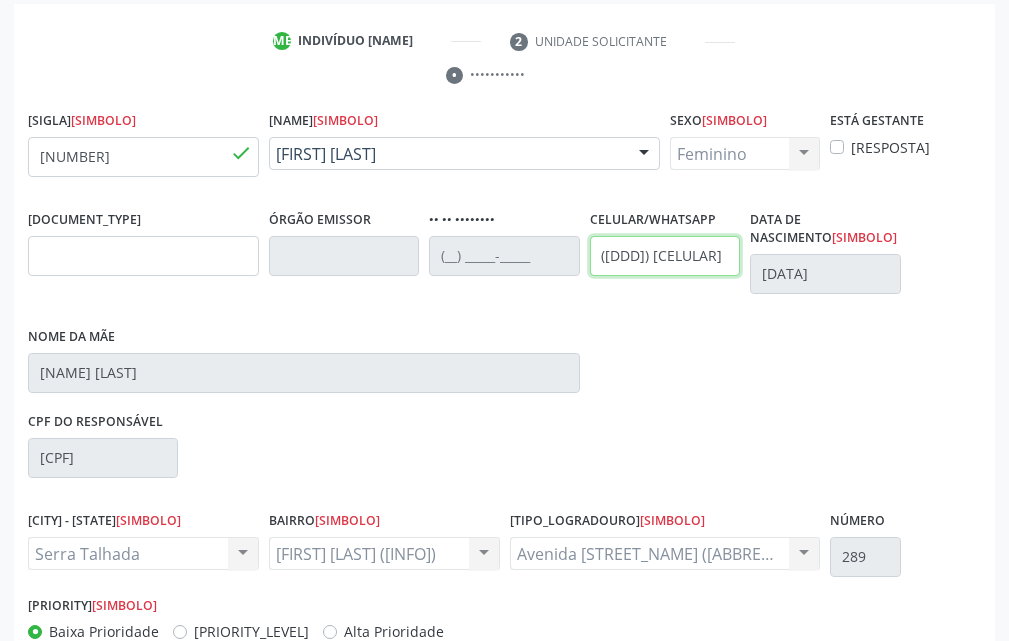 scroll, scrollTop: 535, scrollLeft: 0, axis: vertical 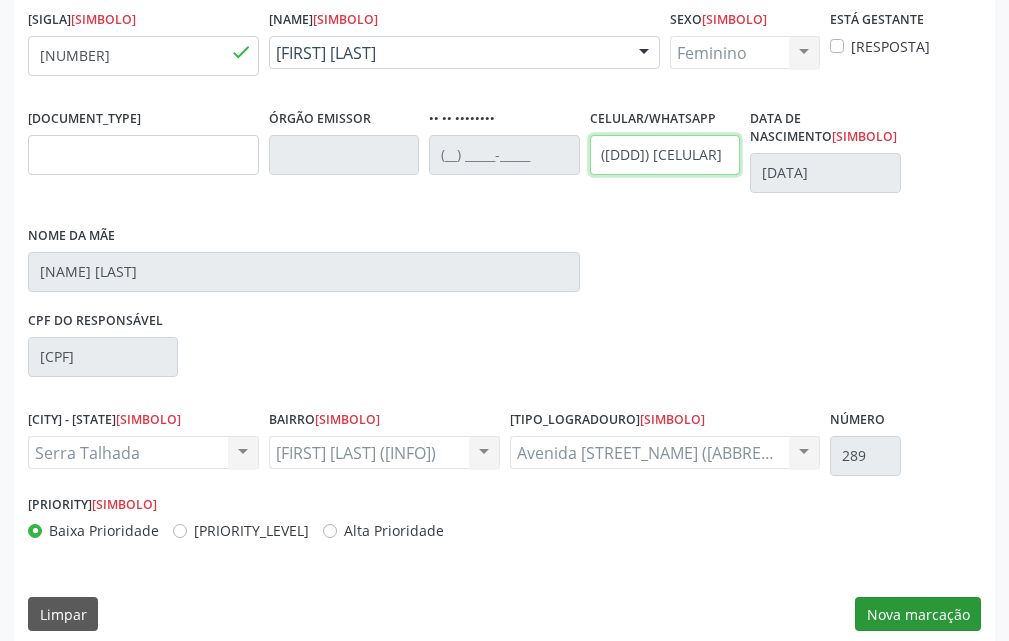 type on "([DDD]) [CELULAR]" 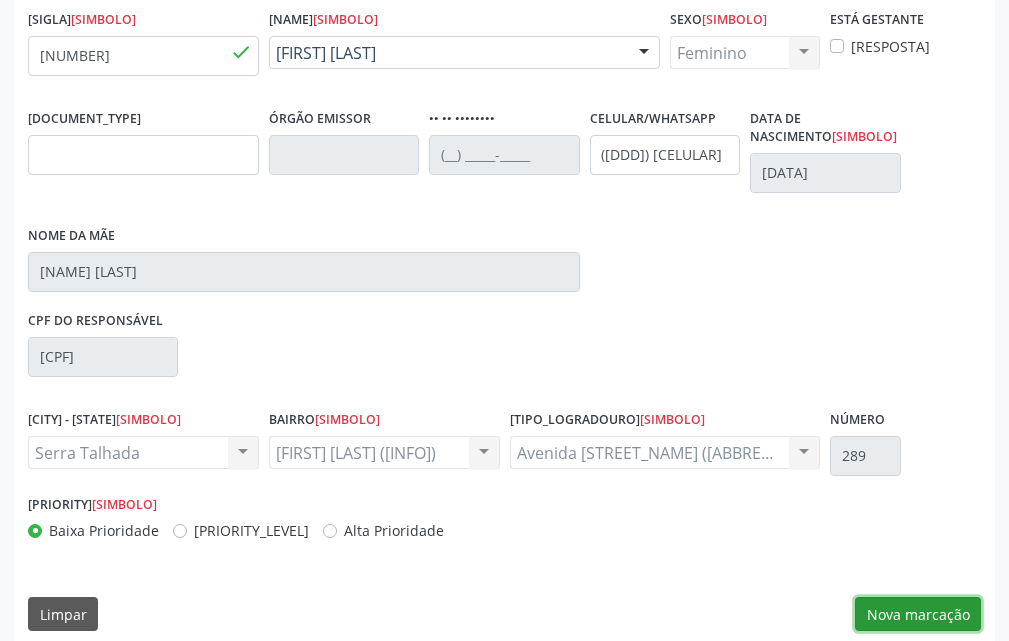 click on "Nova marcação" at bounding box center [918, 614] 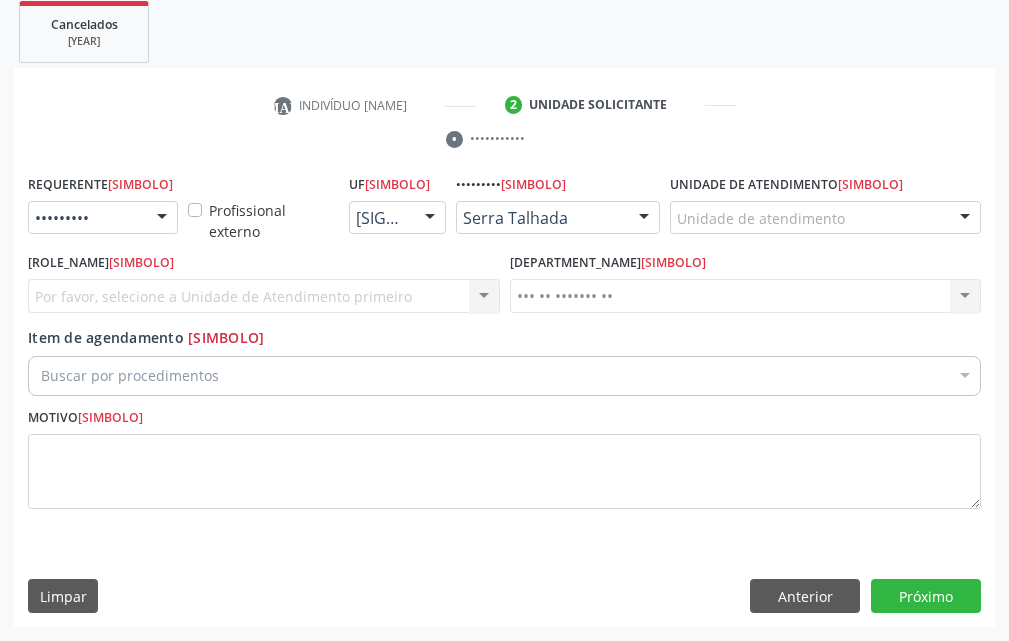 scroll, scrollTop: 370, scrollLeft: 0, axis: vertical 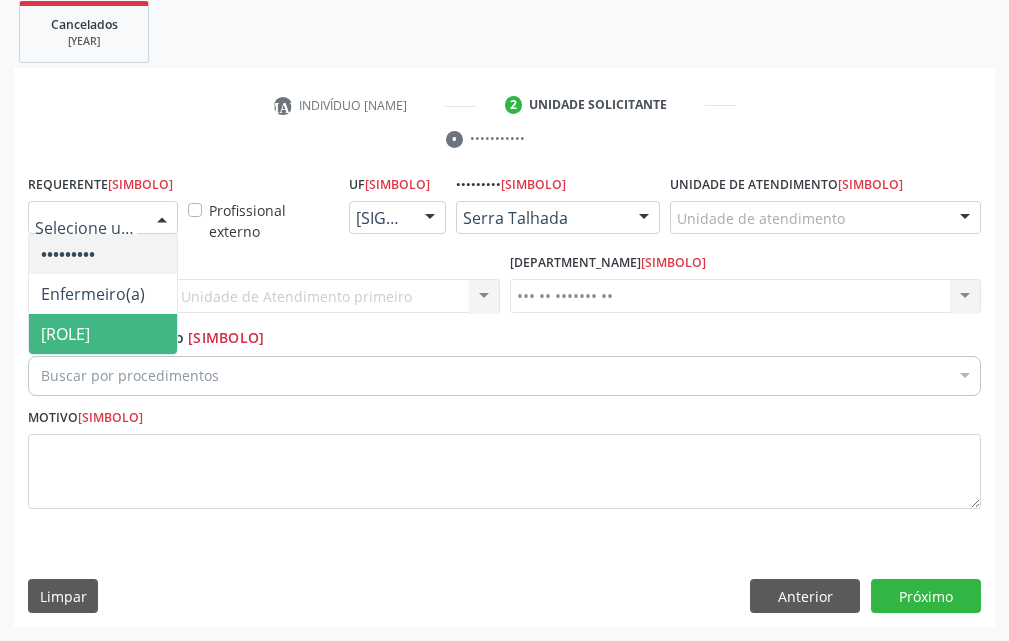 click on "[ROLE]" at bounding box center (103, 334) 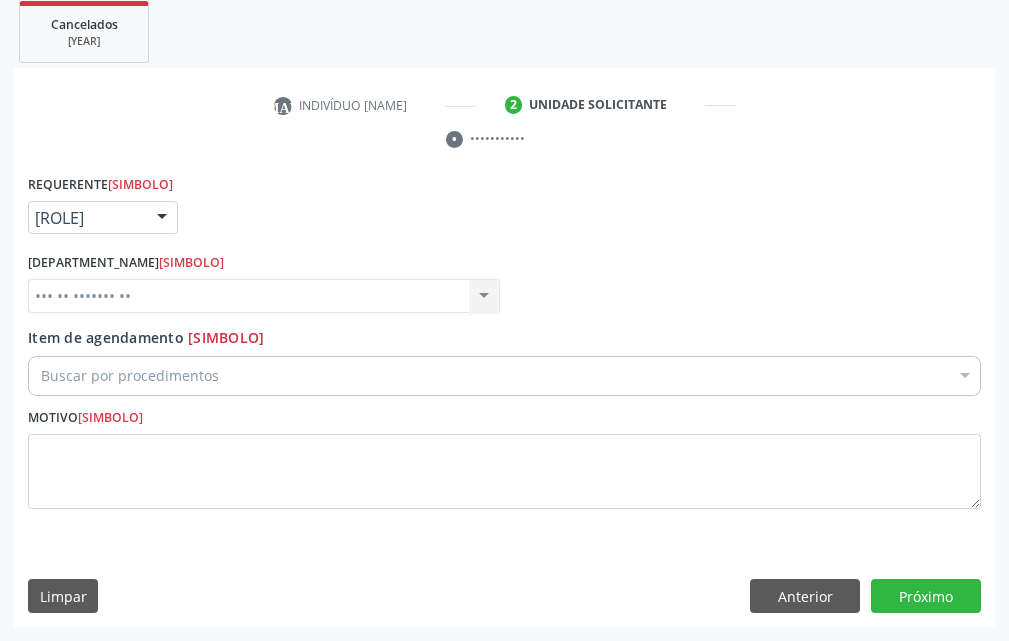 click on "Buscar por procedimentos" at bounding box center (504, 376) 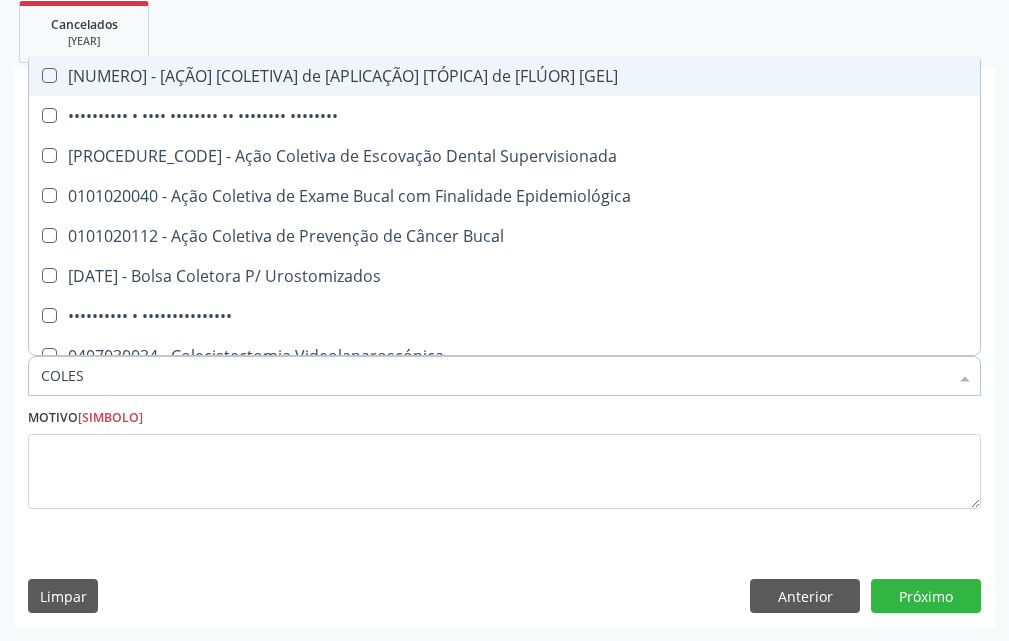 type on "COLEST" 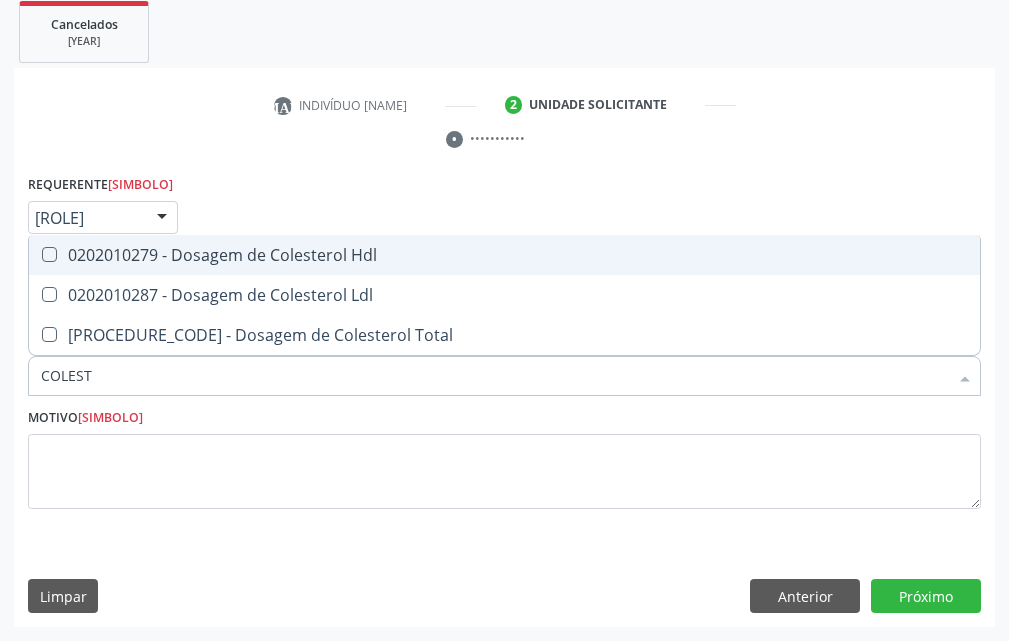 click on "0202010279 - Dosagem de Colesterol Hdl" at bounding box center (504, 255) 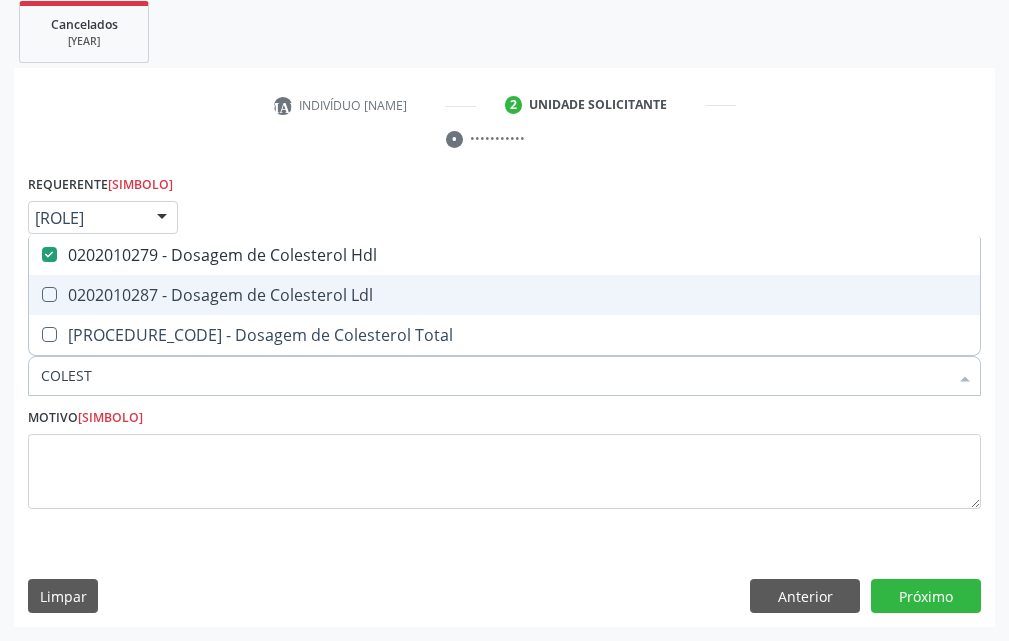click on "0202010287 - Dosagem de Colesterol Ldl" at bounding box center (504, 295) 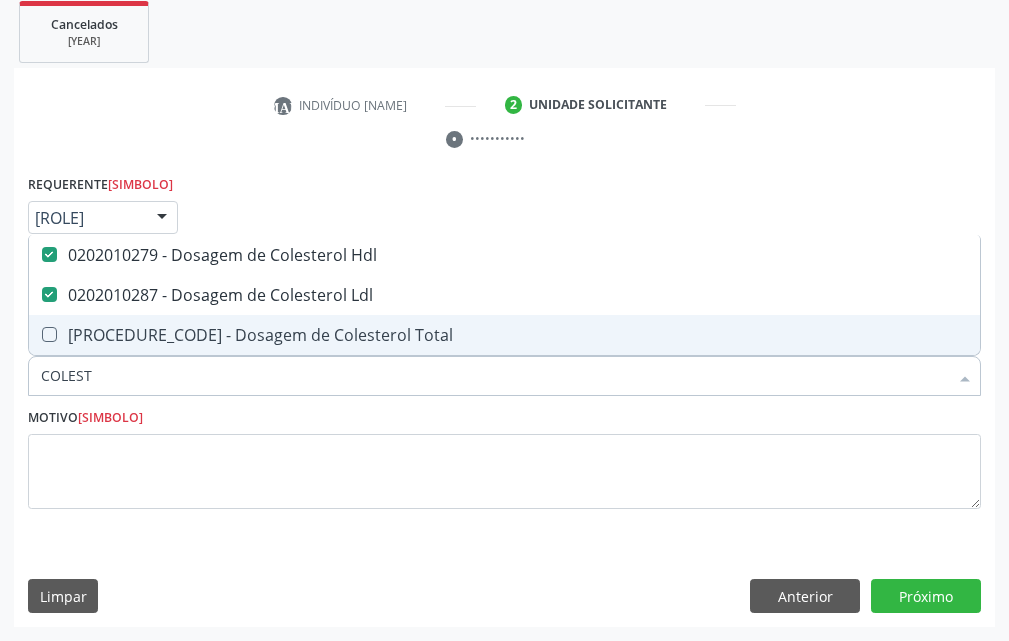 click on "[PROCEDURE_CODE] - Dosagem de Colesterol Total" at bounding box center (504, 335) 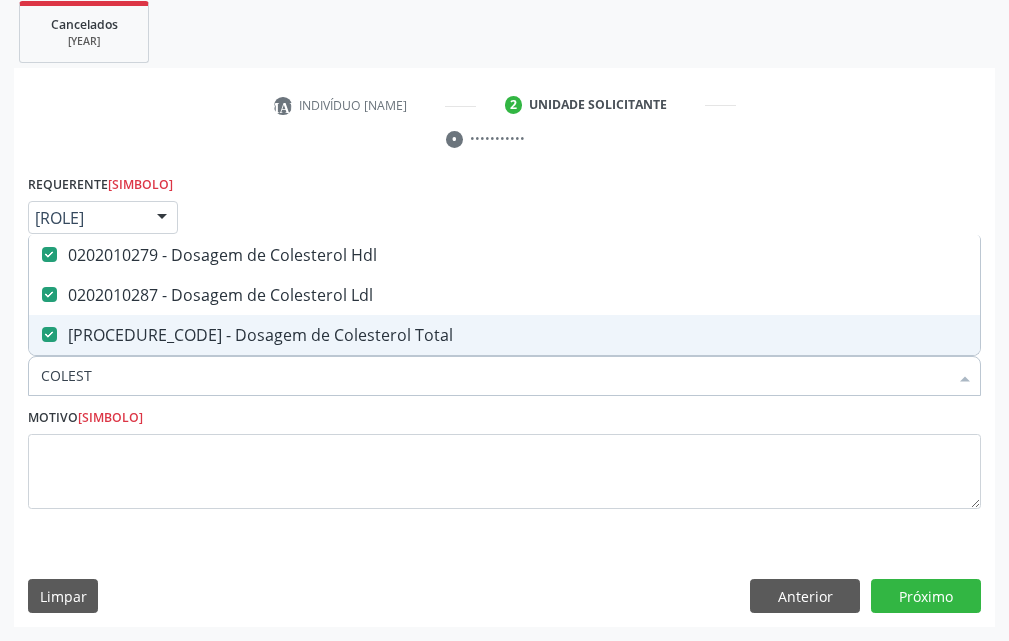 drag, startPoint x: 202, startPoint y: 373, endPoint x: 0, endPoint y: 394, distance: 203.08865 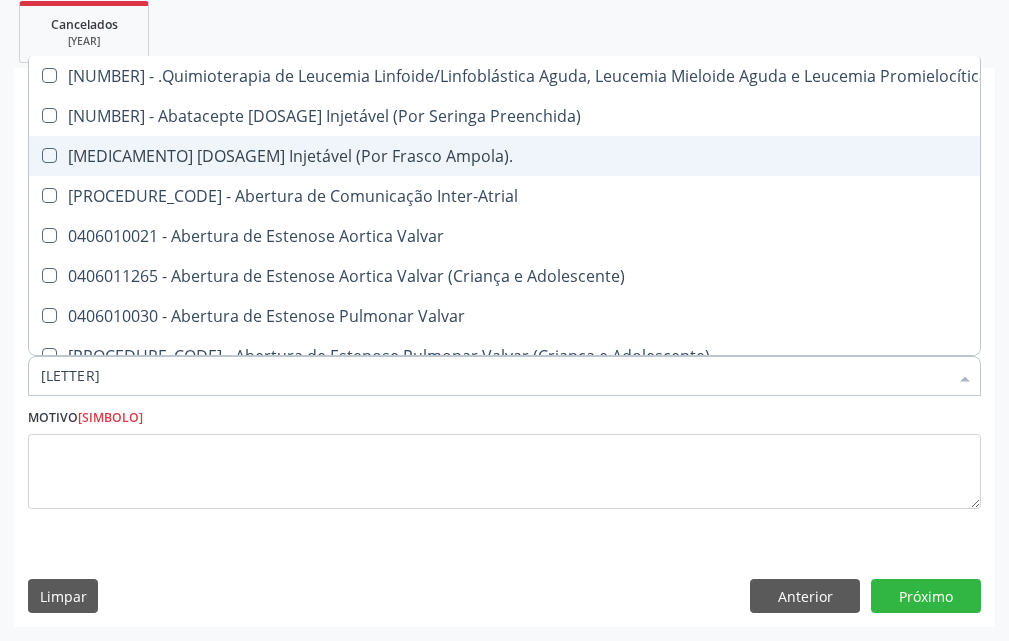 type on "TR" 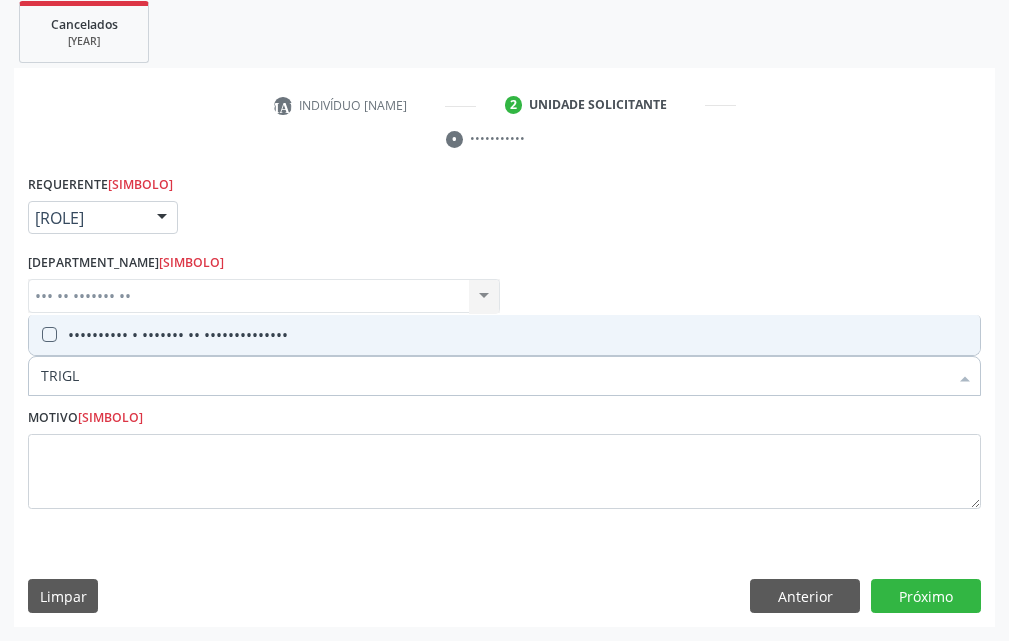 click on "•••••••••• • ••••••• •• ••••••••••••••" at bounding box center [504, 335] 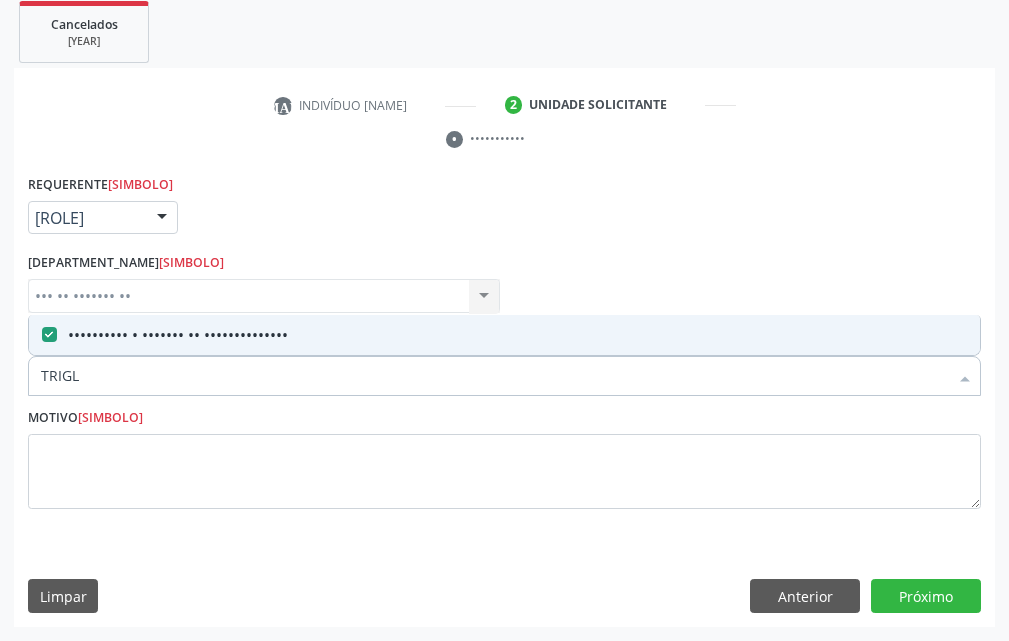 drag, startPoint x: 87, startPoint y: 391, endPoint x: 0, endPoint y: 384, distance: 87.28116 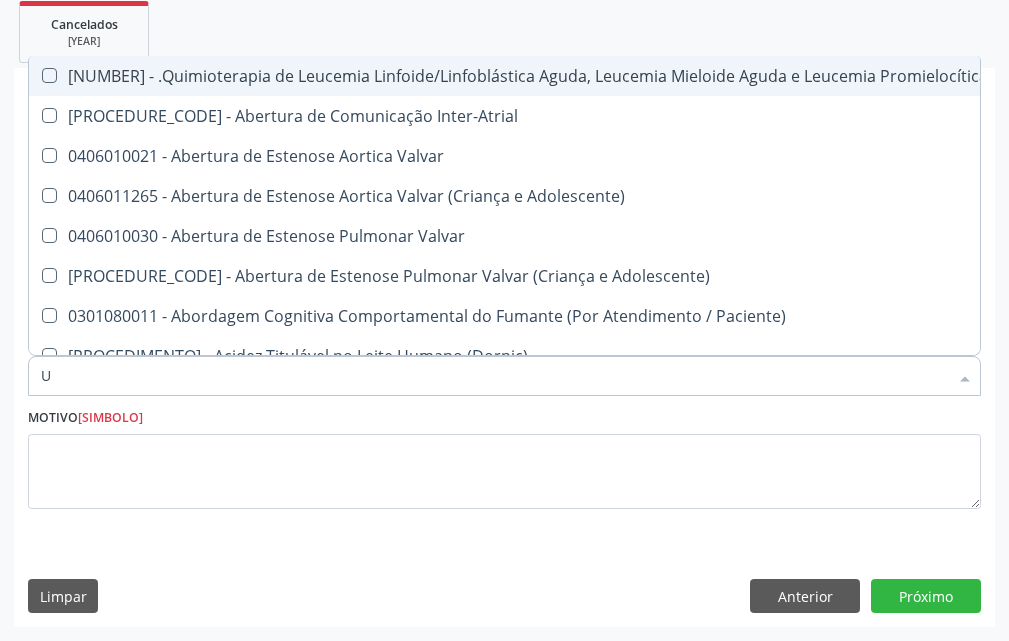 type on "UR" 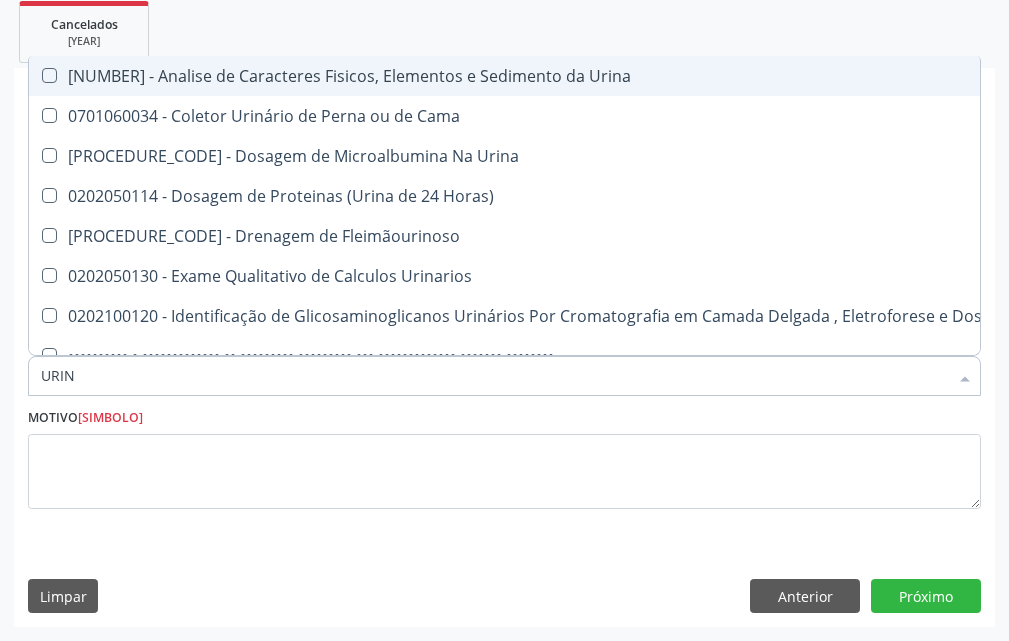 click on "[NUMBER] - Analise de Caracteres Fisicos, Elementos e Sedimento da Urina" at bounding box center (581, 76) 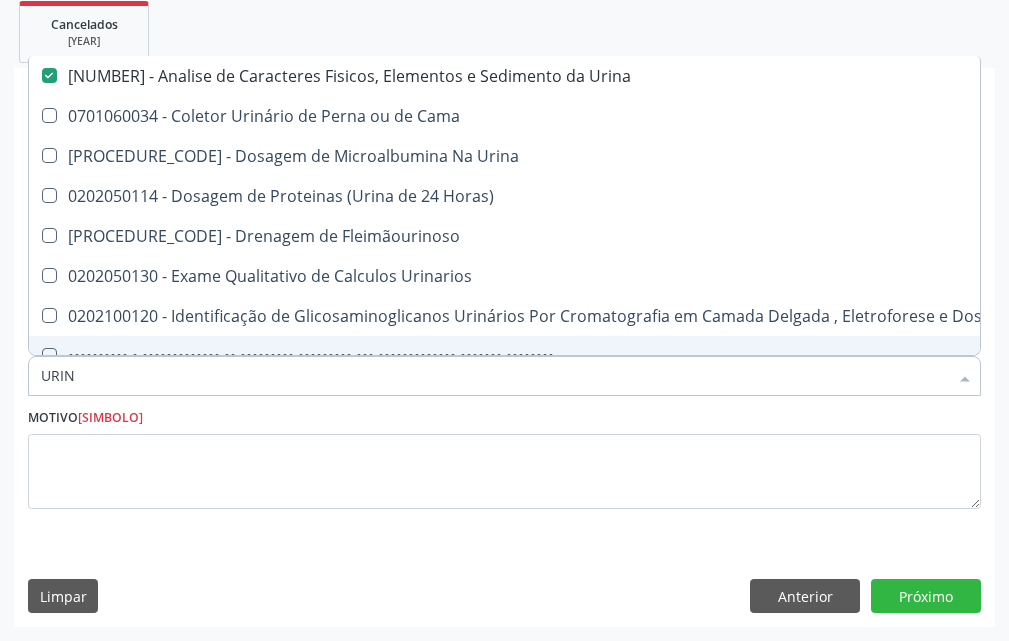 drag, startPoint x: 103, startPoint y: 388, endPoint x: 0, endPoint y: 381, distance: 103.23759 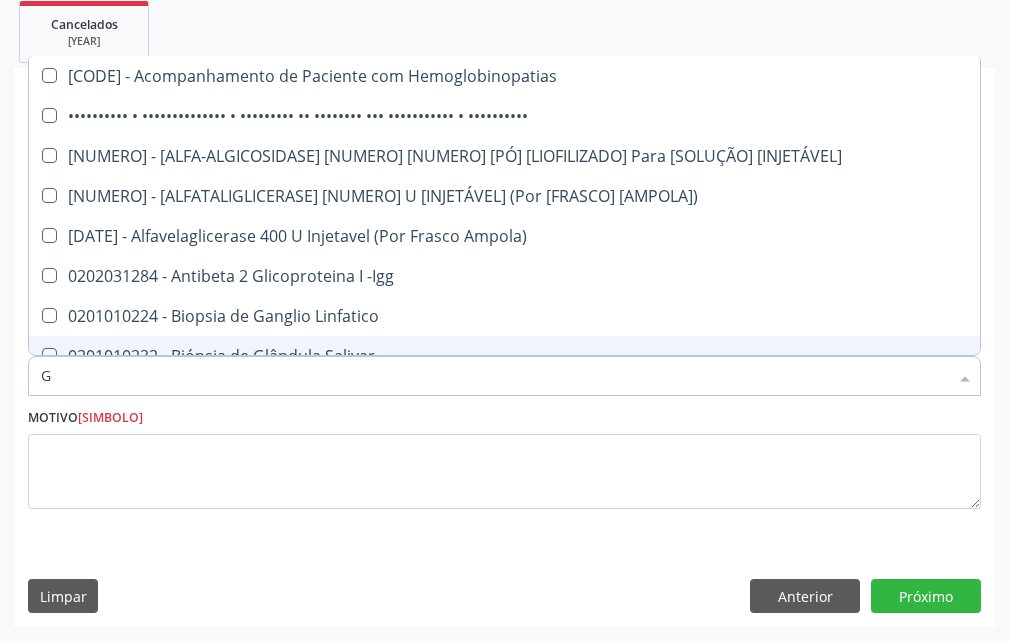 type on "GL" 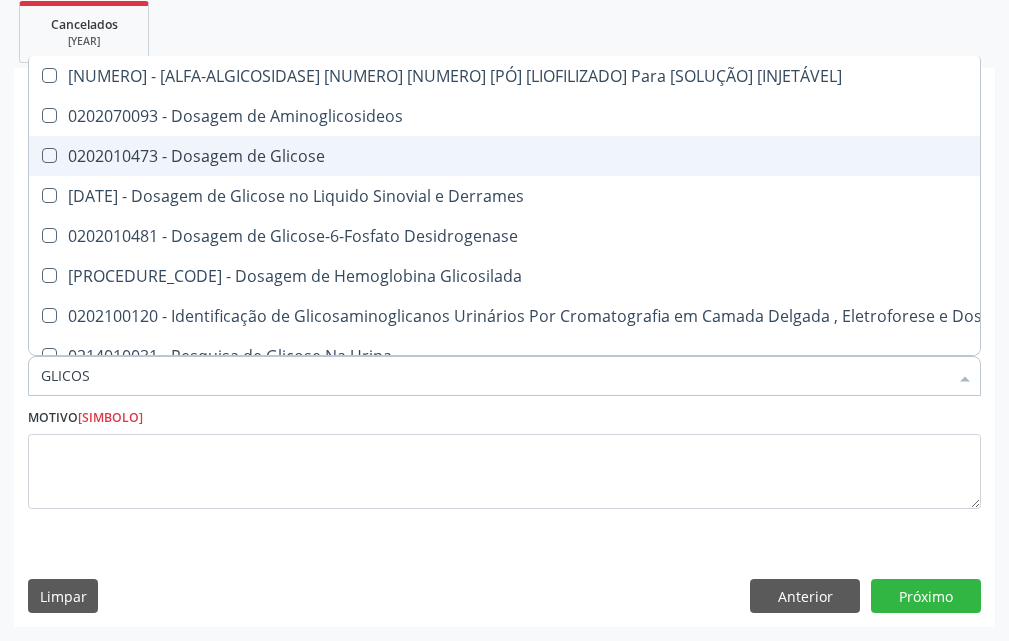 click on "0202010473 - Dosagem de Glicose" at bounding box center [581, 156] 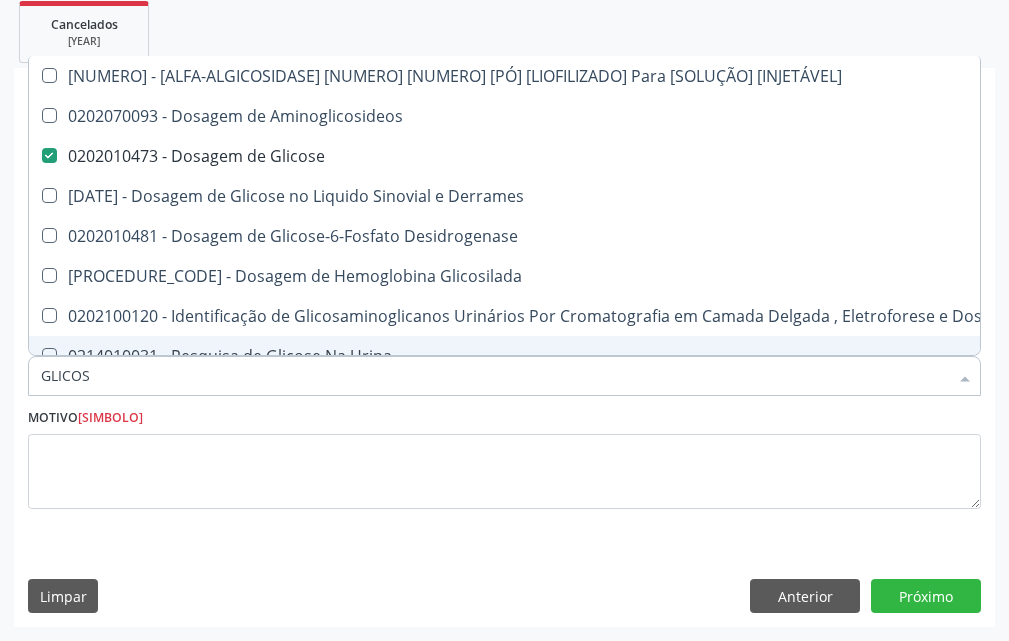 drag, startPoint x: 127, startPoint y: 364, endPoint x: 0, endPoint y: 397, distance: 131.21738 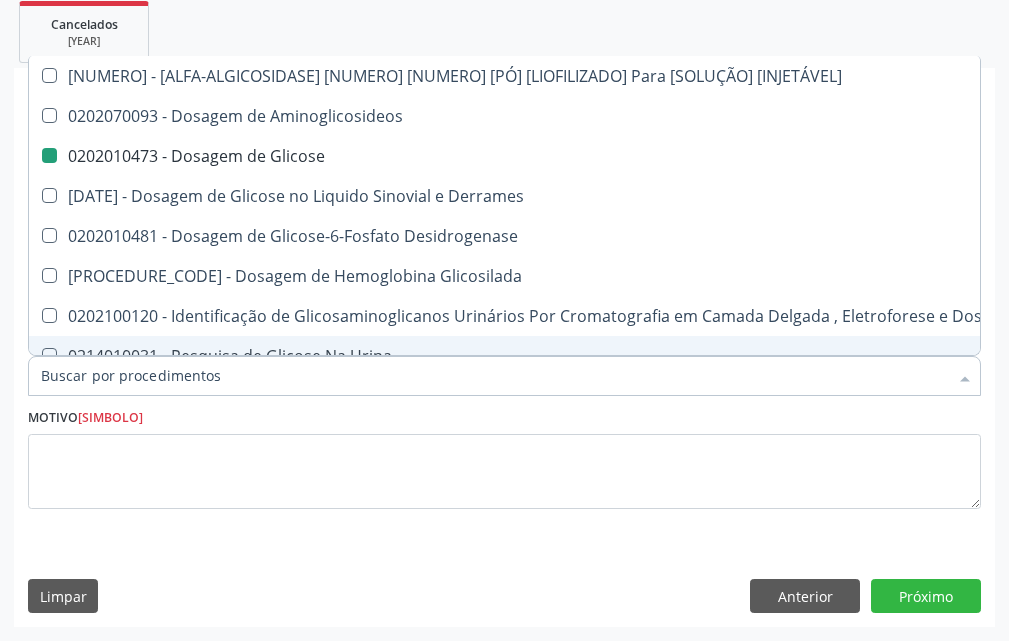 type on "H" 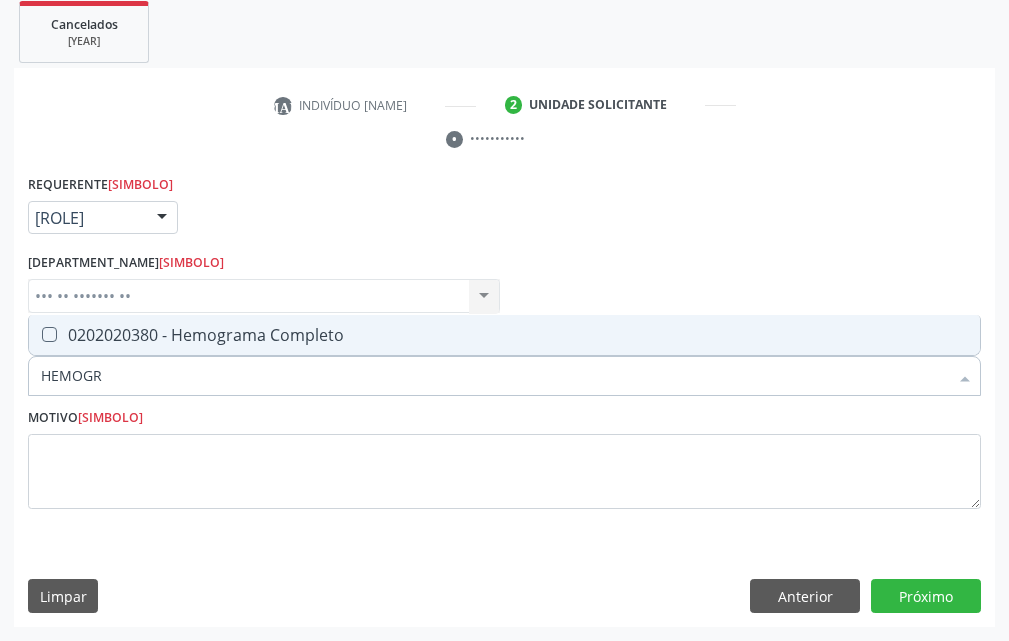 click on "0202020380 - Hemograma Completo" at bounding box center (504, 335) 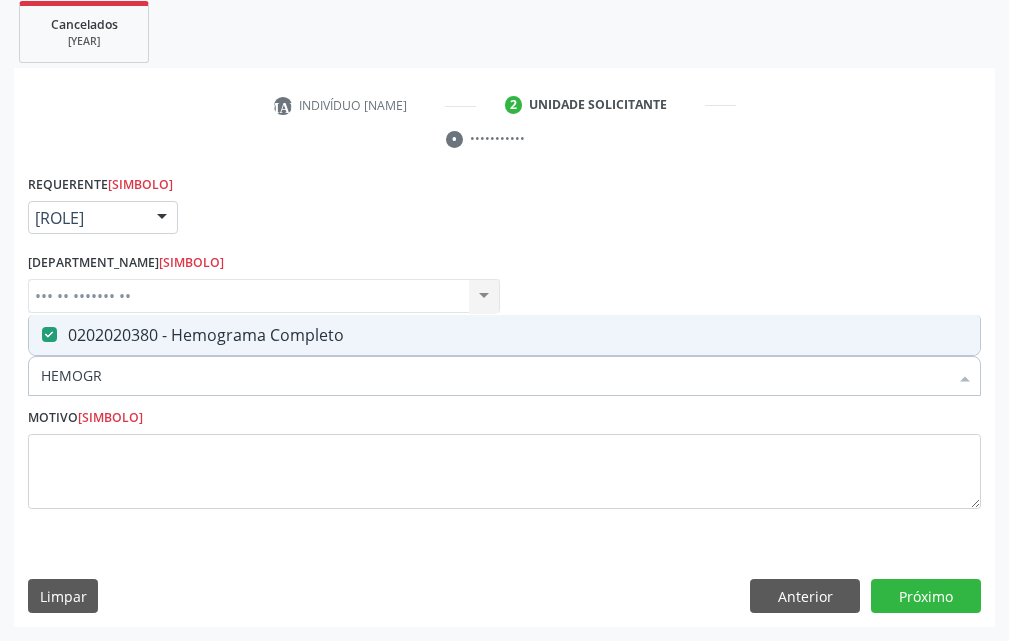 drag, startPoint x: 109, startPoint y: 386, endPoint x: 19, endPoint y: 386, distance: 90 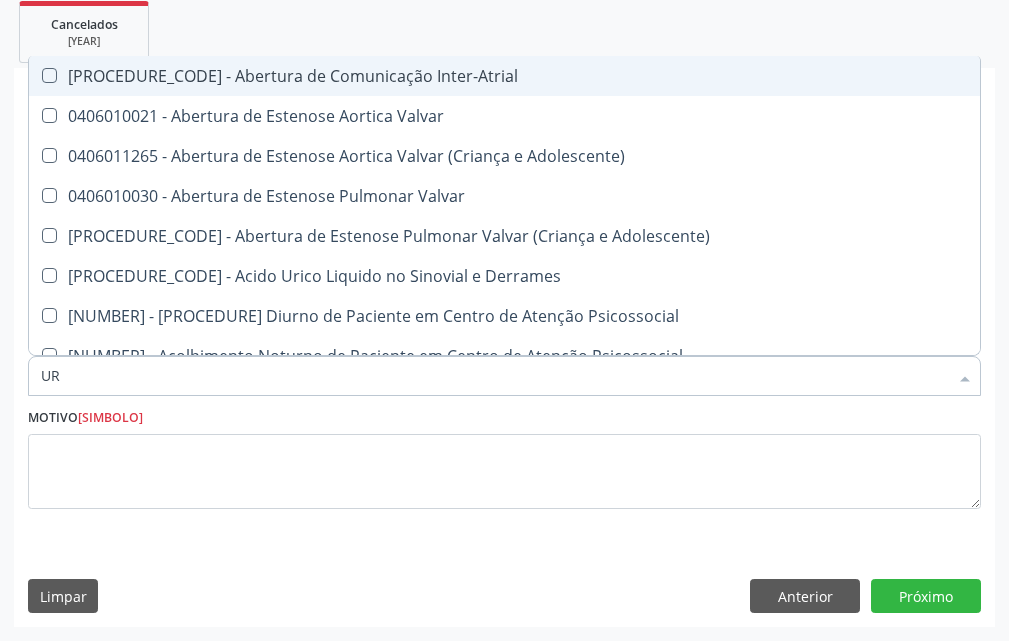 type on "URI" 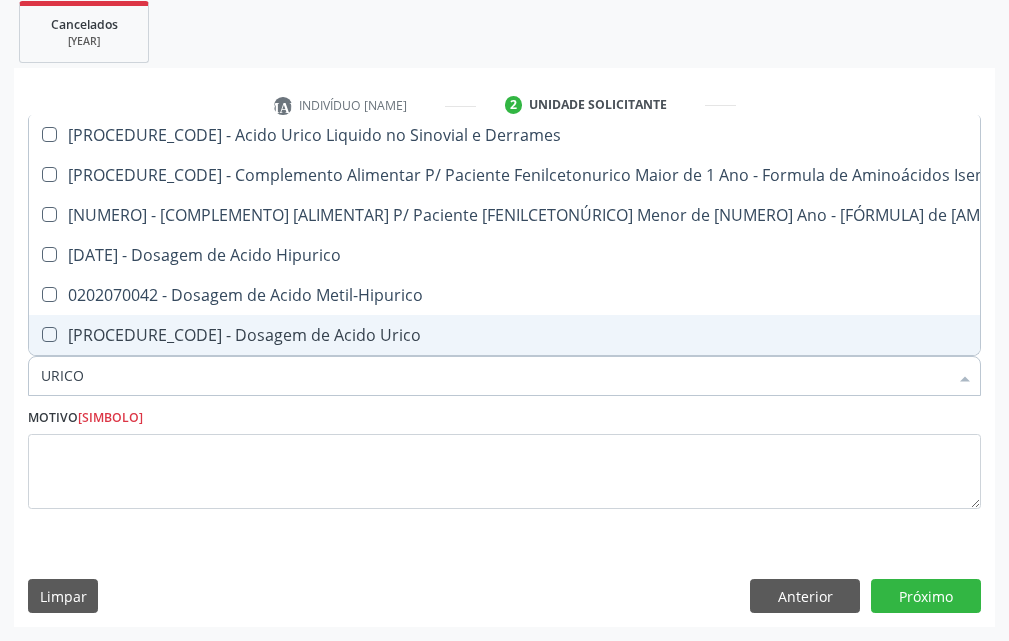 click on "[PROCEDURE_CODE] - Dosagem de Acido Urico" at bounding box center (716, 335) 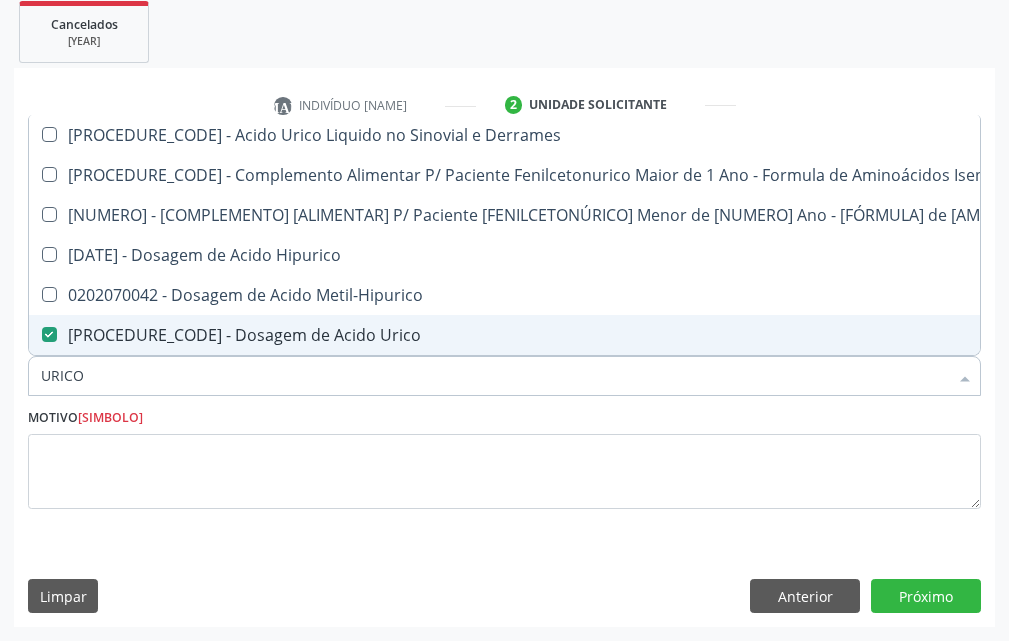 drag, startPoint x: 164, startPoint y: 373, endPoint x: 0, endPoint y: 396, distance: 165.60495 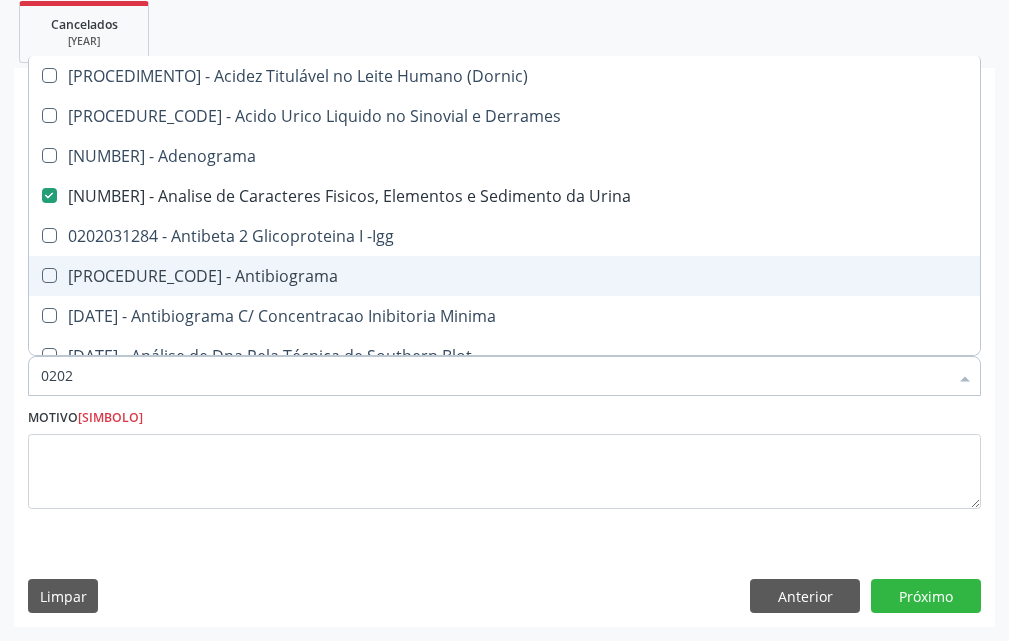 type on "[NUMERO]" 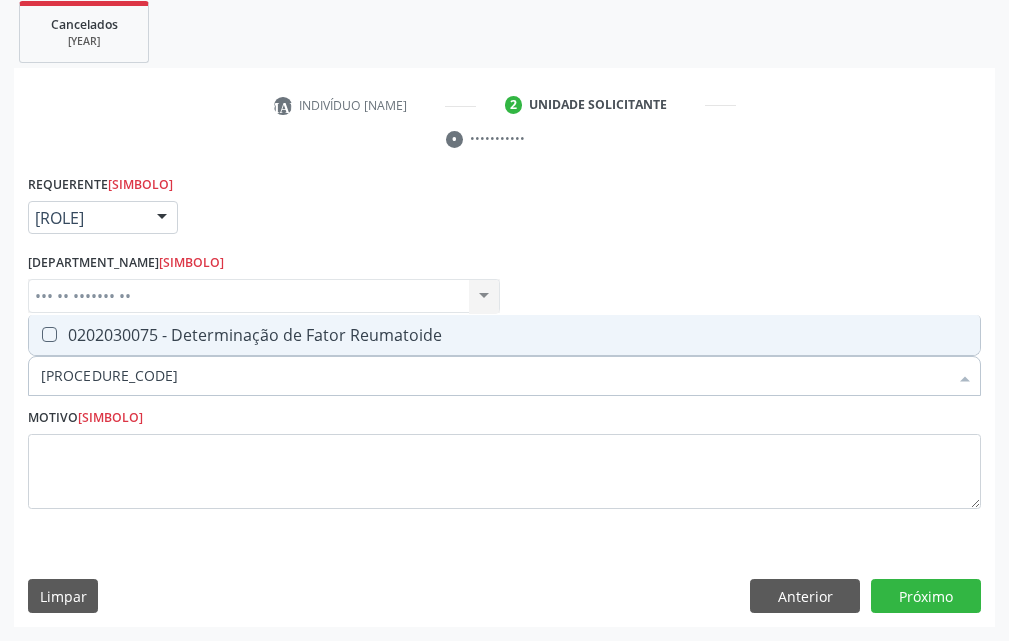 click on "0202030075 - Determinação de Fator Reumatoide" at bounding box center [504, 335] 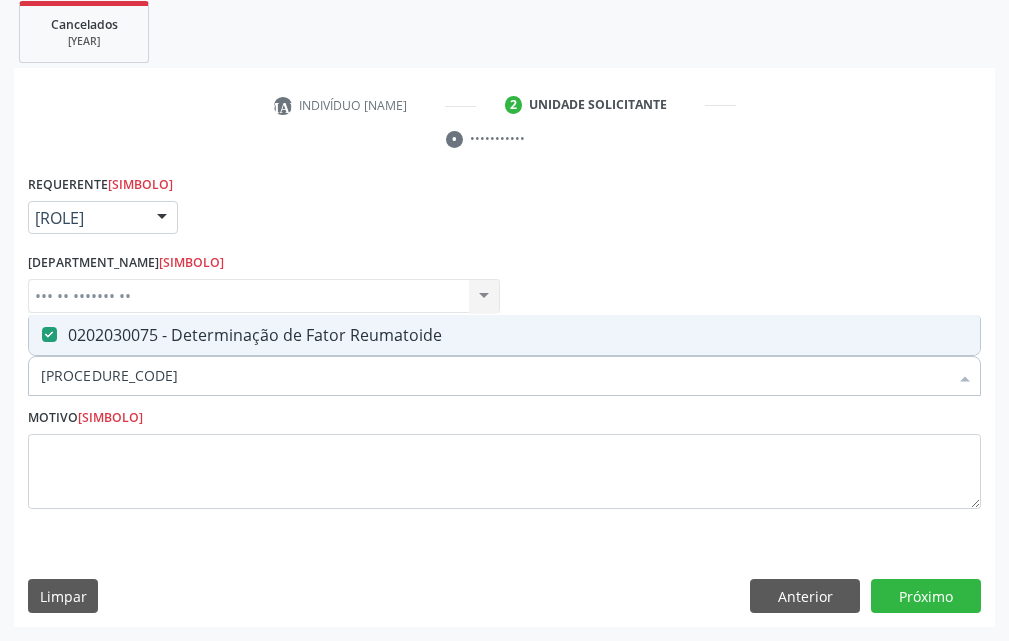 drag, startPoint x: 135, startPoint y: 387, endPoint x: 17, endPoint y: 392, distance: 118.10589 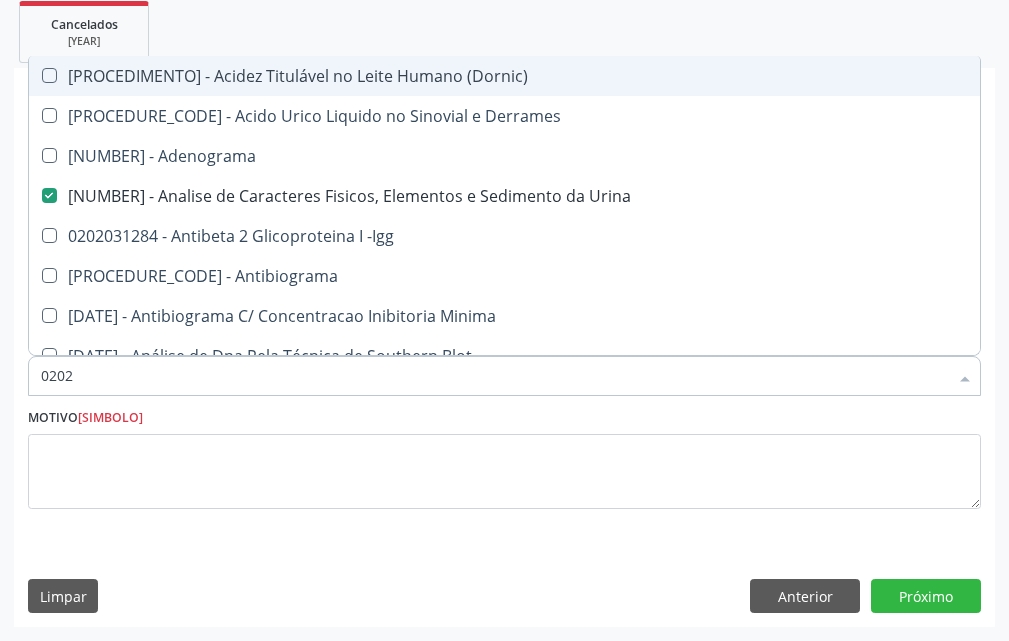 type on "[NUMERO]" 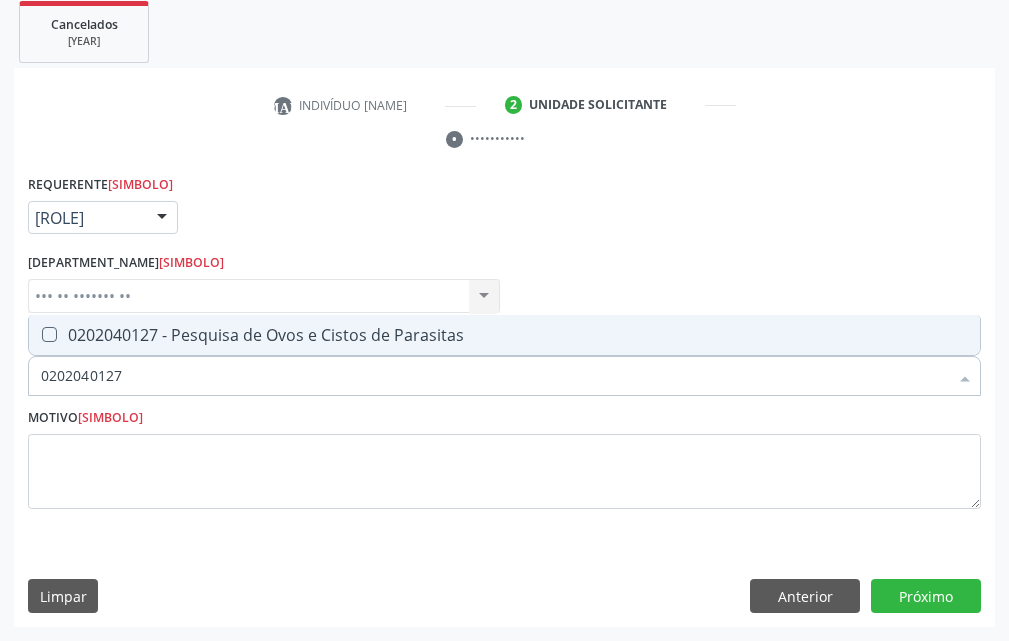 click on "0202040127 - Pesquisa de Ovos e Cistos de Parasitas" at bounding box center [504, 335] 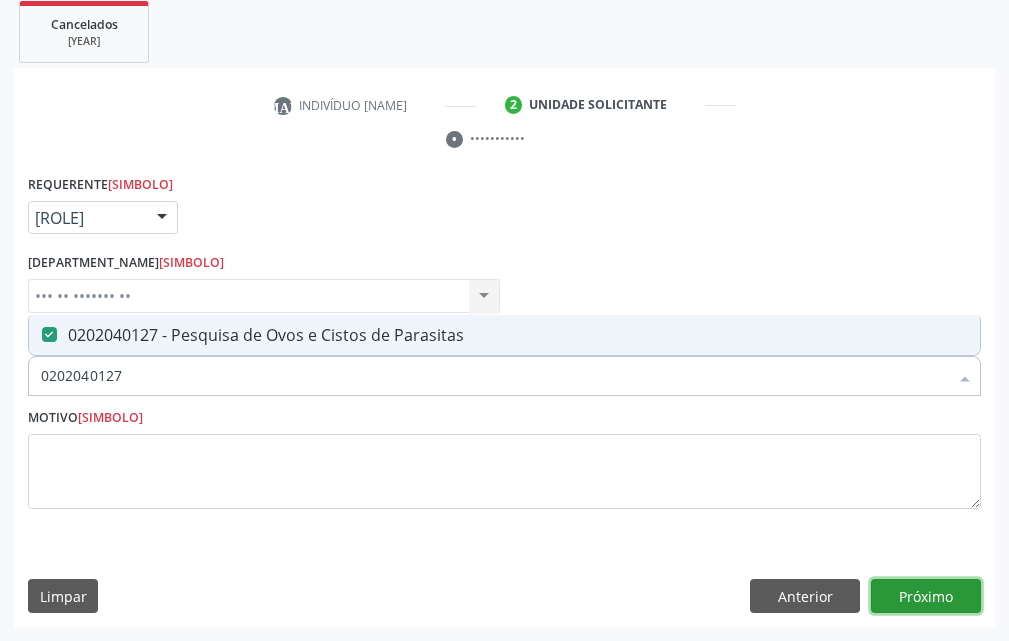 click on "Próximo" at bounding box center [926, 596] 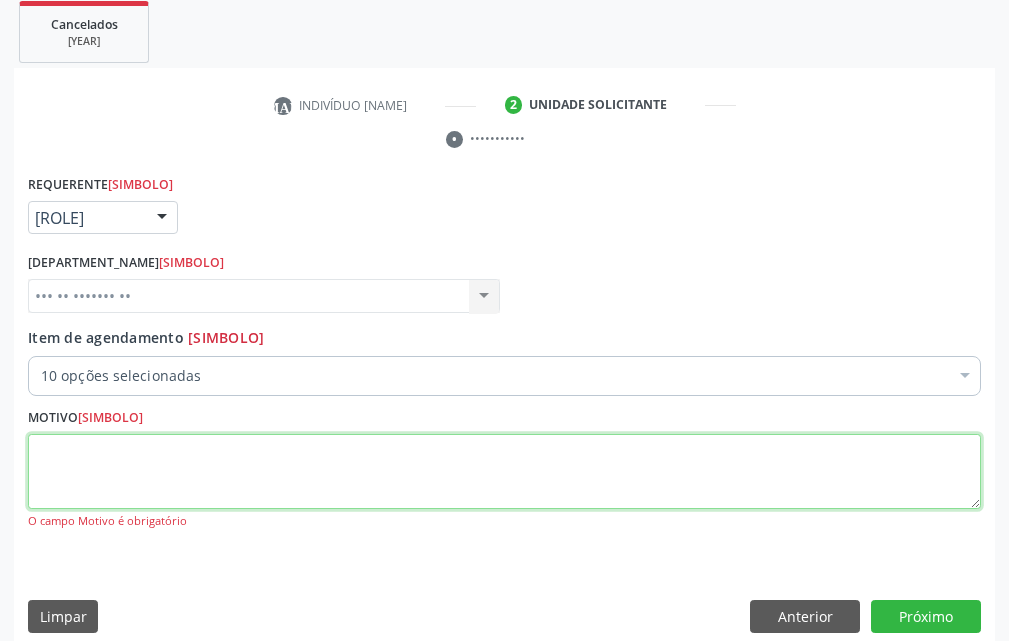 click at bounding box center (504, 472) 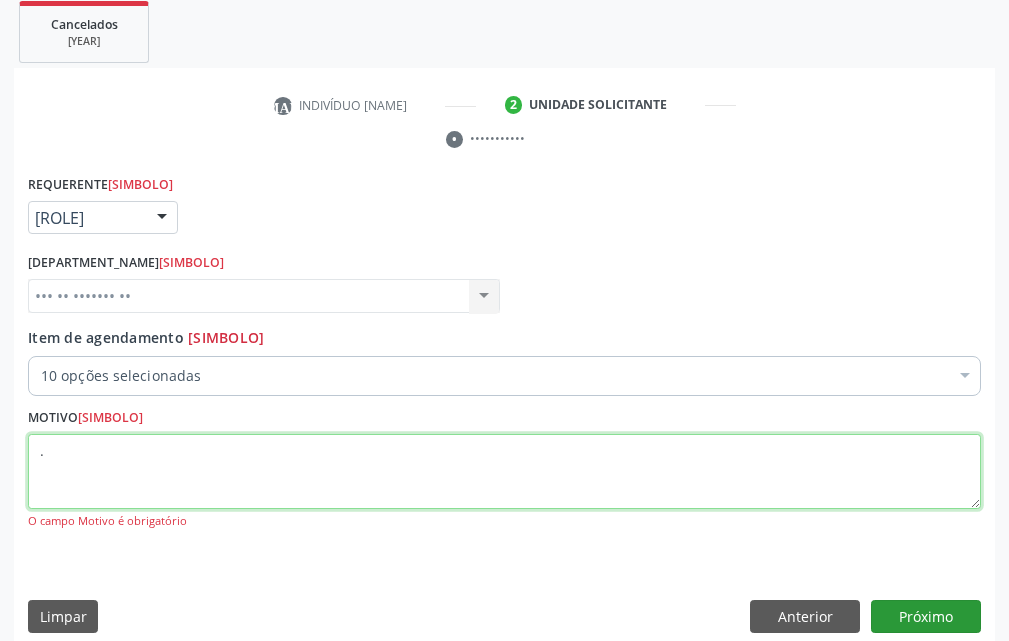 type on "." 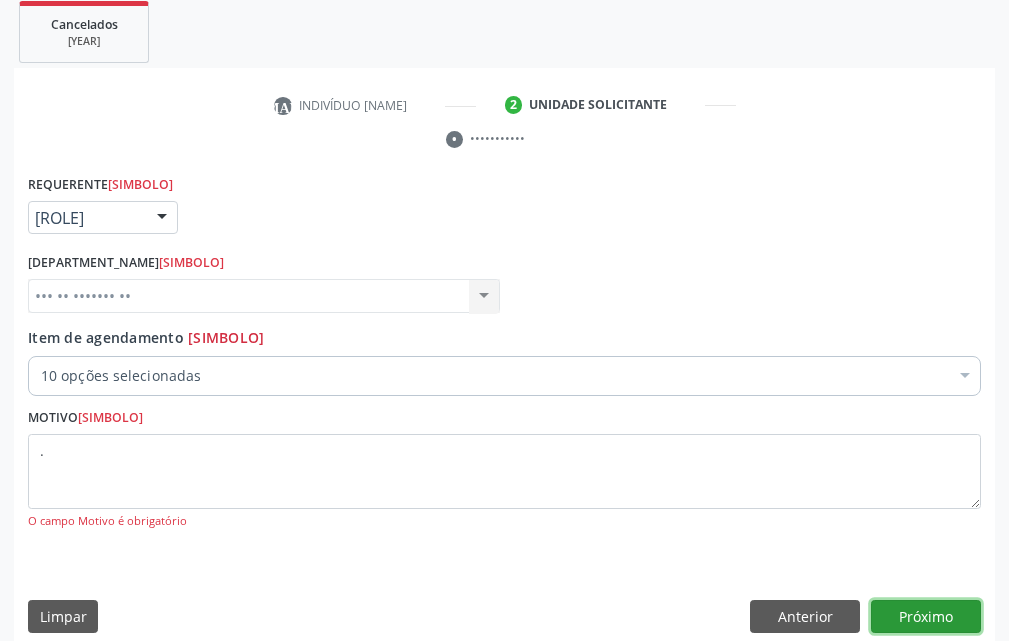 click on "Próximo" at bounding box center (926, 617) 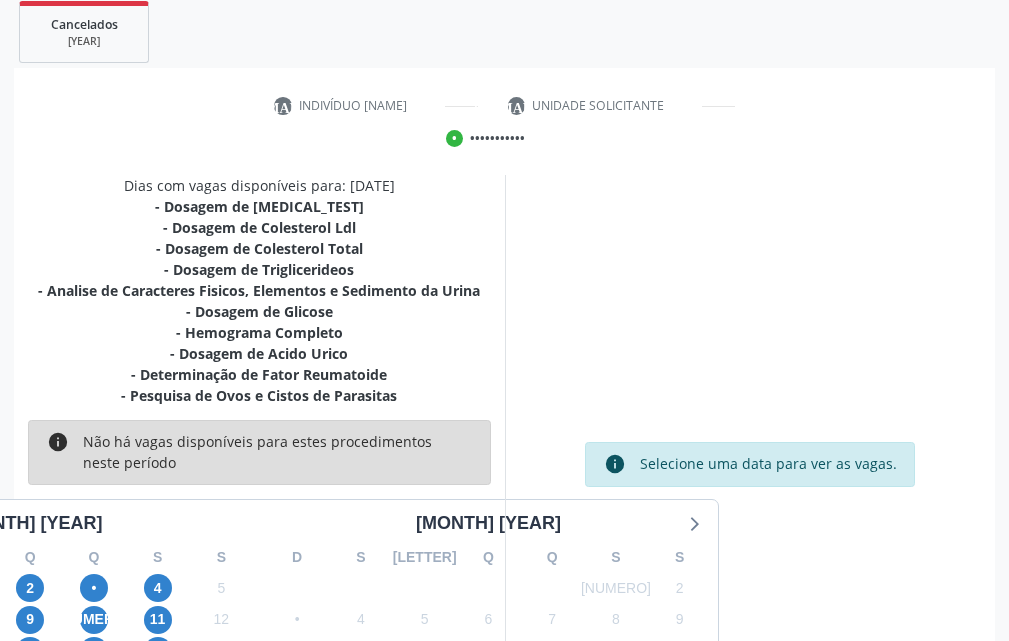 scroll, scrollTop: 521, scrollLeft: 0, axis: vertical 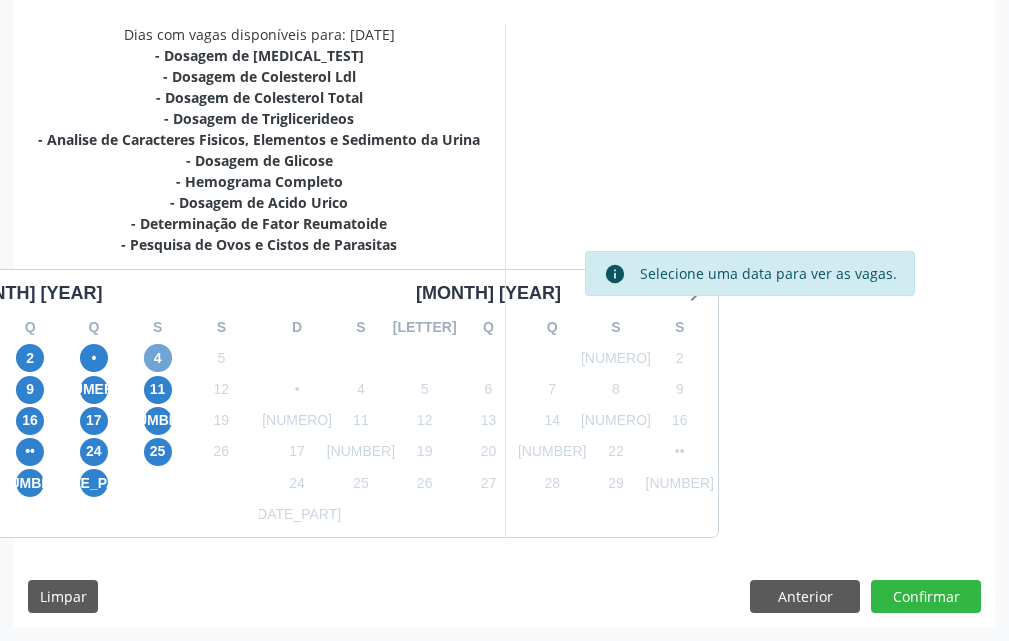 click on "4" at bounding box center [158, 358] 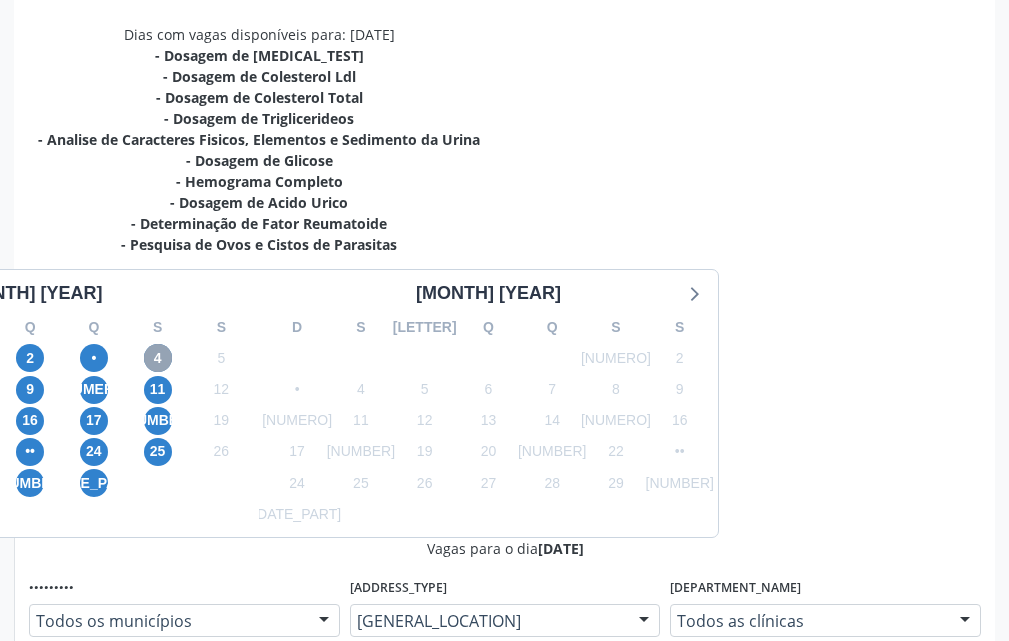 scroll, scrollTop: 821, scrollLeft: 0, axis: vertical 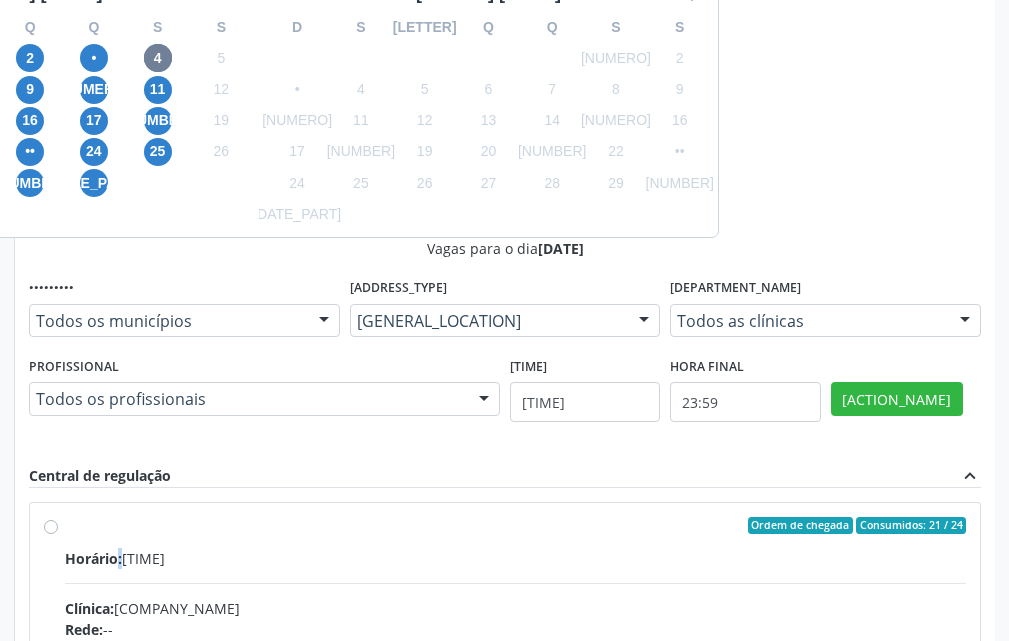 click on "Ordem de chegada
Consumidos: 21 / 24
Horário:   [TIME]
Clínica:  Laboratorio [NAME] [LAST]
Rede:
--
Endereço:   Casa, nº [NUMBER], N Senhora da Penha, [CITY] - [STATE]
Telefone:   --
Profissional:
--
Informações adicionais sobre o atendimento
Idade de atendimento:
Sem restrição
Gênero(s) atendido(s):
Sem restrição
Informações adicionais:
--" at bounding box center (515, 670) 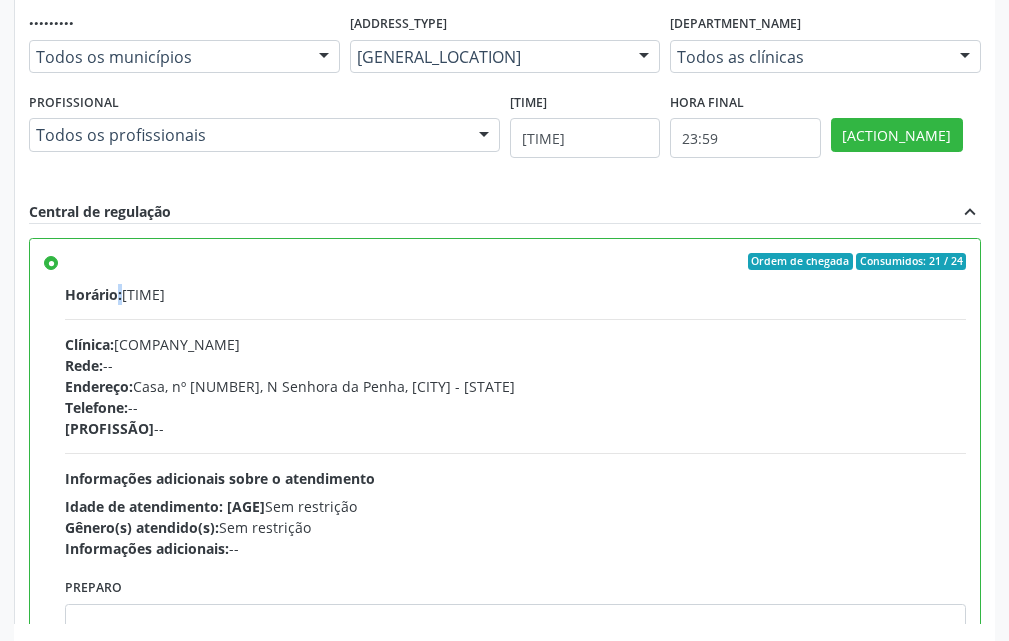 scroll, scrollTop: 1171, scrollLeft: 0, axis: vertical 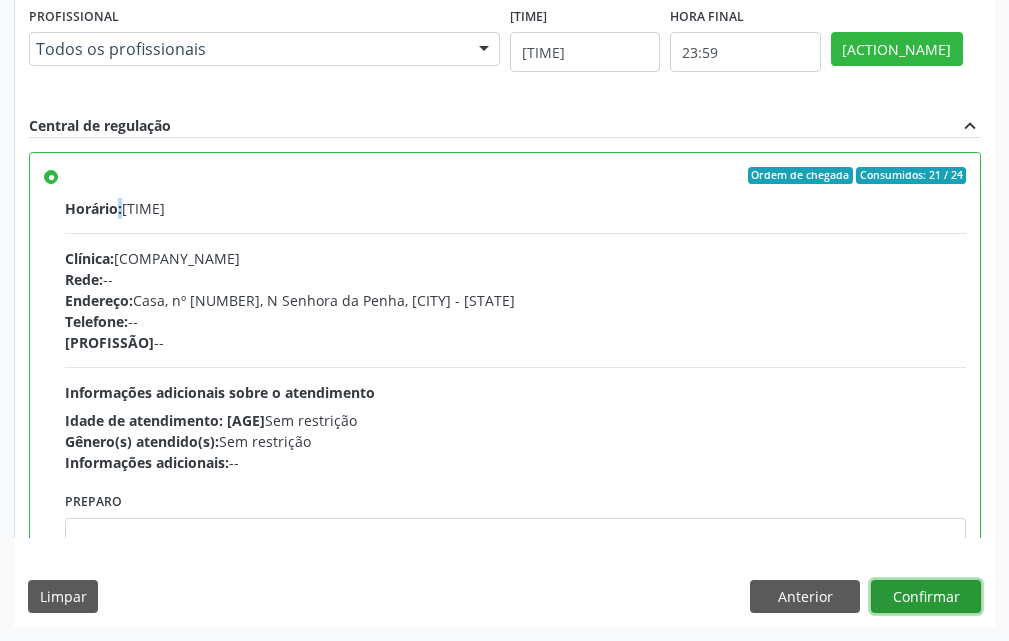 click on "Confirmar" at bounding box center [926, 597] 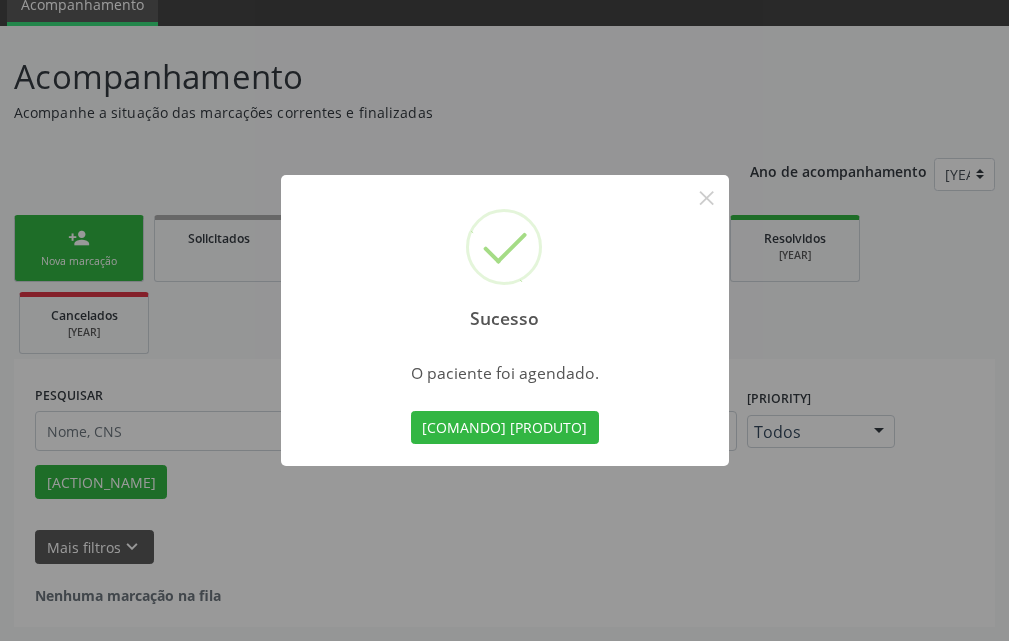 scroll, scrollTop: 34, scrollLeft: 0, axis: vertical 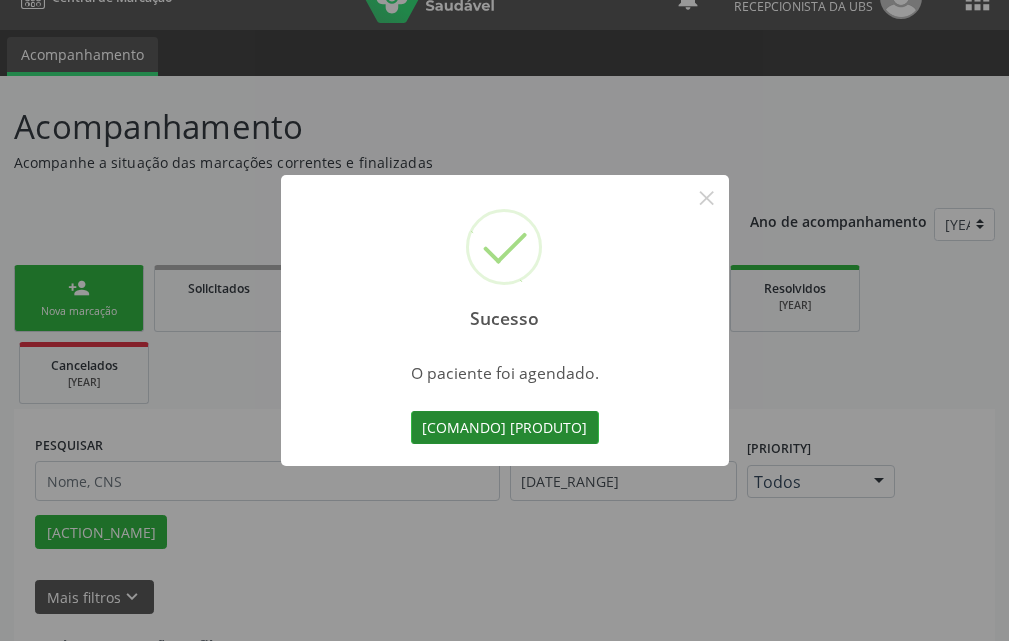 click on "[COMANDO] [PRODUTO]" at bounding box center (505, 428) 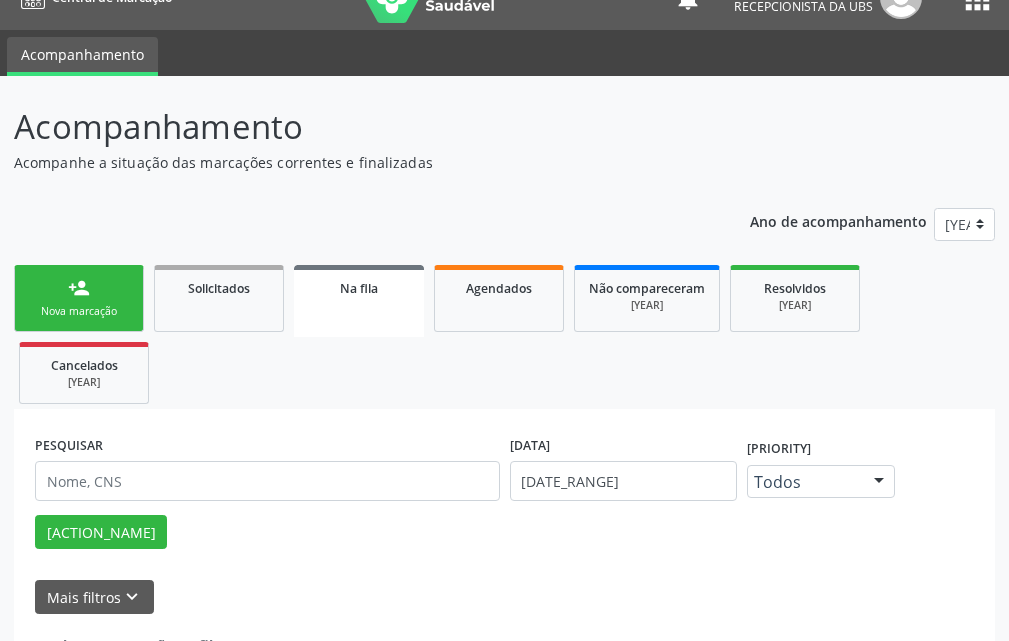 click on "person_add
Nova marcação" at bounding box center [79, 298] 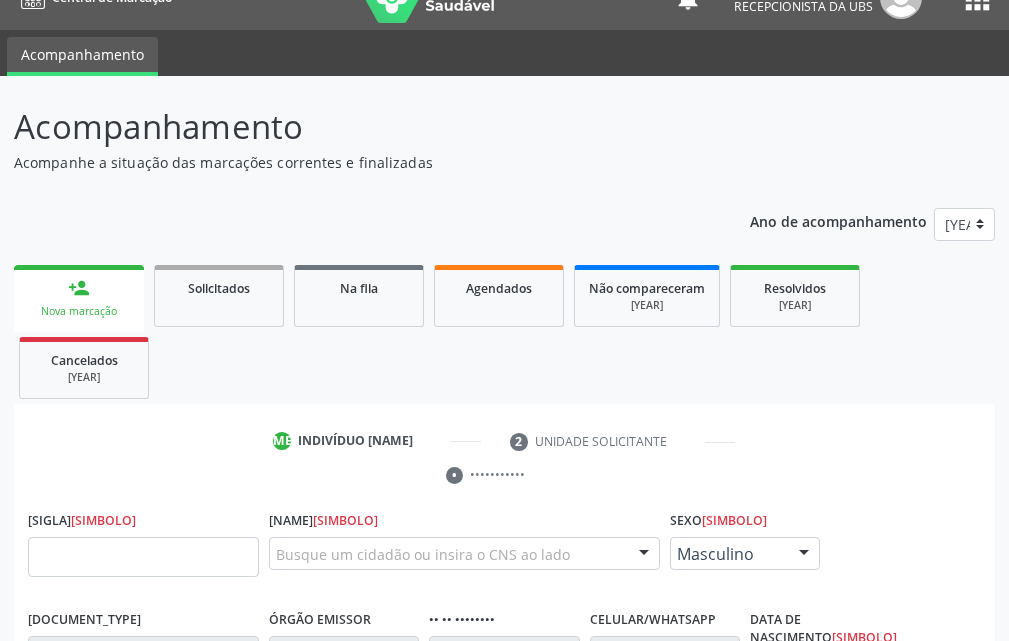 click on "Busque um cidadão ou insira o CNS ao lado" at bounding box center (464, 554) 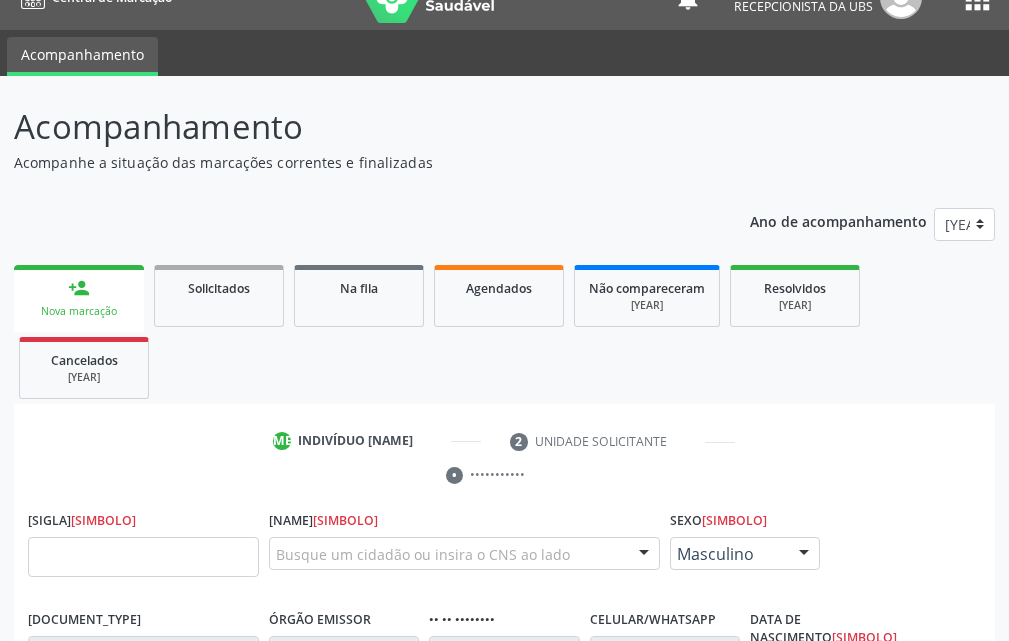 click on "1
[PERSON]
2
Unidade solicitante
3
Agendamento" at bounding box center [504, 458] 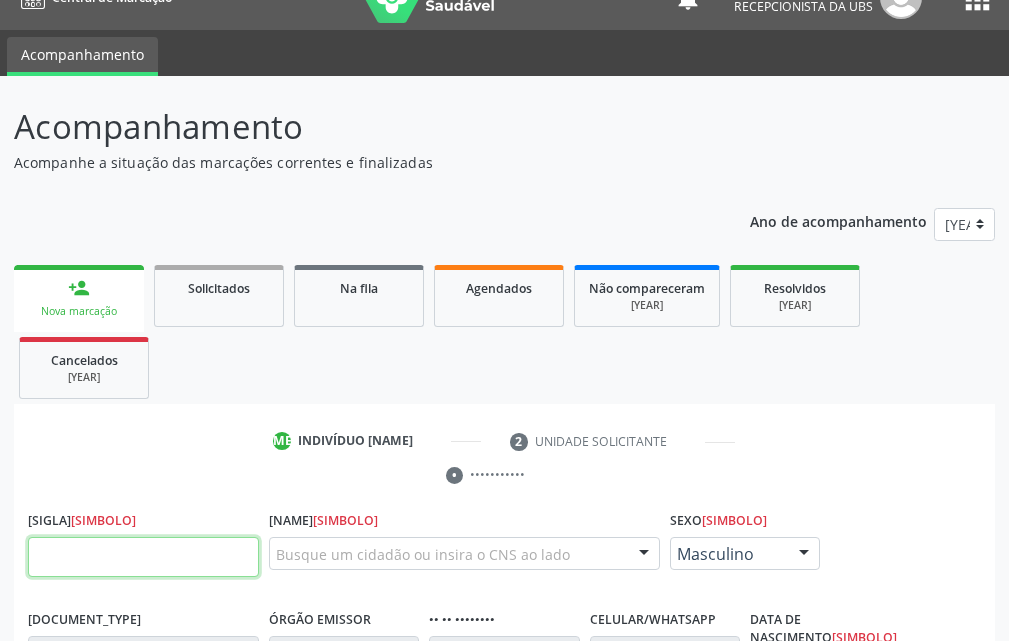 click at bounding box center [143, 557] 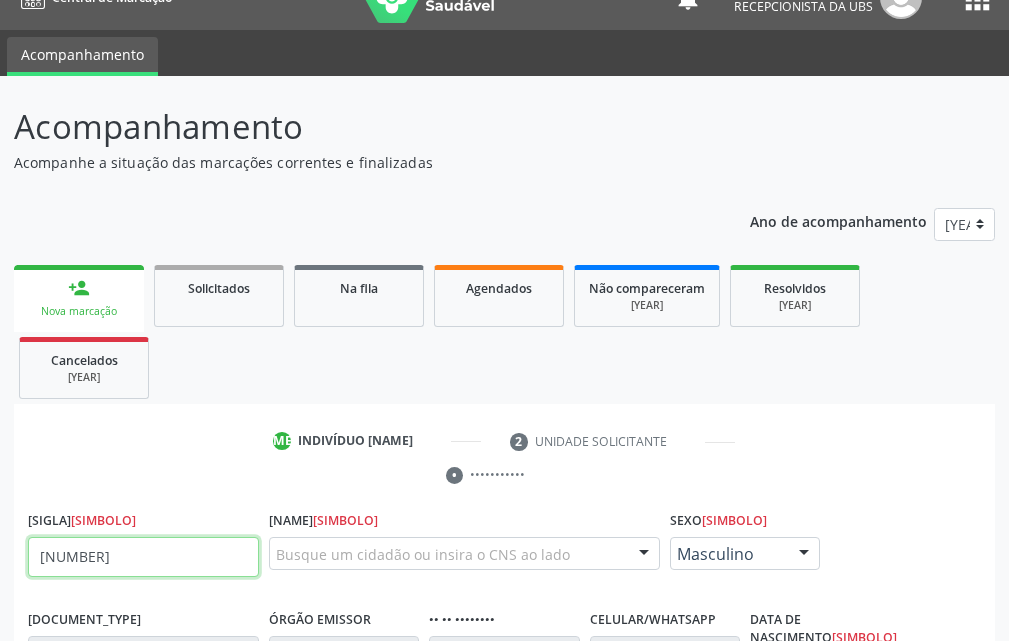 type on "[NUMBER]" 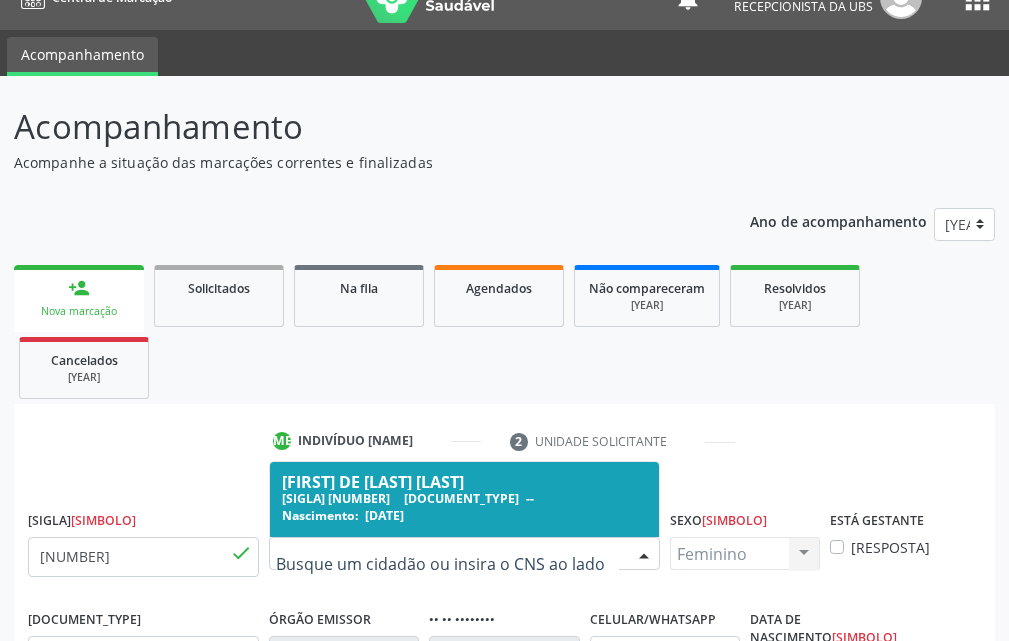click at bounding box center [447, 564] 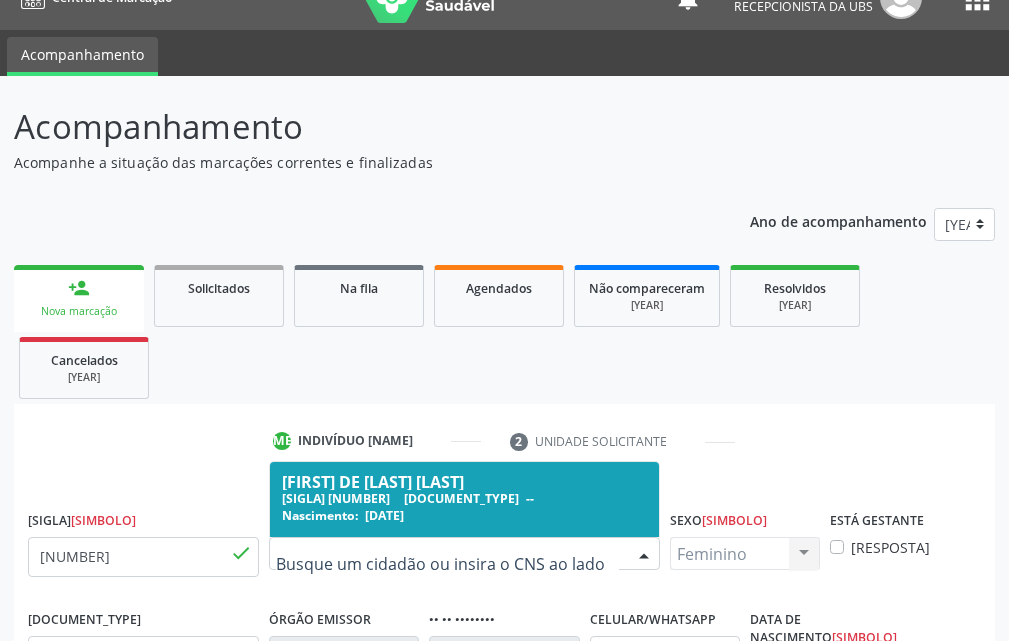 click at bounding box center (464, 554) 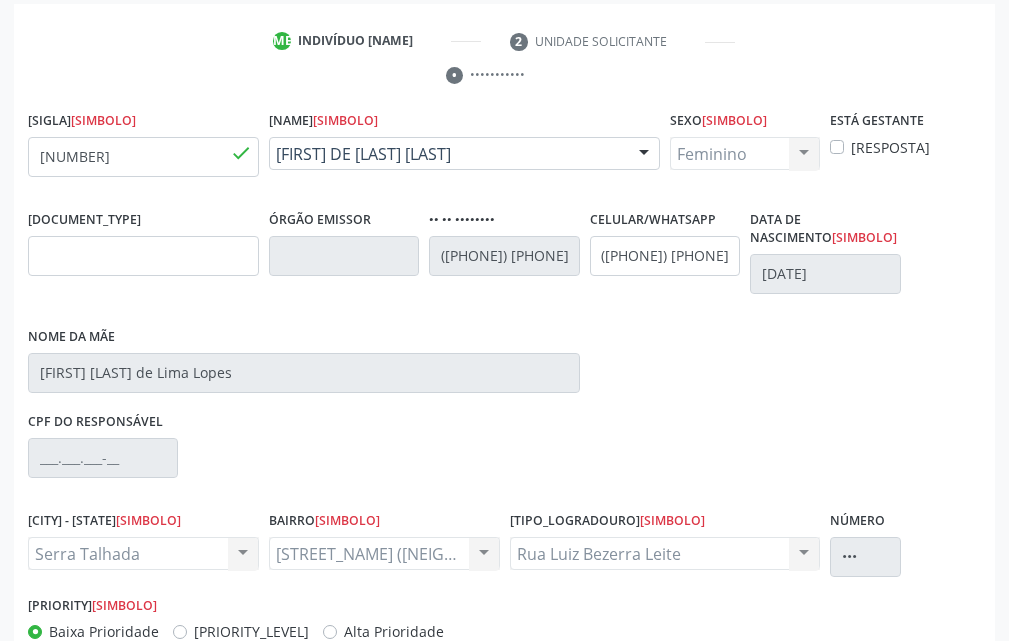 scroll, scrollTop: 535, scrollLeft: 0, axis: vertical 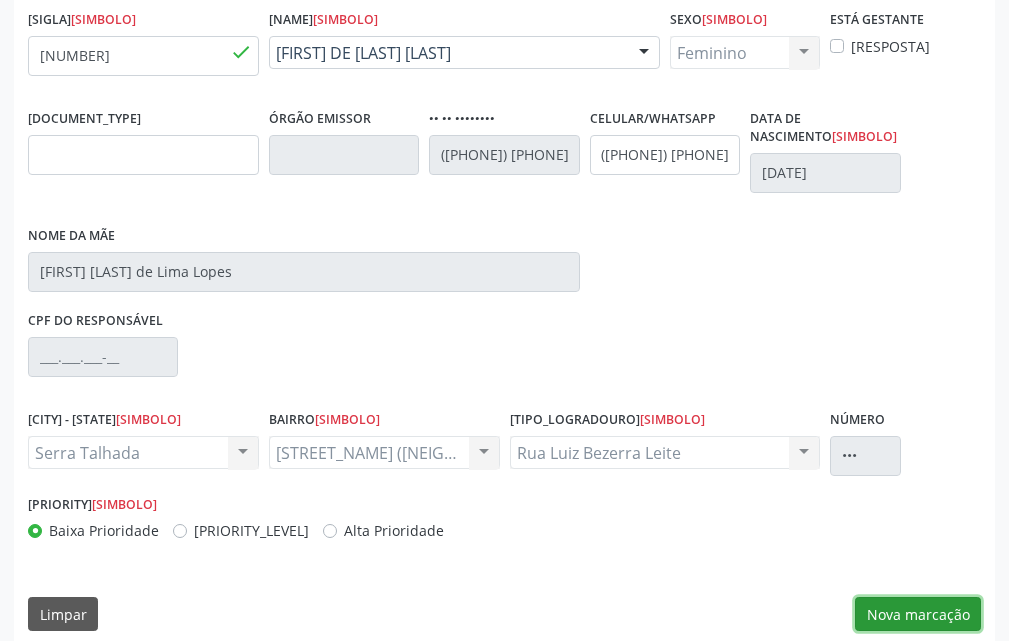 click on "Nova marcação" at bounding box center [918, 614] 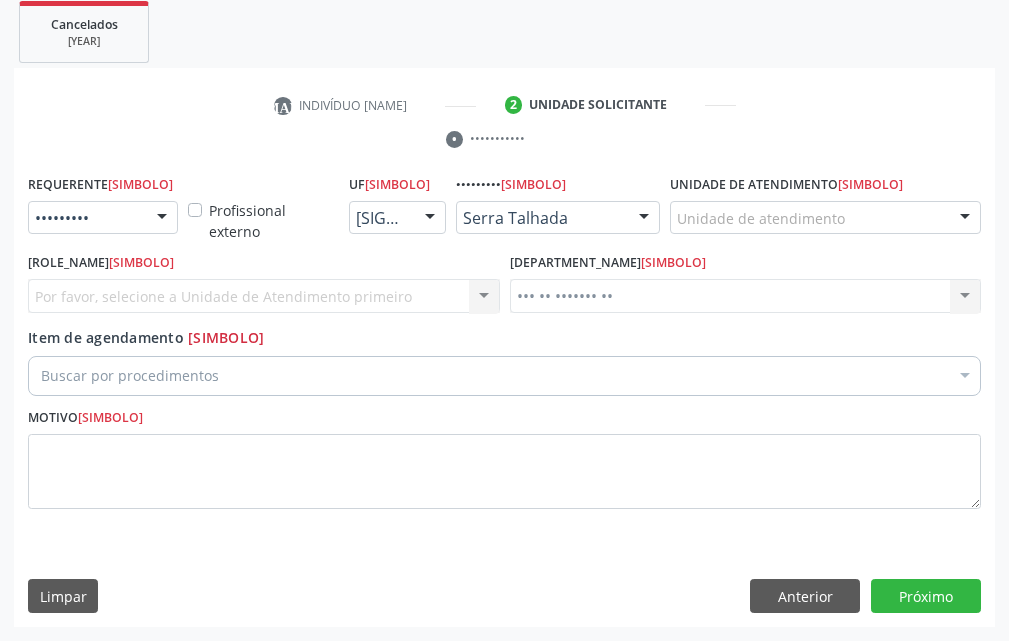 scroll, scrollTop: 370, scrollLeft: 0, axis: vertical 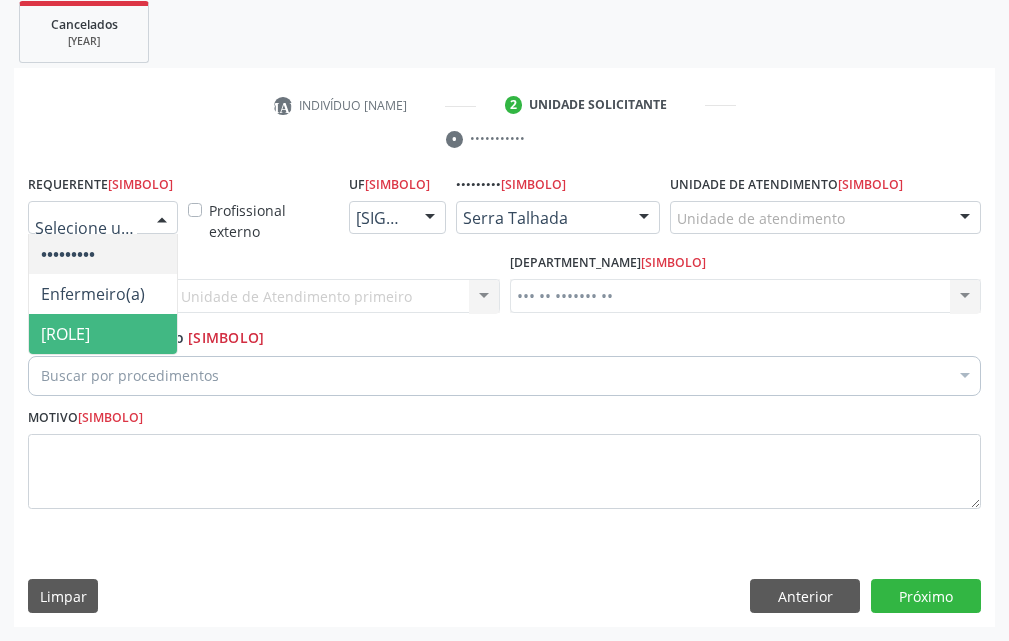 click on "[ROLE]" at bounding box center [103, 334] 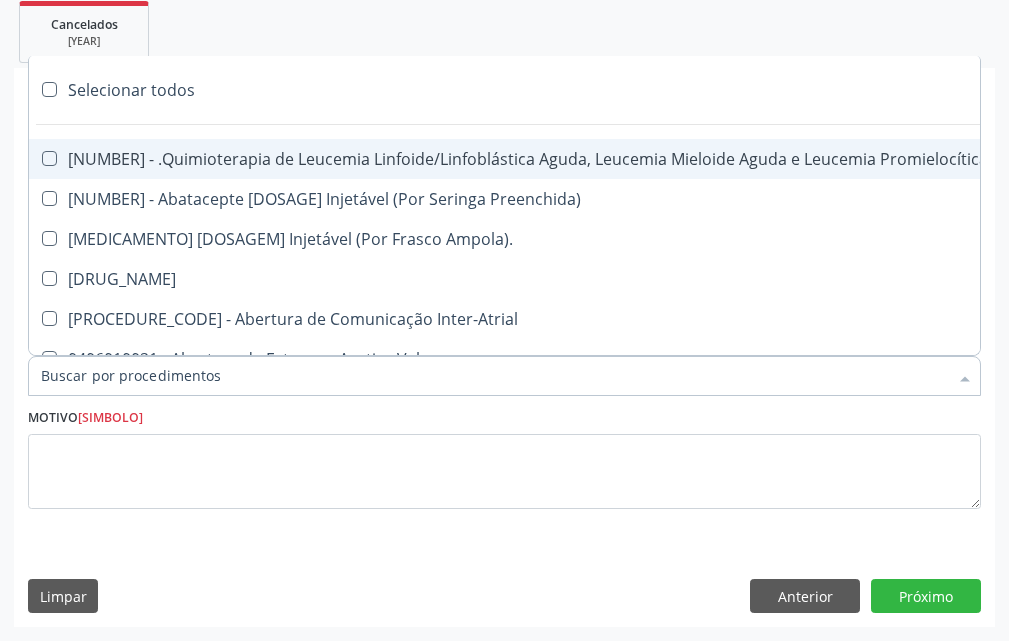 type on "G" 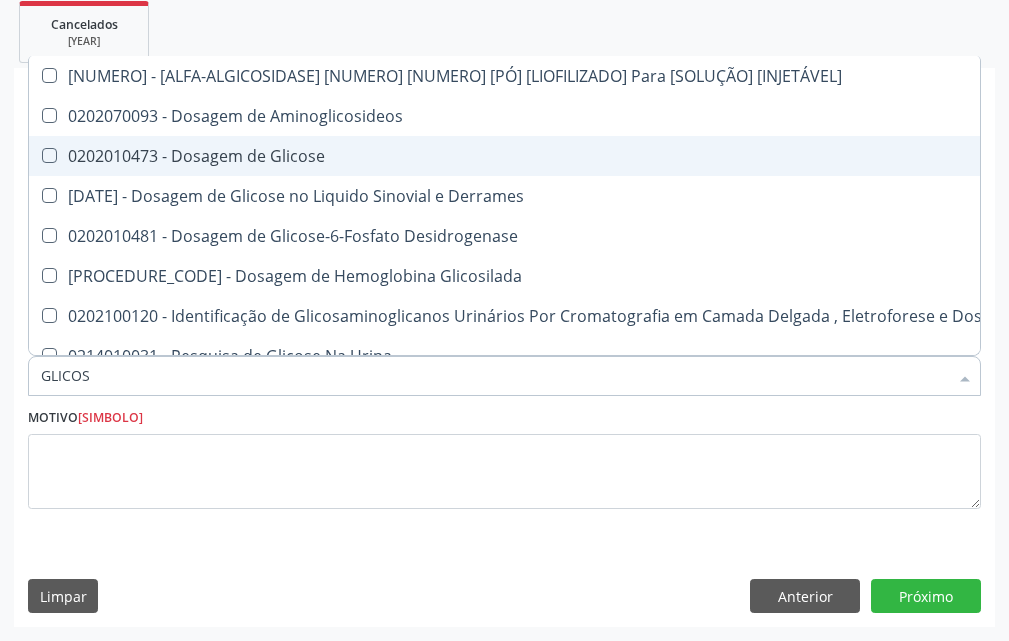 click on "0202010473 - Dosagem de Glicose" at bounding box center (581, 156) 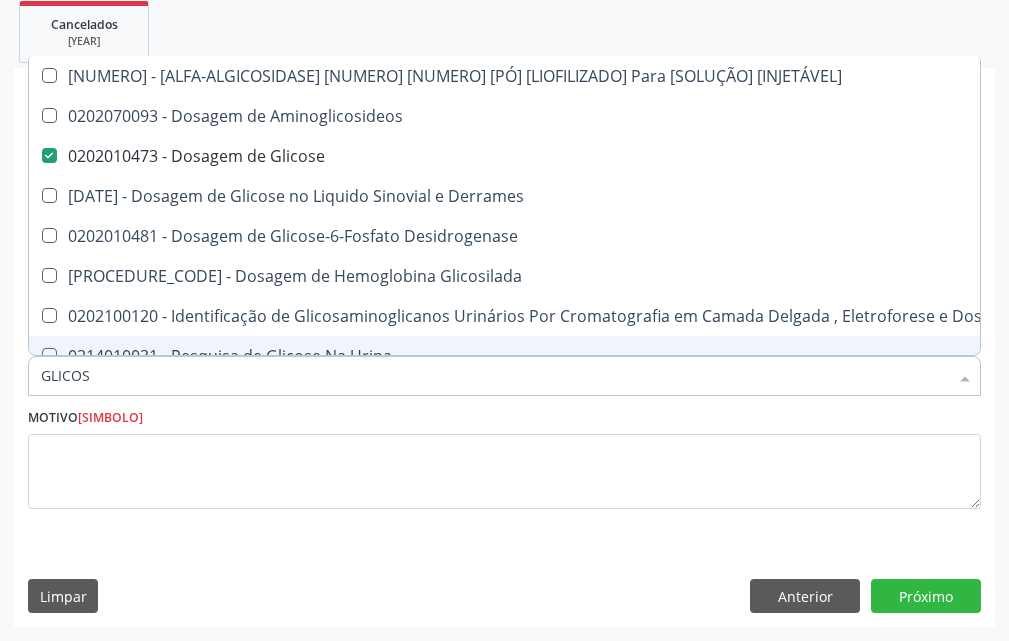 drag, startPoint x: 116, startPoint y: 367, endPoint x: 40, endPoint y: 385, distance: 78.10249 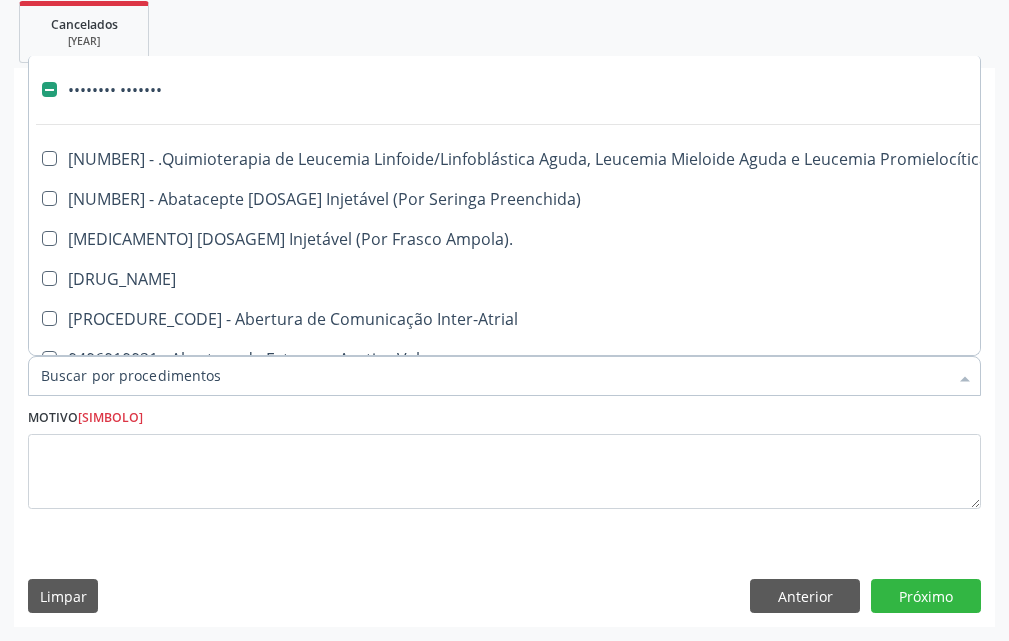 type on "H" 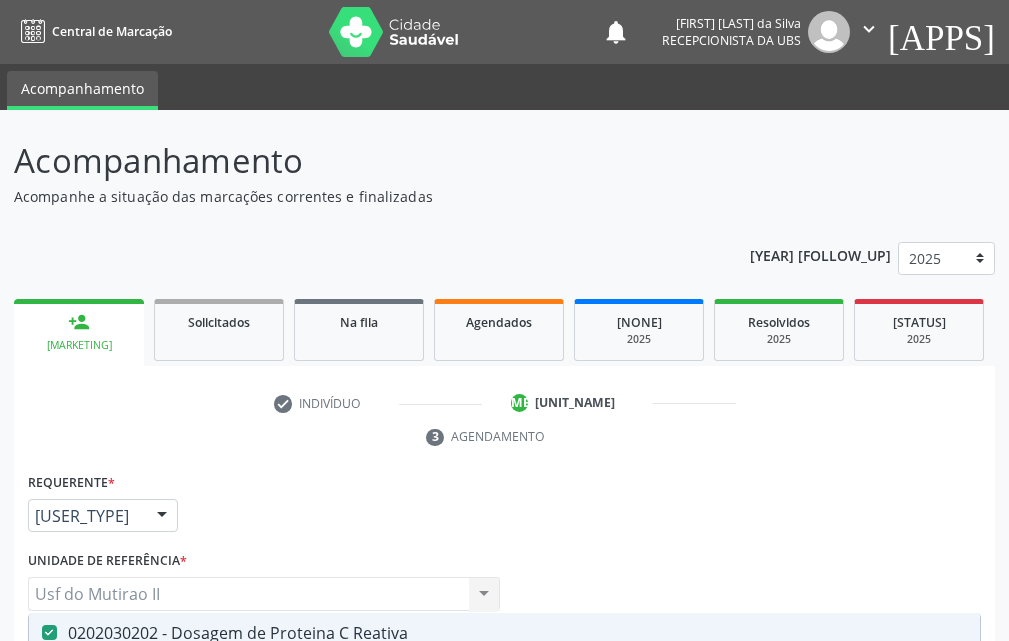 scroll, scrollTop: 370, scrollLeft: 0, axis: vertical 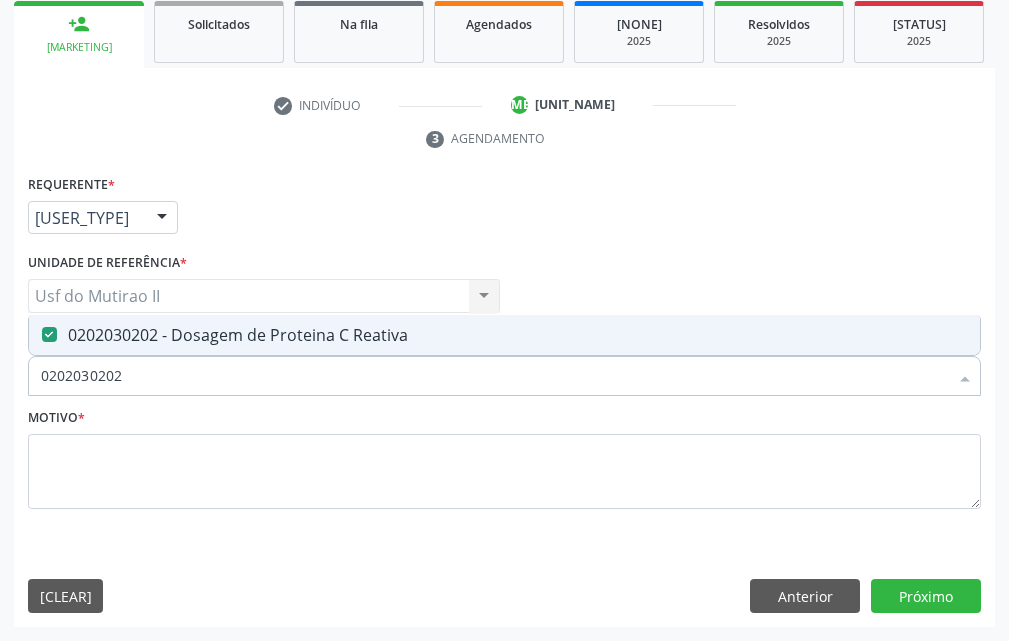 drag, startPoint x: 149, startPoint y: 368, endPoint x: 22, endPoint y: 391, distance: 129.06587 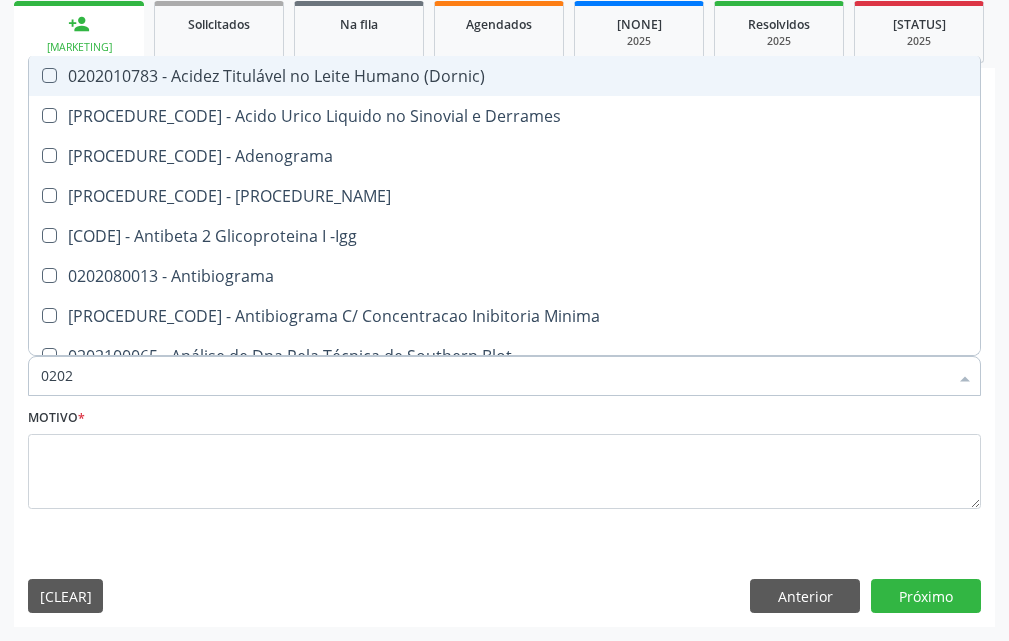type on "02020" 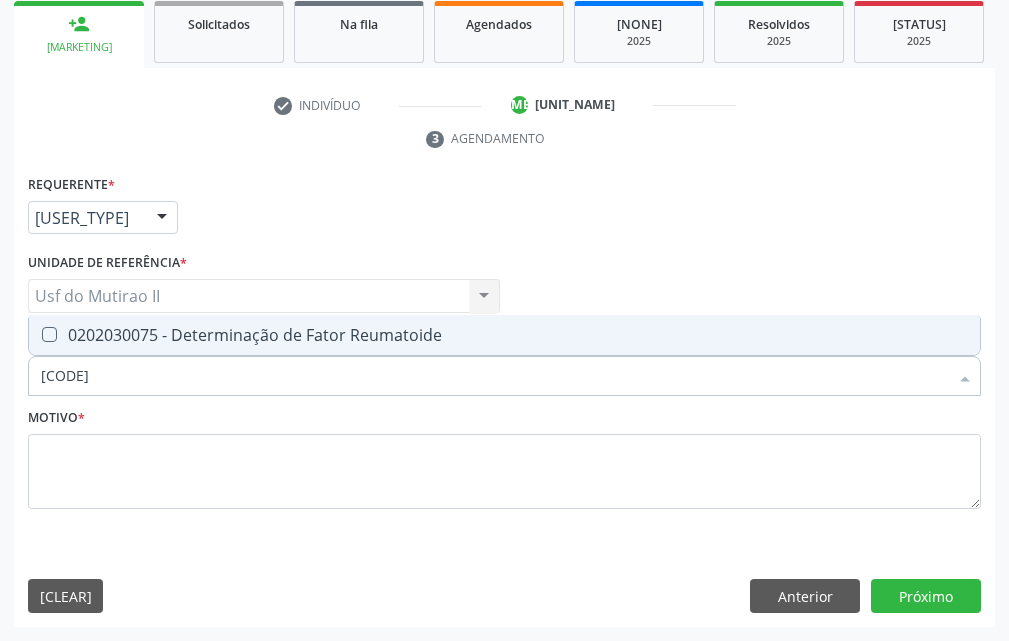 click on "0202030075 - Determinação de Fator Reumatoide" at bounding box center [504, 335] 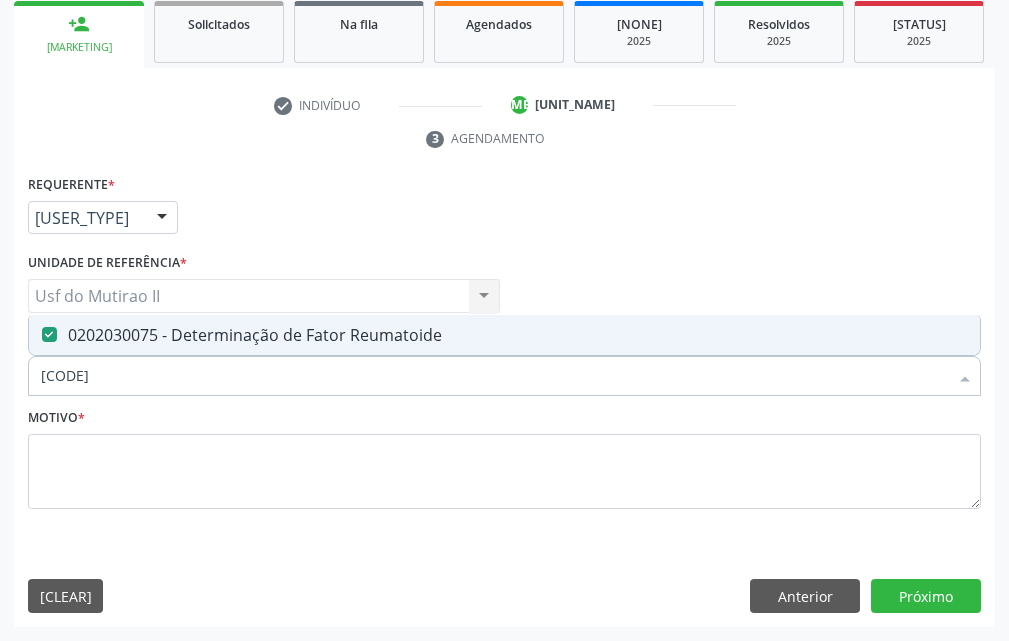 drag, startPoint x: 154, startPoint y: 382, endPoint x: 37, endPoint y: 382, distance: 117 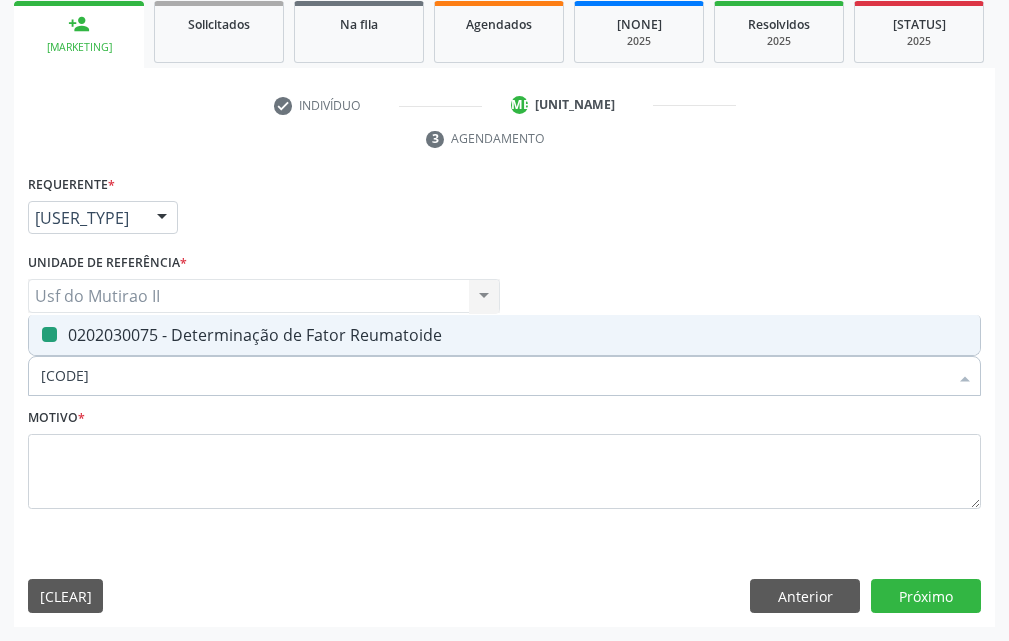 type 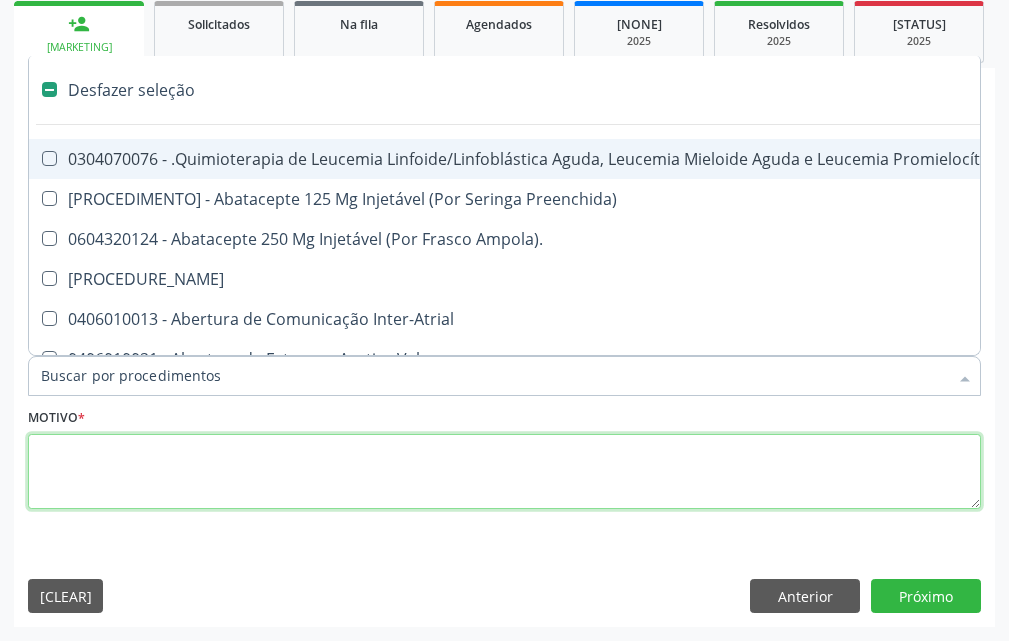 click at bounding box center [504, 472] 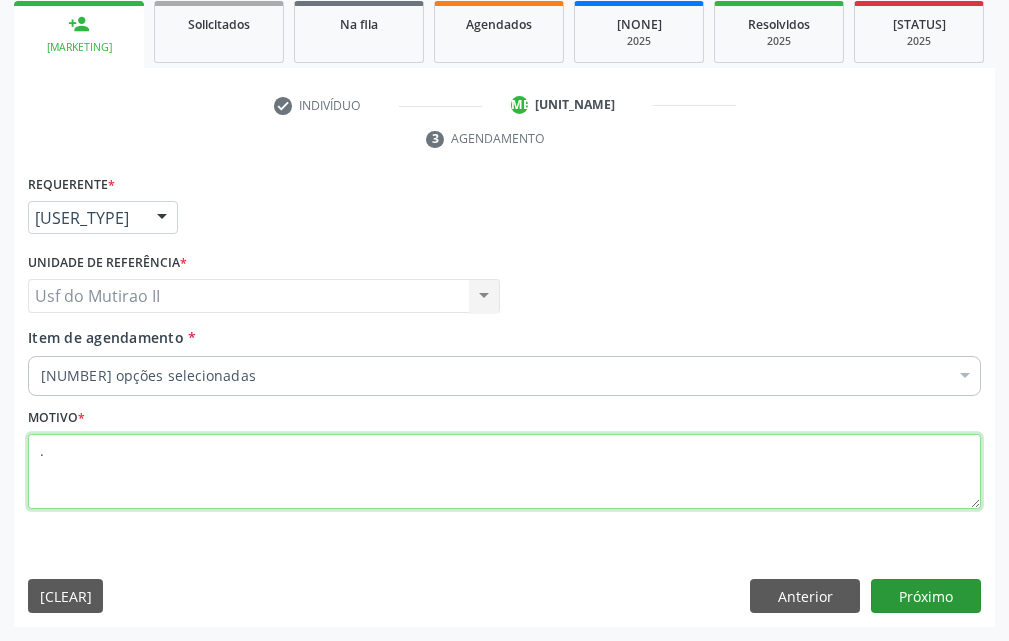 type on "." 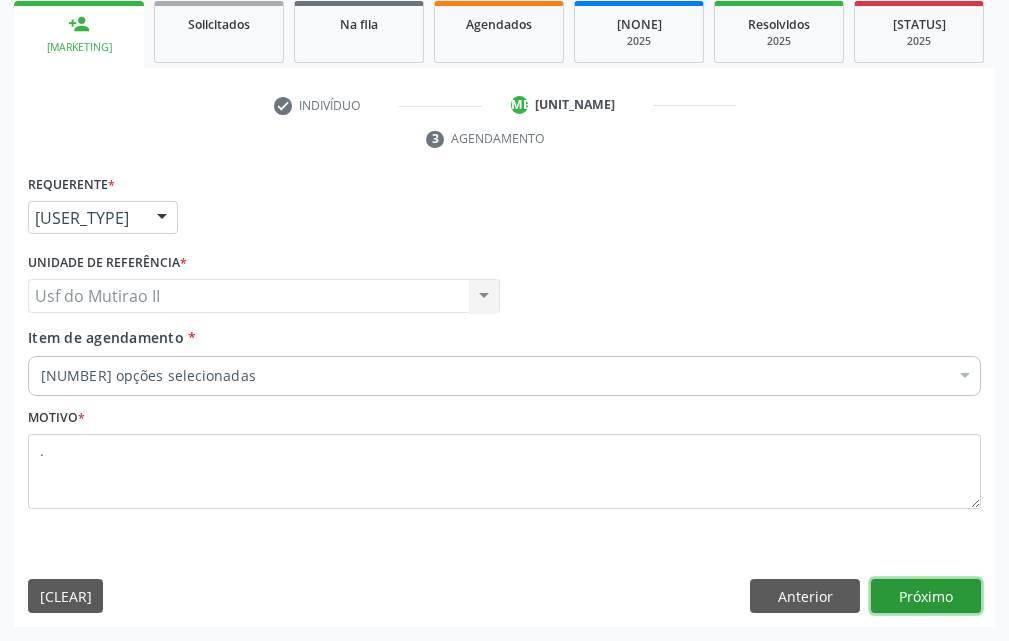 click on "Próximo" at bounding box center (926, 596) 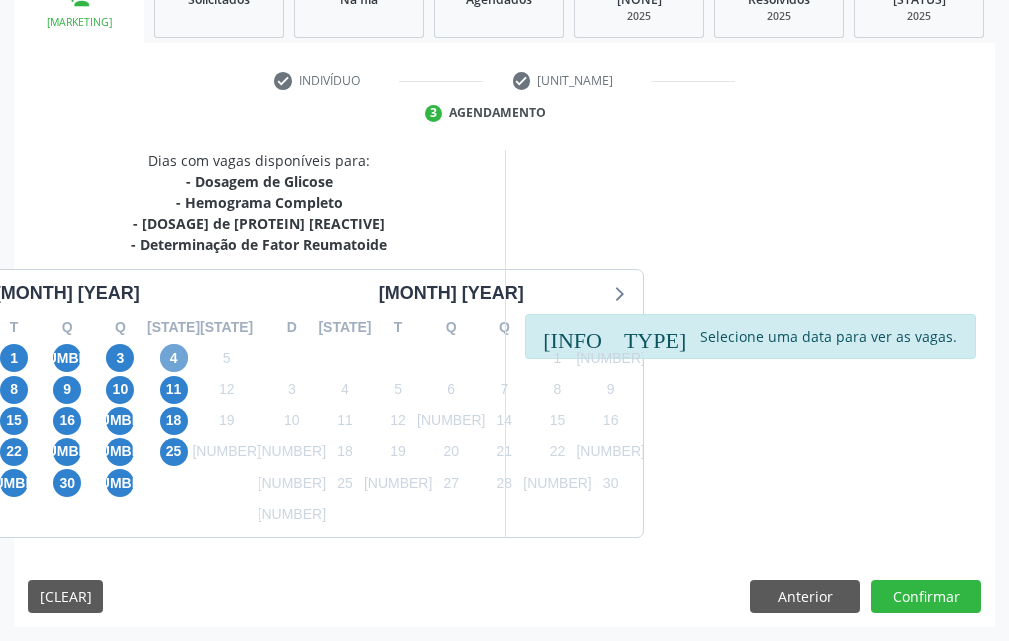 click on "4" at bounding box center (174, 358) 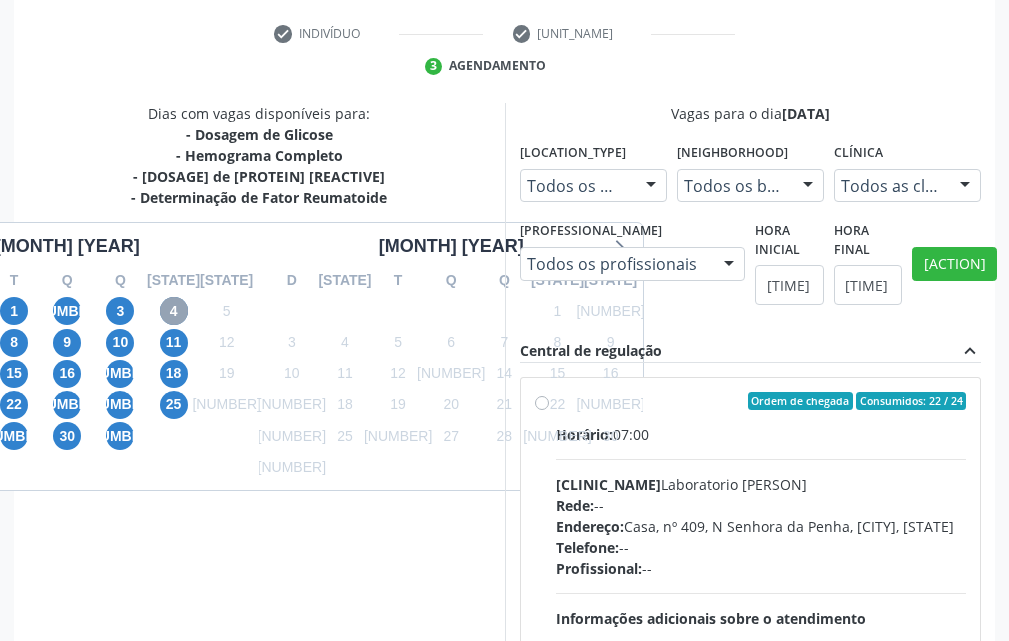 scroll, scrollTop: 770, scrollLeft: 0, axis: vertical 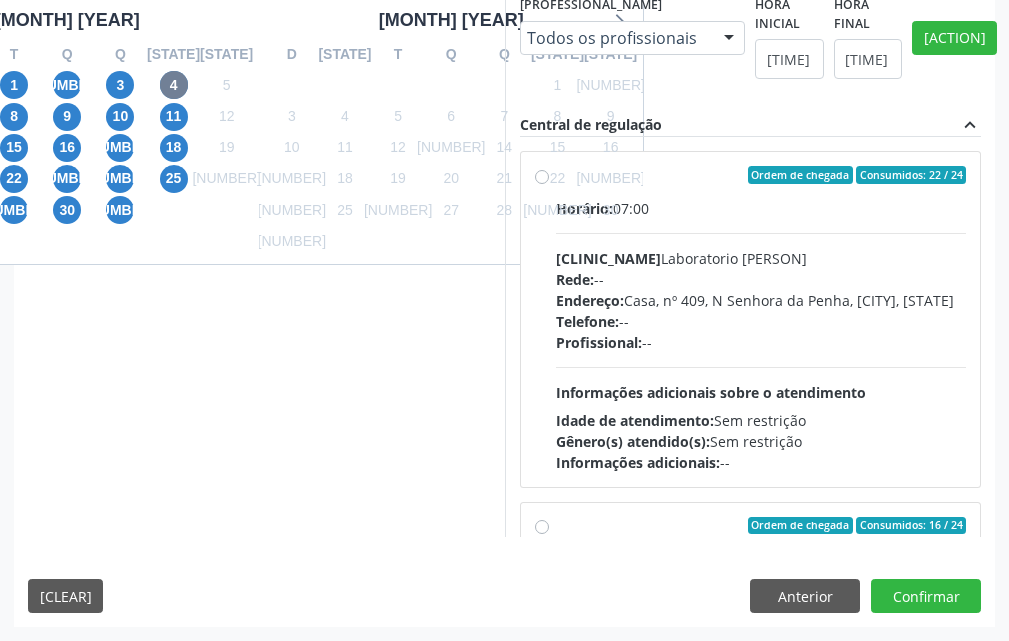 click on "Ordem de chegada
Consumidos: 22 / 24
Horário:   [TIME]
Clínica:  [BRAND_NAME]
Rede:
--
Endereço:   Casa, nº 409, N Senhora da Penha, [CITY] - [STATE]
Telefone:   --
Profissional:
--
Informações adicionais sobre o atendimento
Idade de atendimento:
Sem restrição
Gênero(s) atendido(s):
Sem restrição
Informações adicionais:
--" at bounding box center (761, 319) 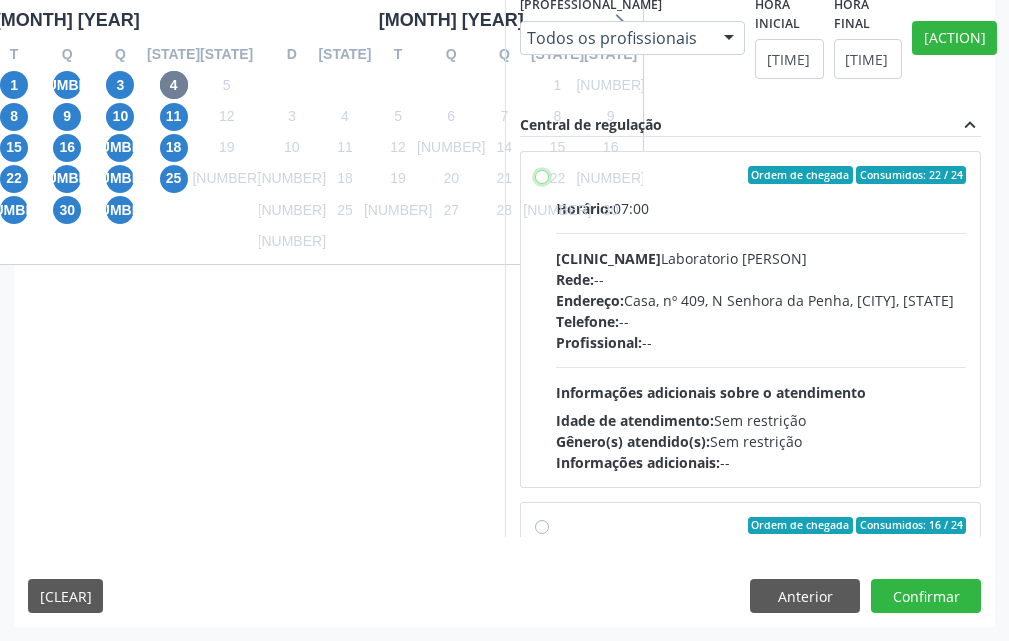 click on "Ordem de chegada
Consumidos: 22 / 24
Horário:   [TIME]
Clínica:  [BRAND_NAME]
Rede:
--
Endereço:   Casa, nº 409, N Senhora da Penha, [CITY] - [STATE]
Telefone:   --
Profissional:
--
Informações adicionais sobre o atendimento
Idade de atendimento:
Sem restrição
Gênero(s) atendido(s):
Sem restrição
Informações adicionais:
--" at bounding box center [542, 175] 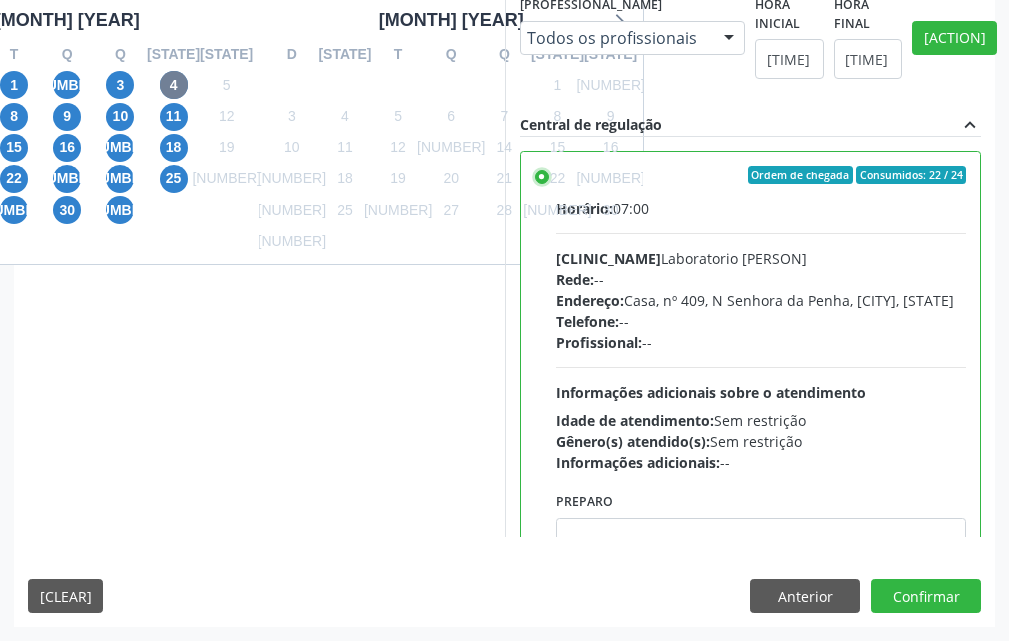scroll, scrollTop: 1045, scrollLeft: 0, axis: vertical 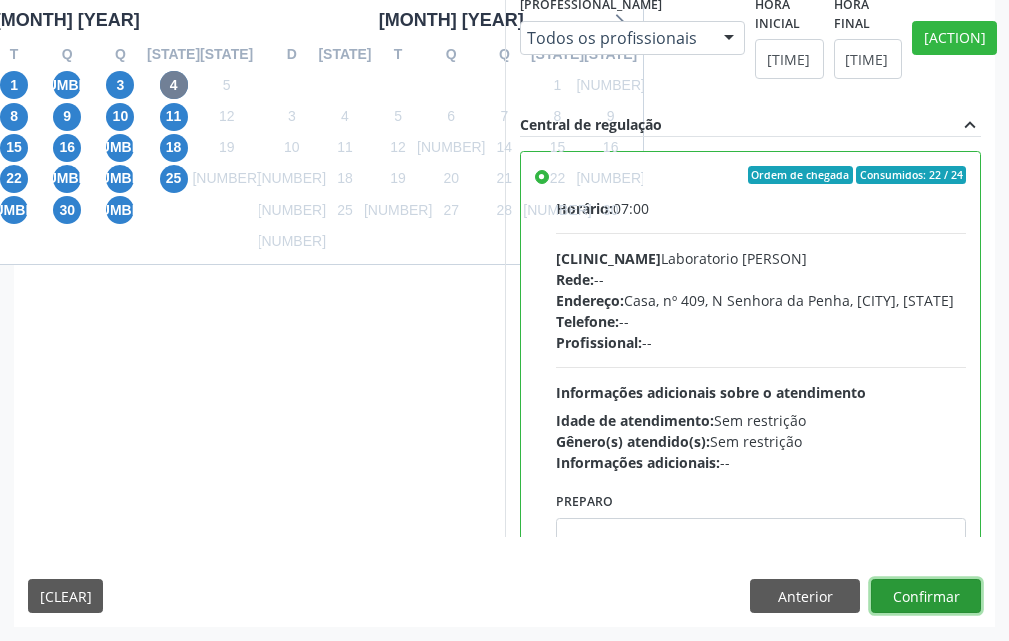 click on "Confirmar" at bounding box center [926, 596] 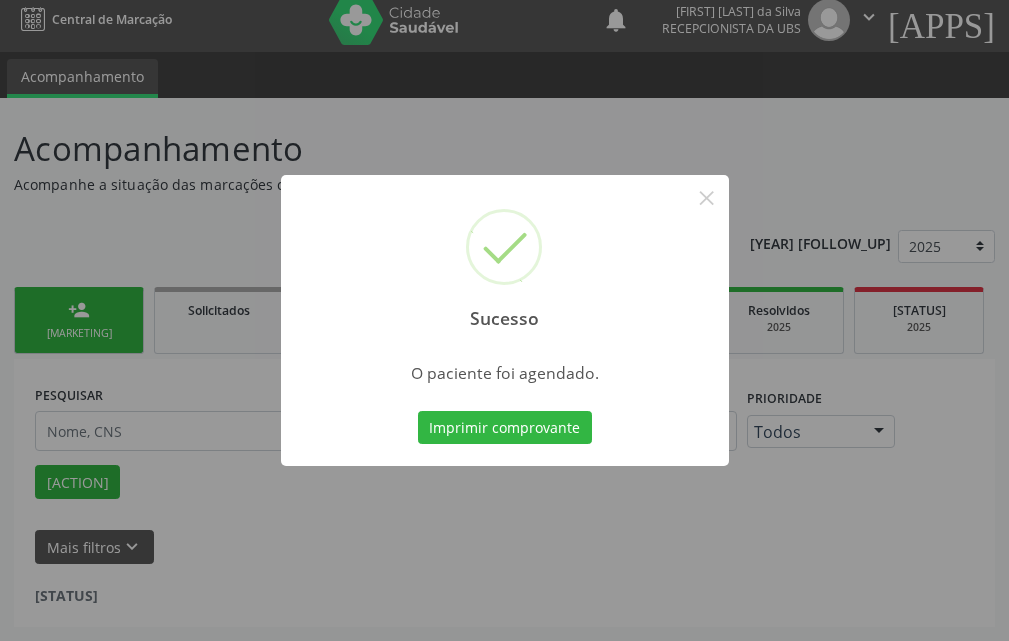 scroll, scrollTop: 34, scrollLeft: 0, axis: vertical 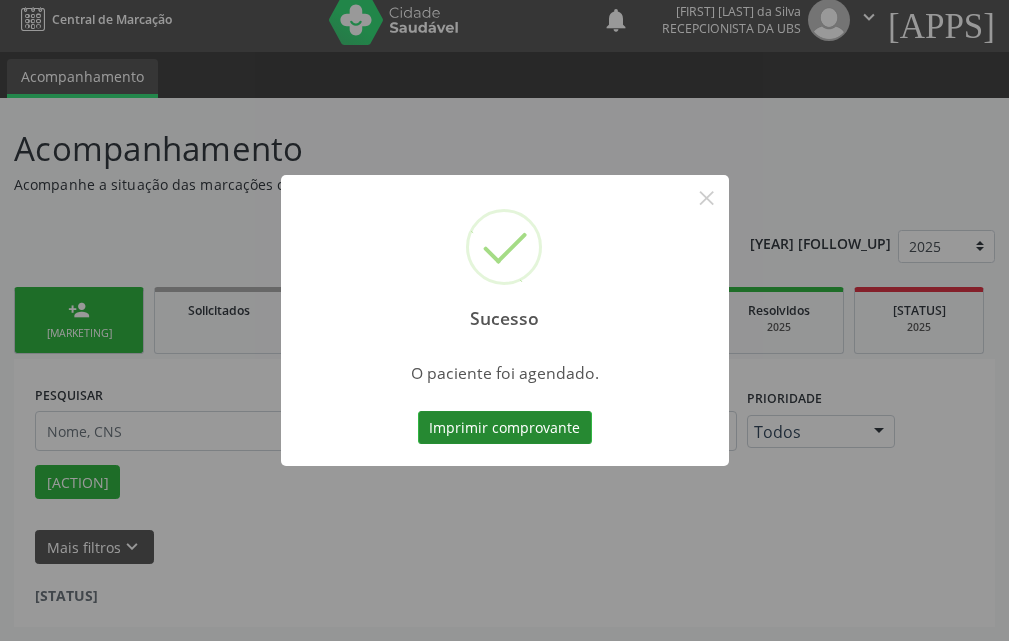click on "Imprimir comprovante" at bounding box center (505, 428) 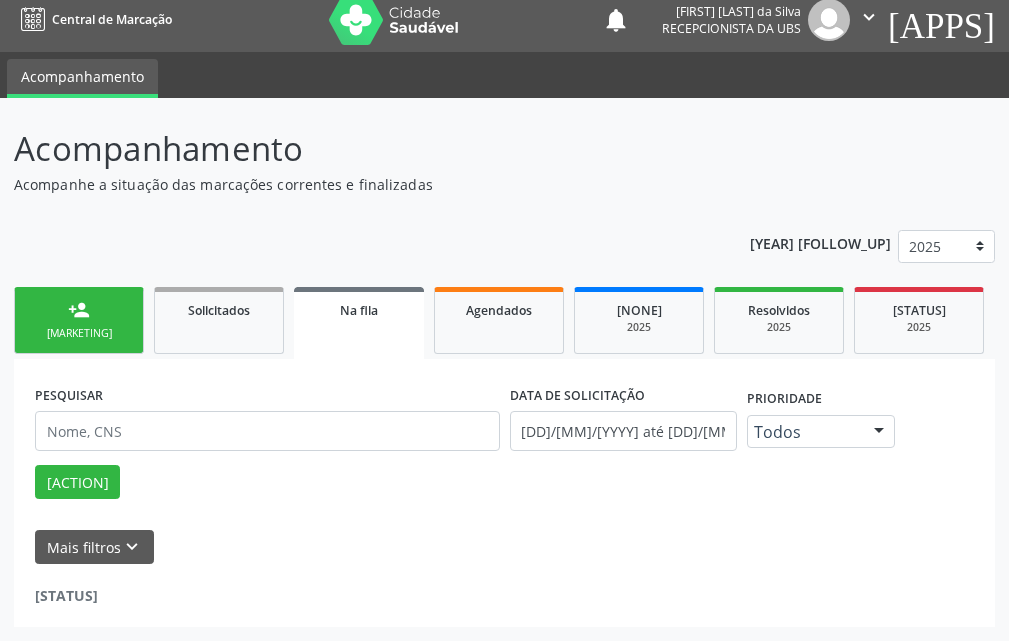 click on "person_add
Nova marcação" at bounding box center [79, 320] 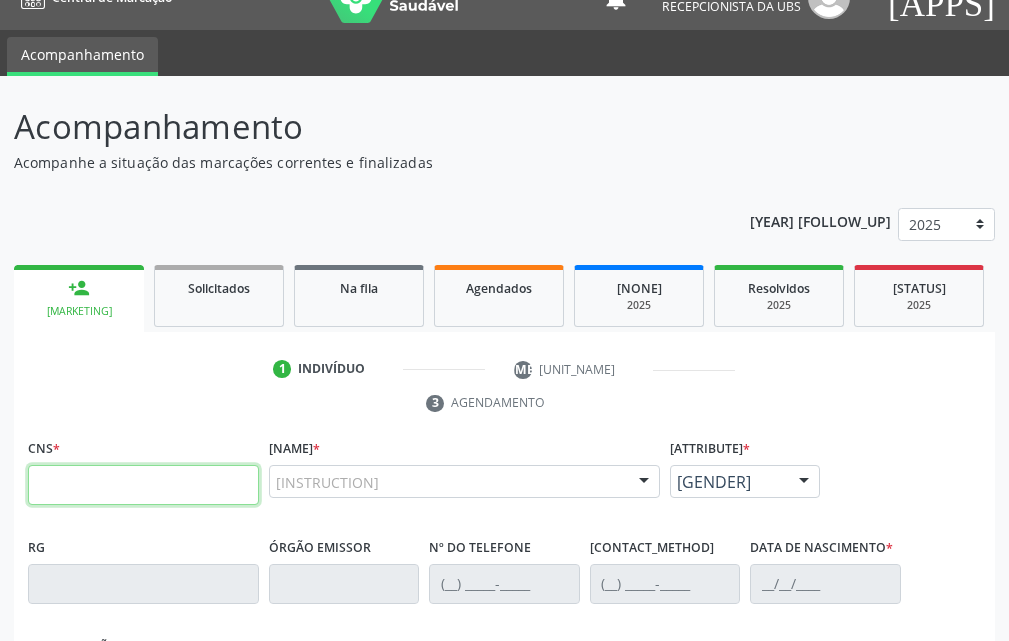 click at bounding box center (143, 485) 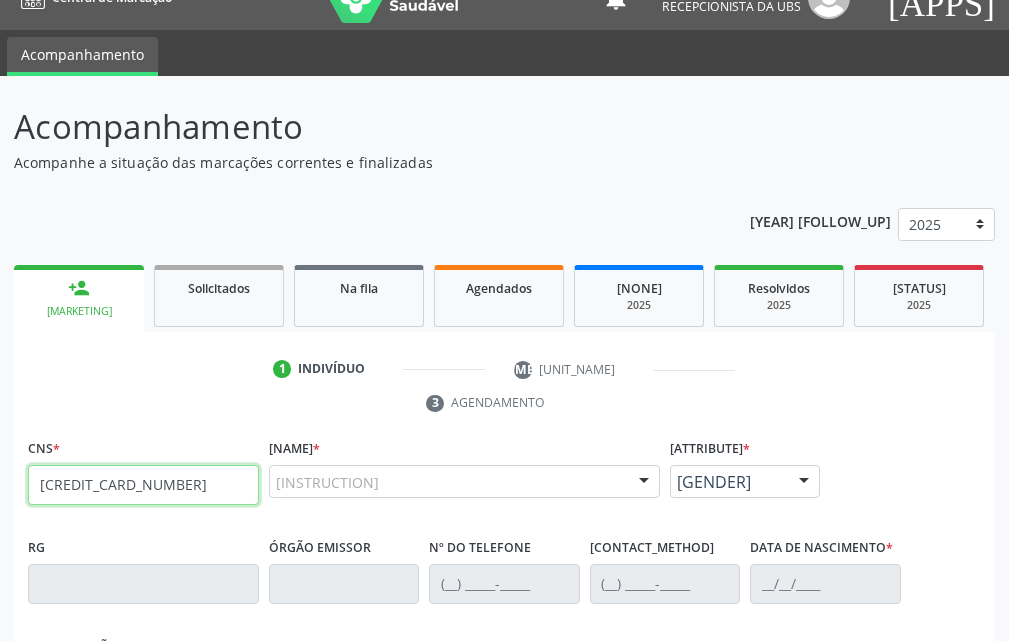 type on "702 8056 4909 4865" 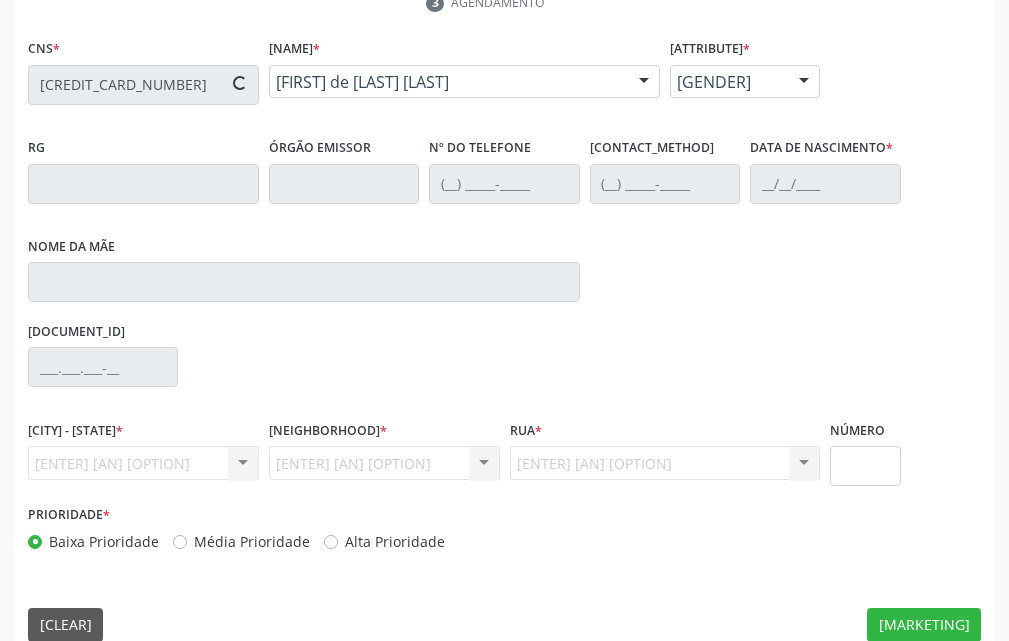 scroll, scrollTop: 534, scrollLeft: 0, axis: vertical 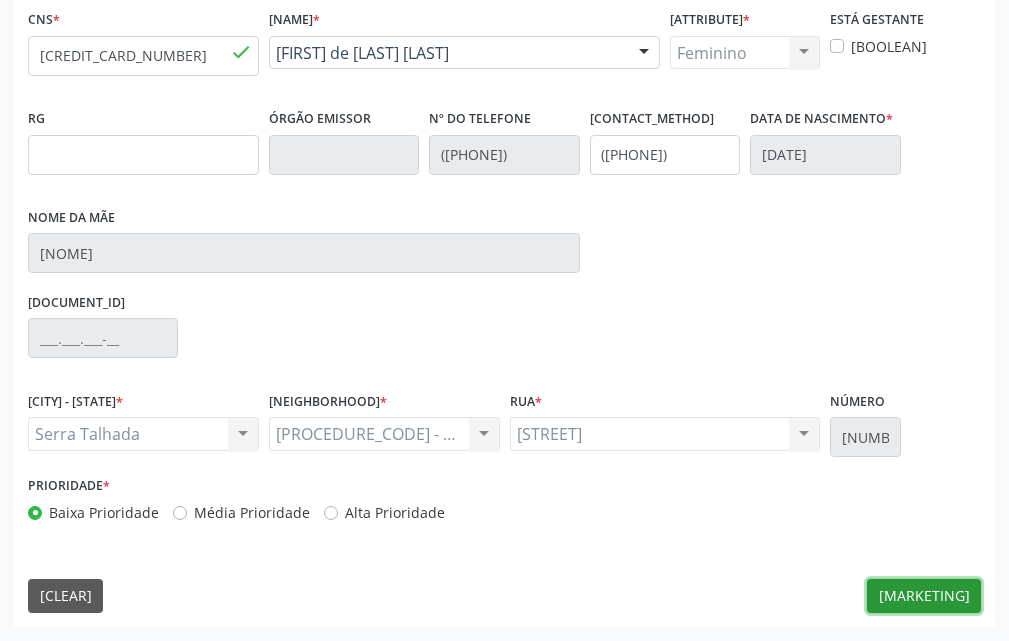 click on "Nova marcação" at bounding box center (924, 596) 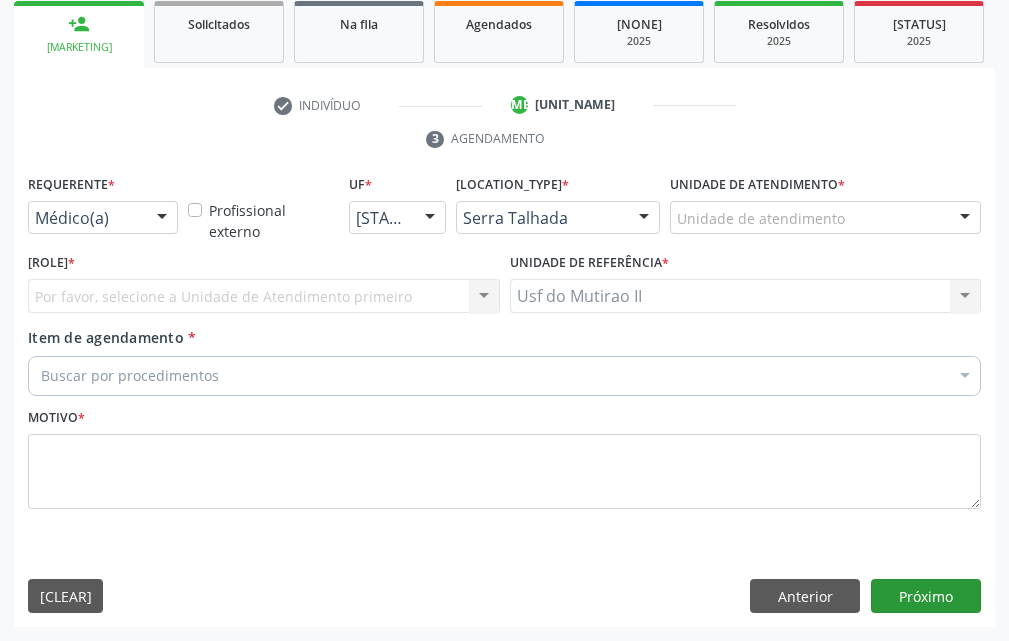 scroll, scrollTop: 370, scrollLeft: 0, axis: vertical 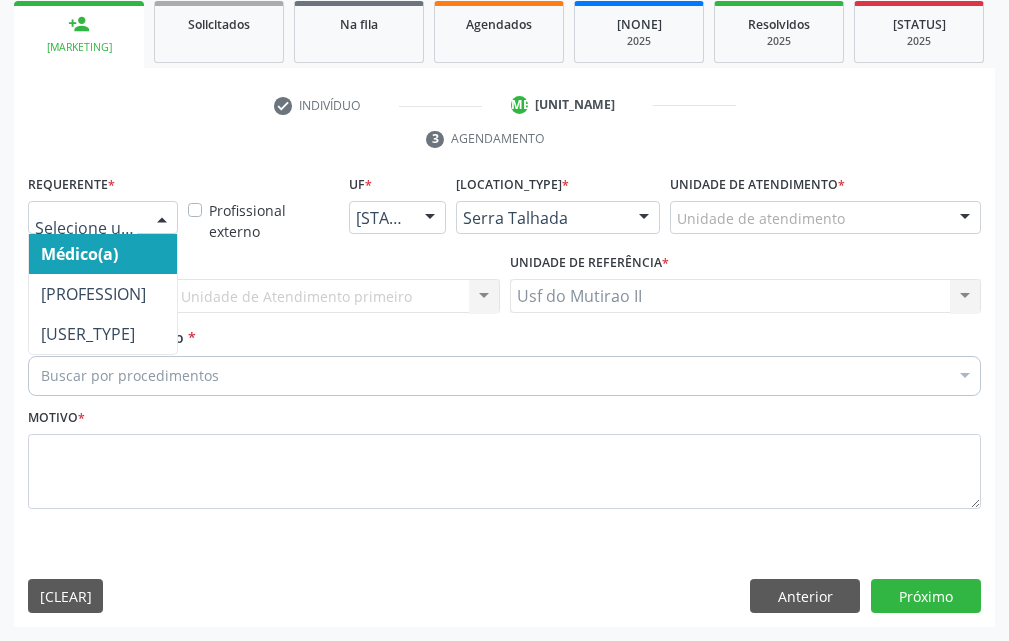 click at bounding box center [162, 219] 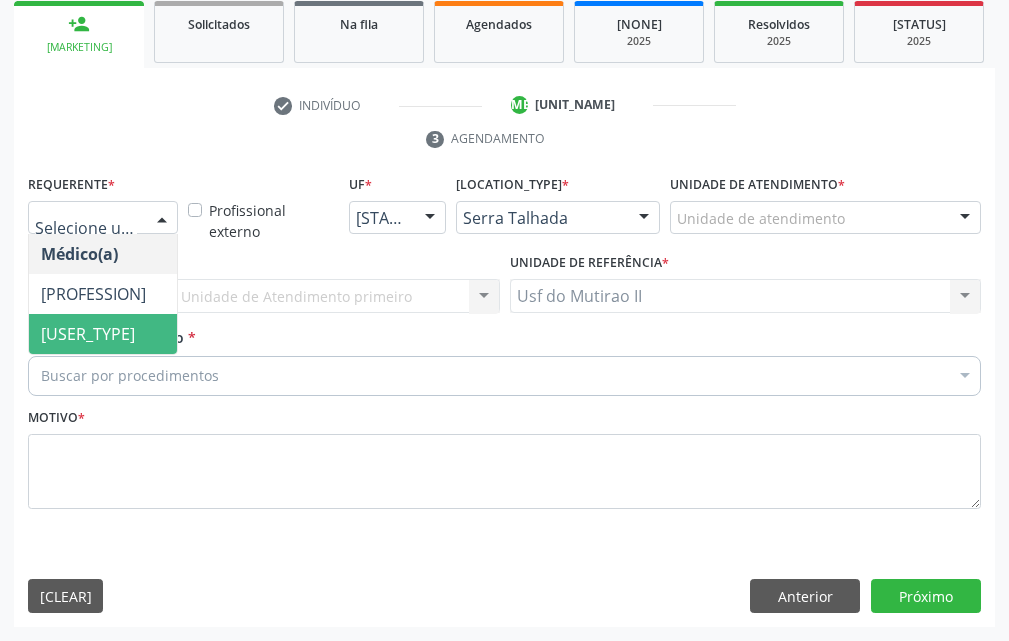 click on "[ROLE]" at bounding box center [103, 334] 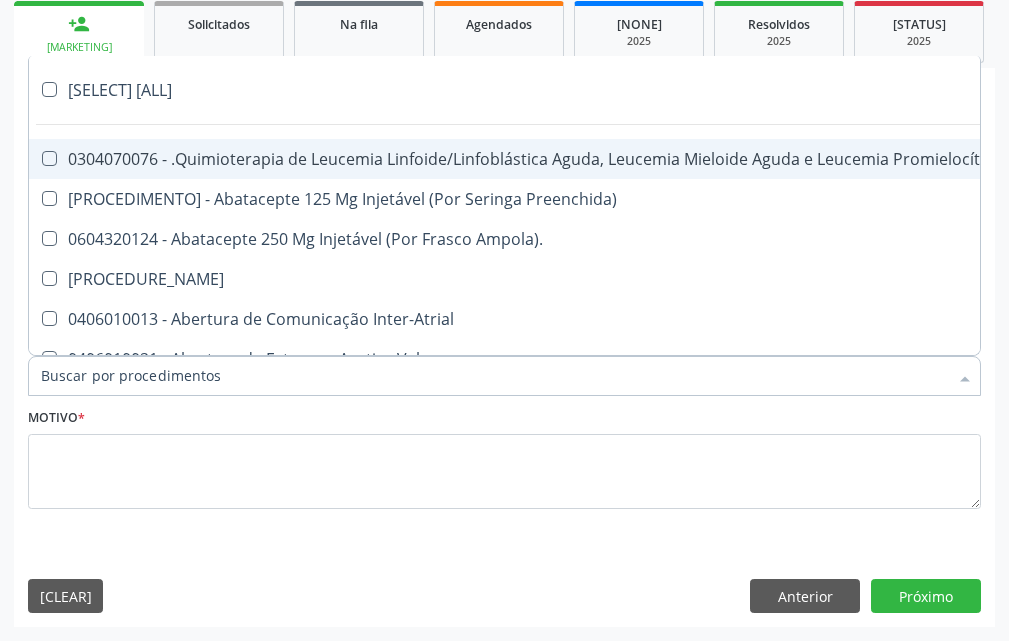 type on "T" 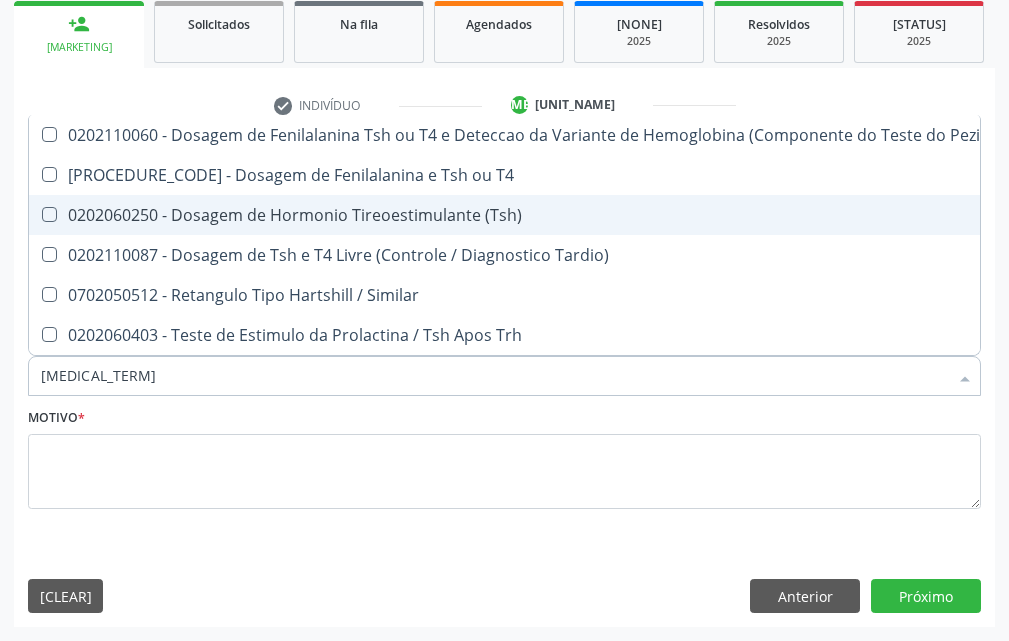 click on "0202060250 - Dosagem de Hormonio Tireoestimulante (Tsh)" at bounding box center (528, 215) 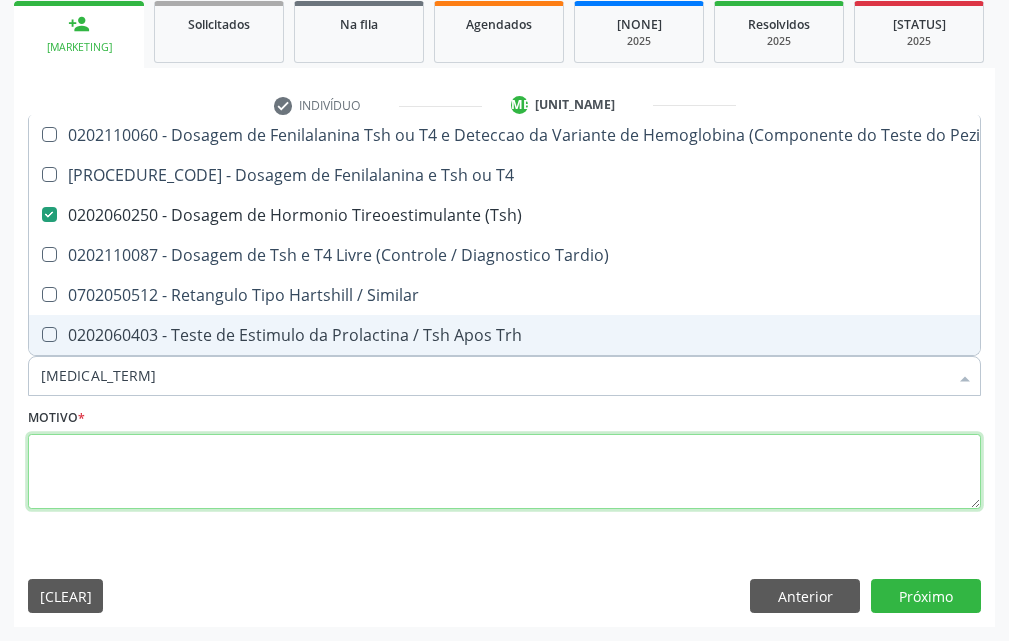 click at bounding box center [504, 472] 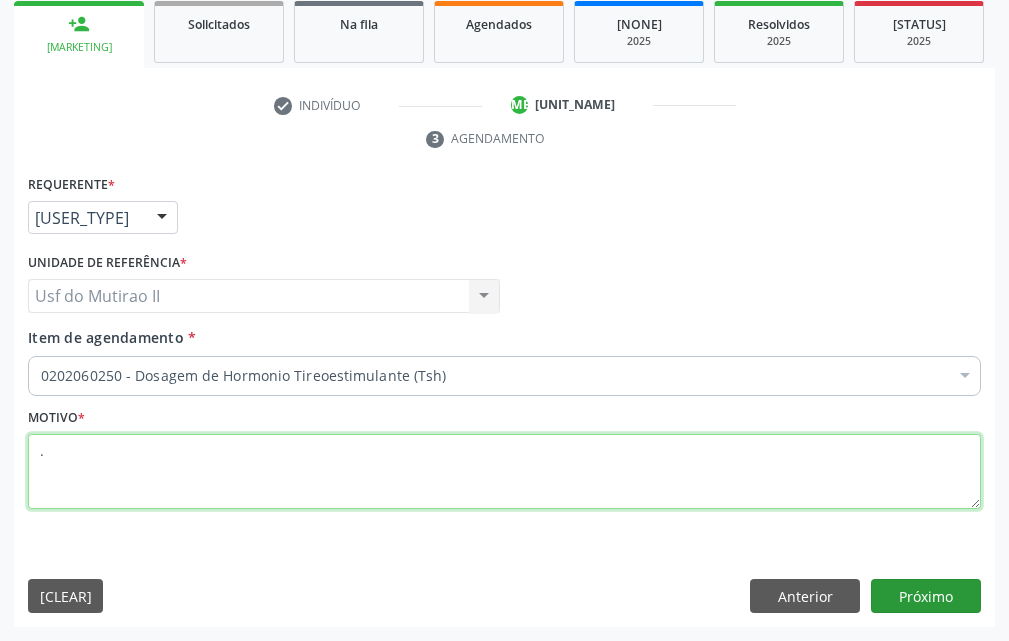 type on "." 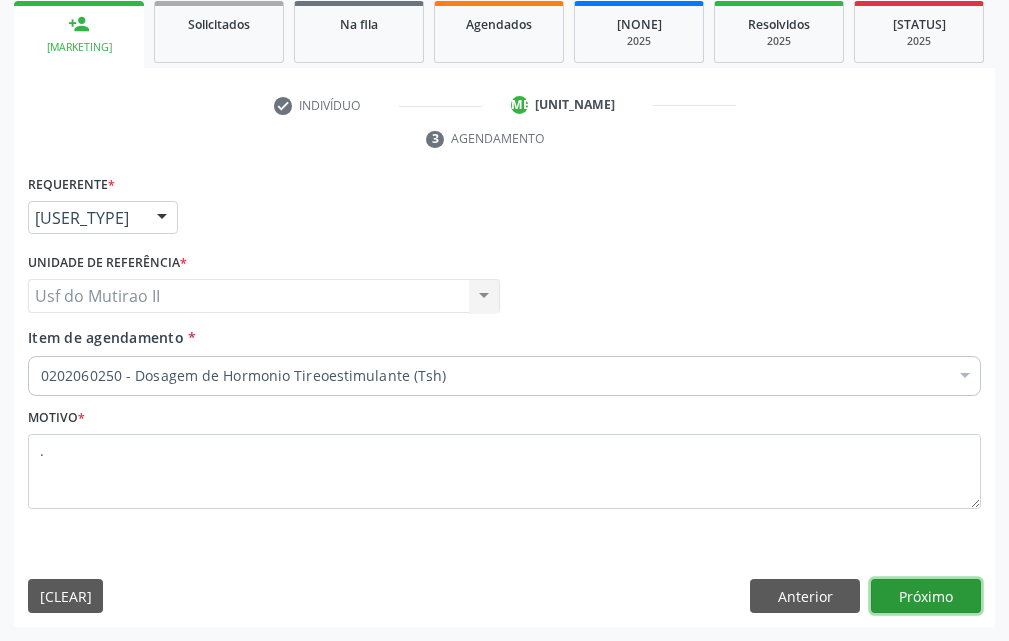 click on "Próximo" at bounding box center [926, 596] 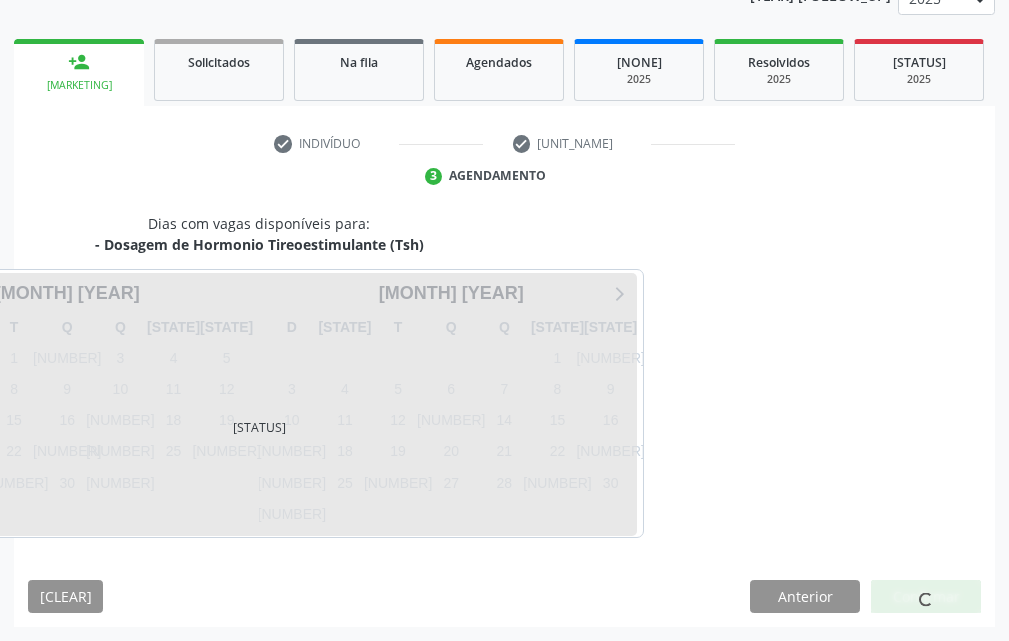 scroll, scrollTop: 332, scrollLeft: 0, axis: vertical 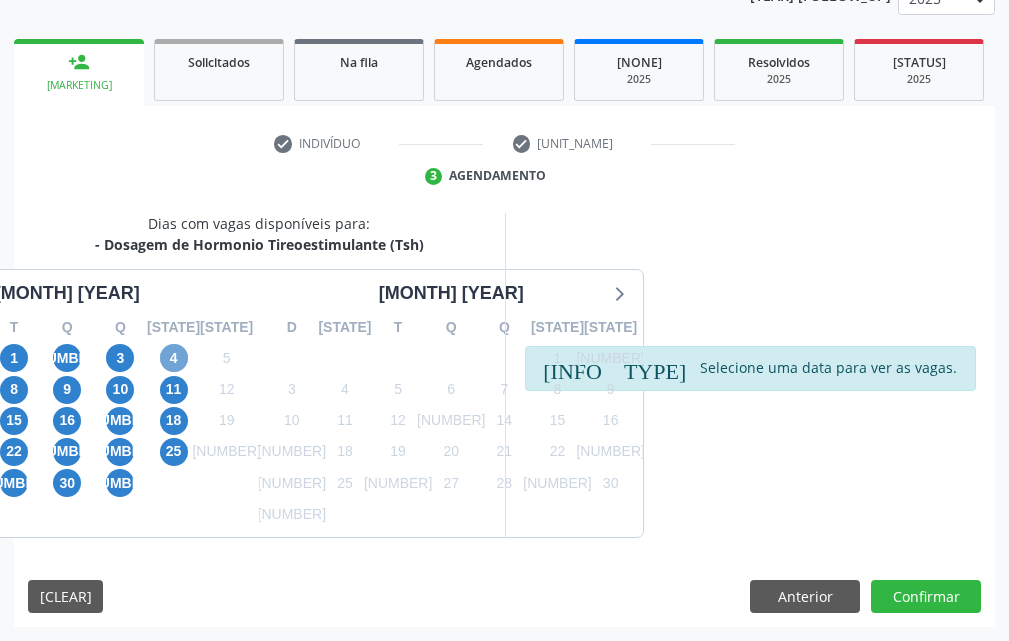 click on "4" at bounding box center (174, 358) 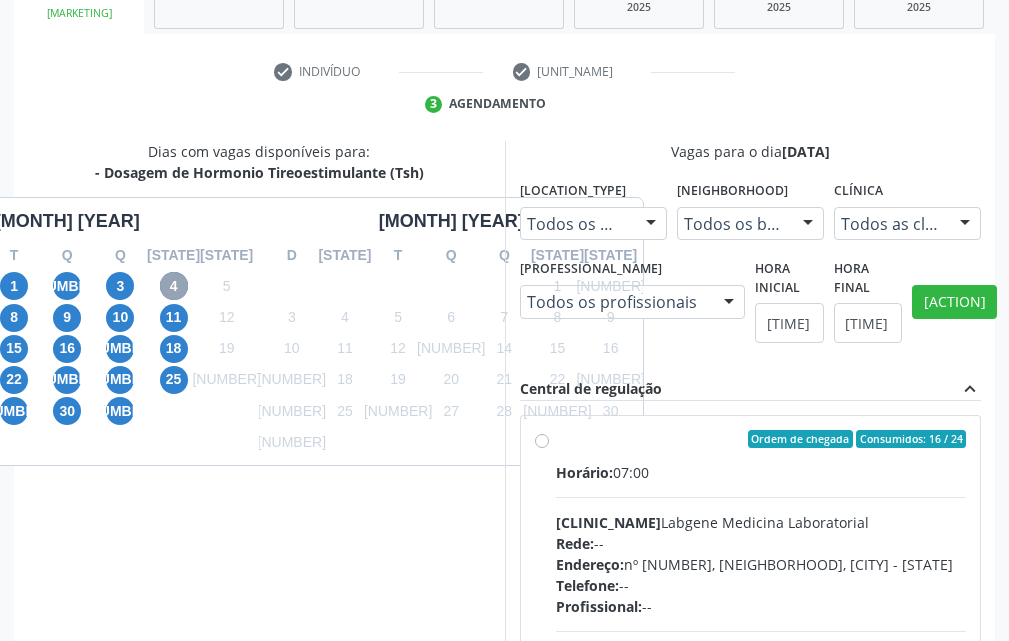 scroll, scrollTop: 532, scrollLeft: 0, axis: vertical 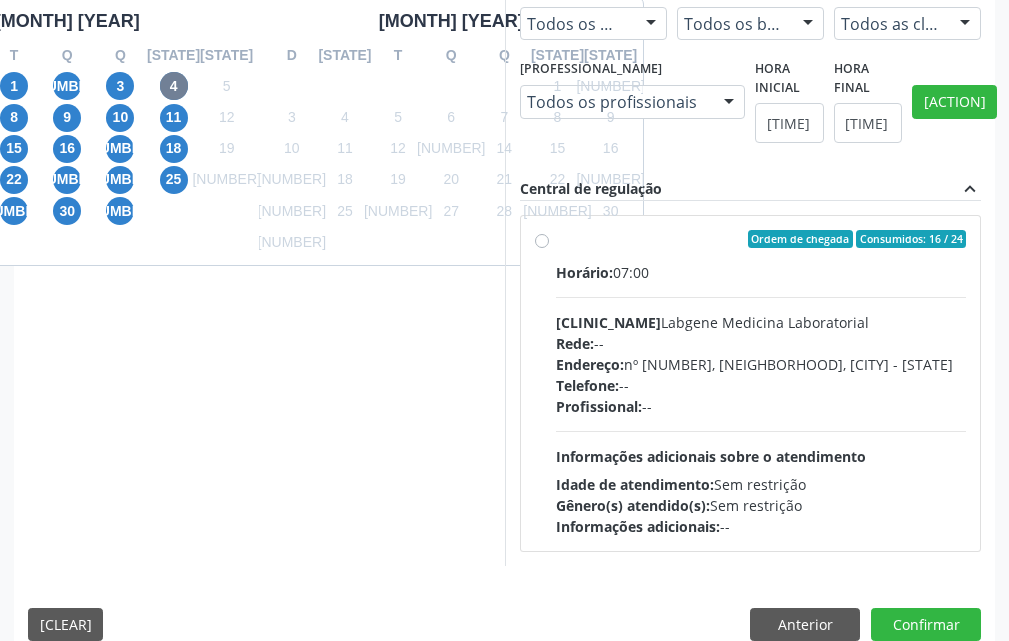 click on "Horário:   07:00
Clínica:  Labgene Medicina Laboratorial
Rede:
--
Endereço:   nº 531, Nossa Senhora da Pen, Serra Talhada - PE
Telefone:   --
Profissional:
--
Informações adicionais sobre o atendimento
Idade de atendimento:
Sem restrição
Gênero(s) atendido(s):
Sem restrição
Informações adicionais:
--" at bounding box center [761, 399] 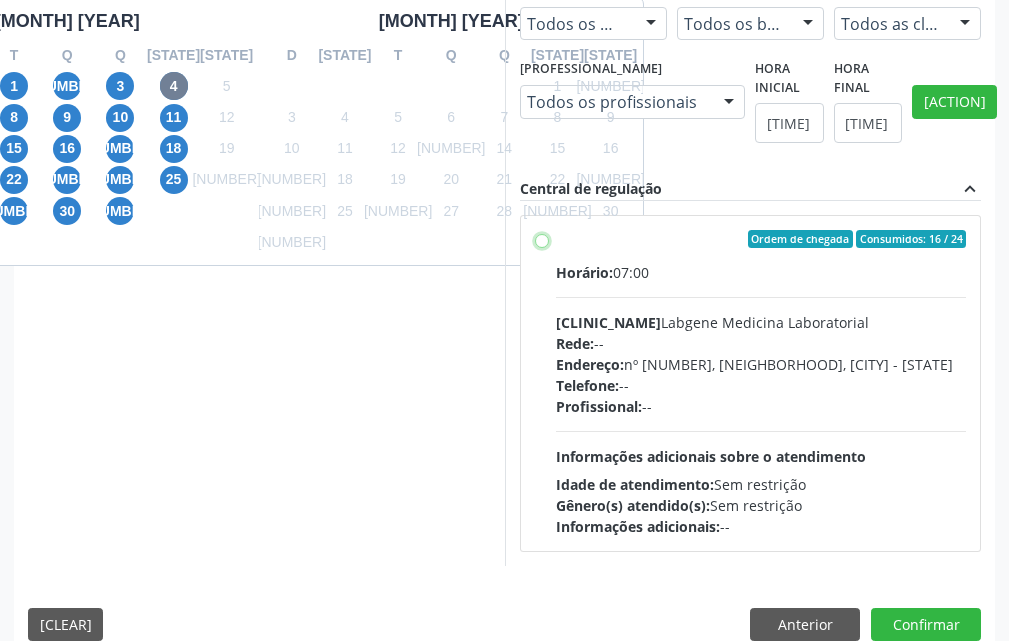 click on "Ordem de chegada
Consumidos: 16 / 24
Horário:   07:00
Clínica:  Labgene Medicina Laboratorial
Rede:
--
Endereço:   nº 531, Nossa Senhora da Pen, Serra Talhada - PE
Telefone:   --
Profissional:
--
Informações adicionais sobre o atendimento
Idade de atendimento:
Sem restrição
Gênero(s) atendido(s):
Sem restrição
Informações adicionais:
--" at bounding box center (542, 239) 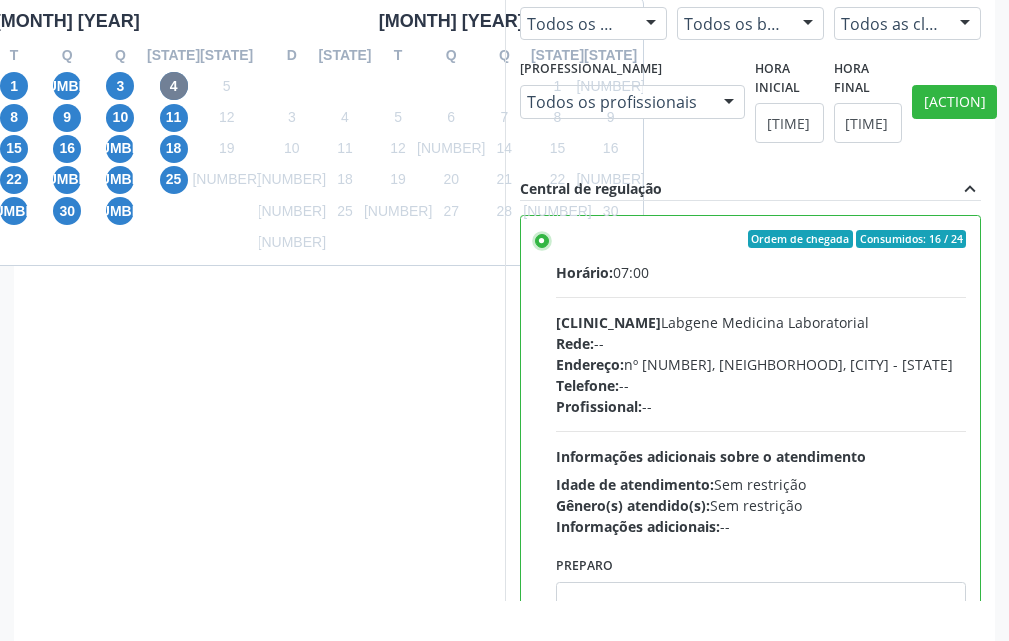 scroll, scrollTop: 668, scrollLeft: 0, axis: vertical 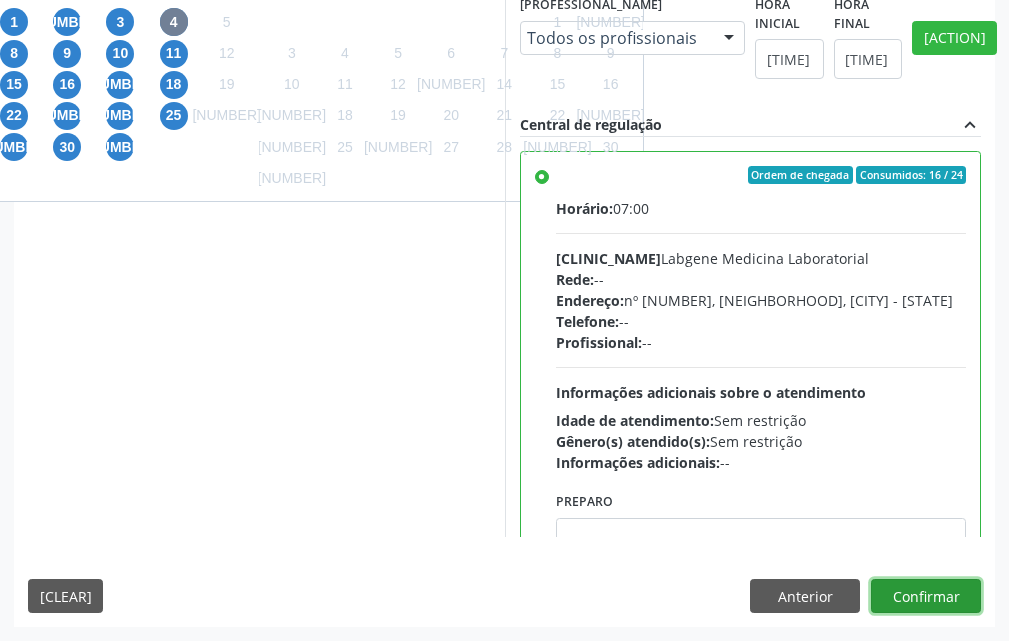 click on "Confirmar" at bounding box center [926, 596] 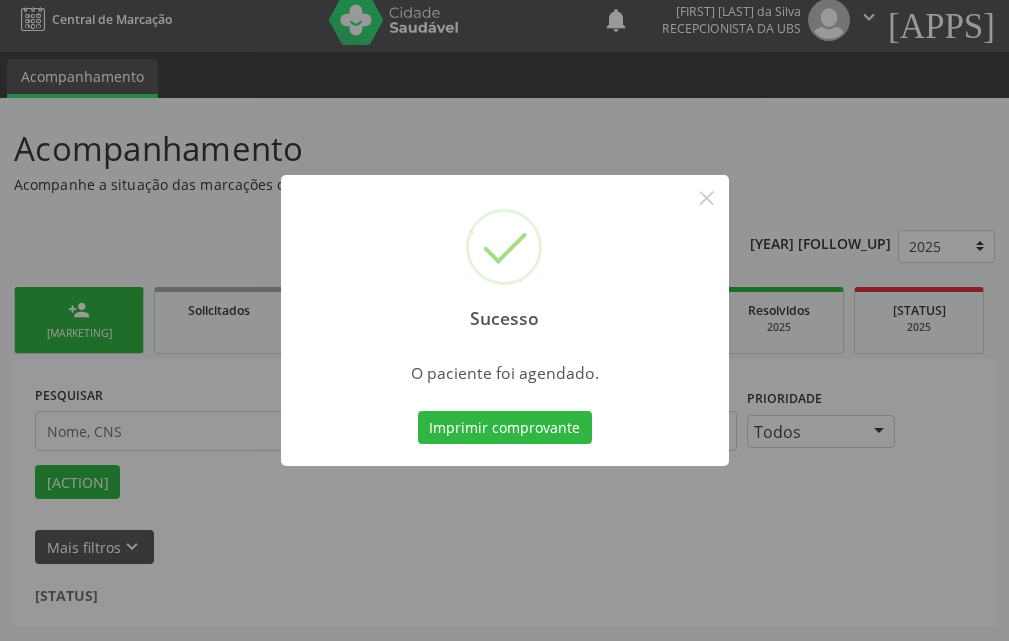scroll, scrollTop: 34, scrollLeft: 0, axis: vertical 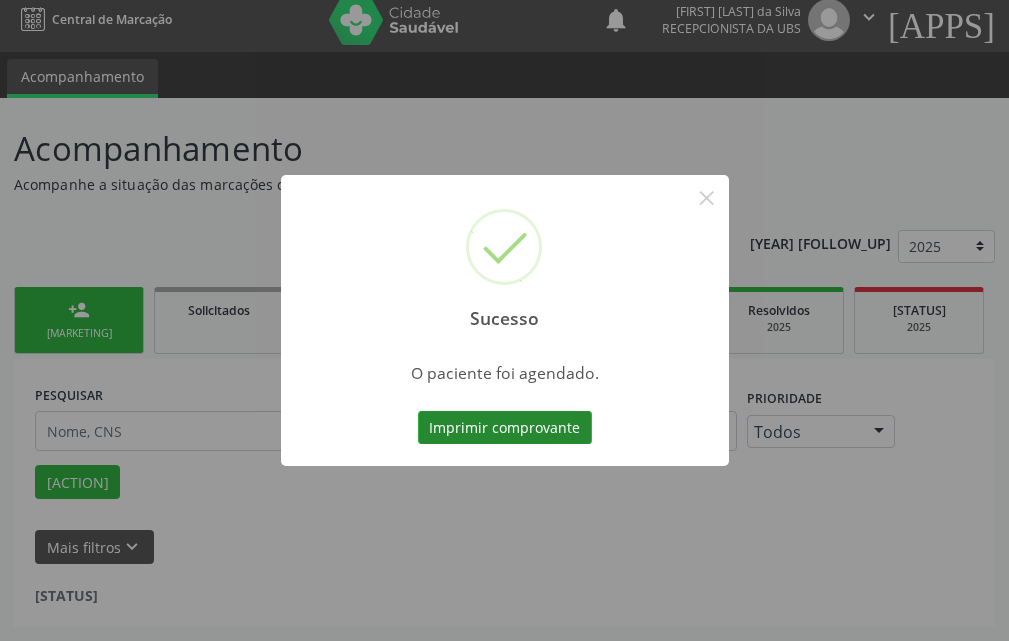 click on "[COMANDO] [PRODUTO]" at bounding box center [505, 428] 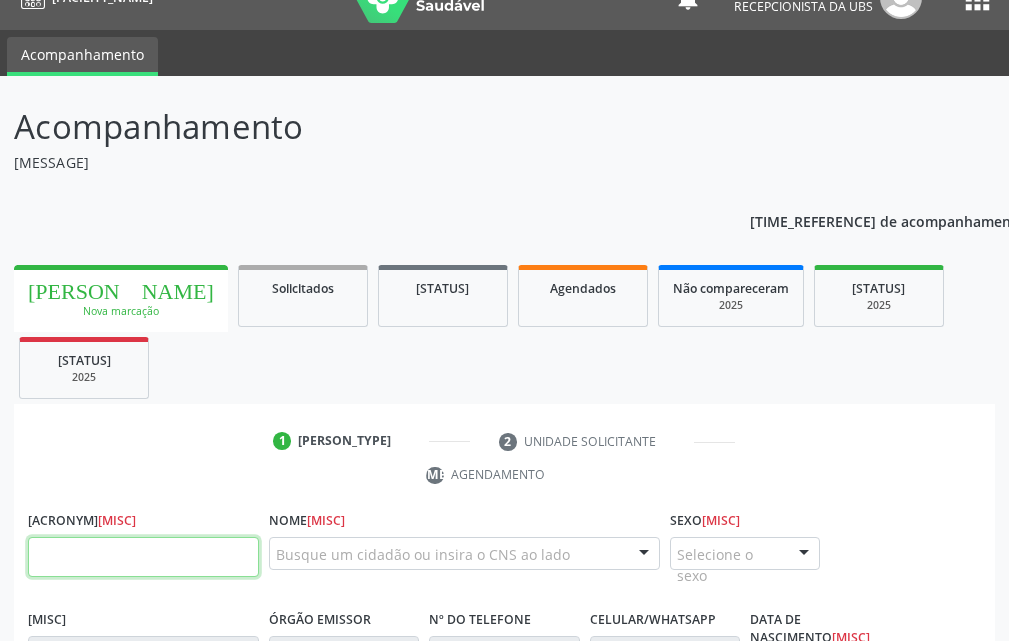 scroll, scrollTop: 34, scrollLeft: 0, axis: vertical 